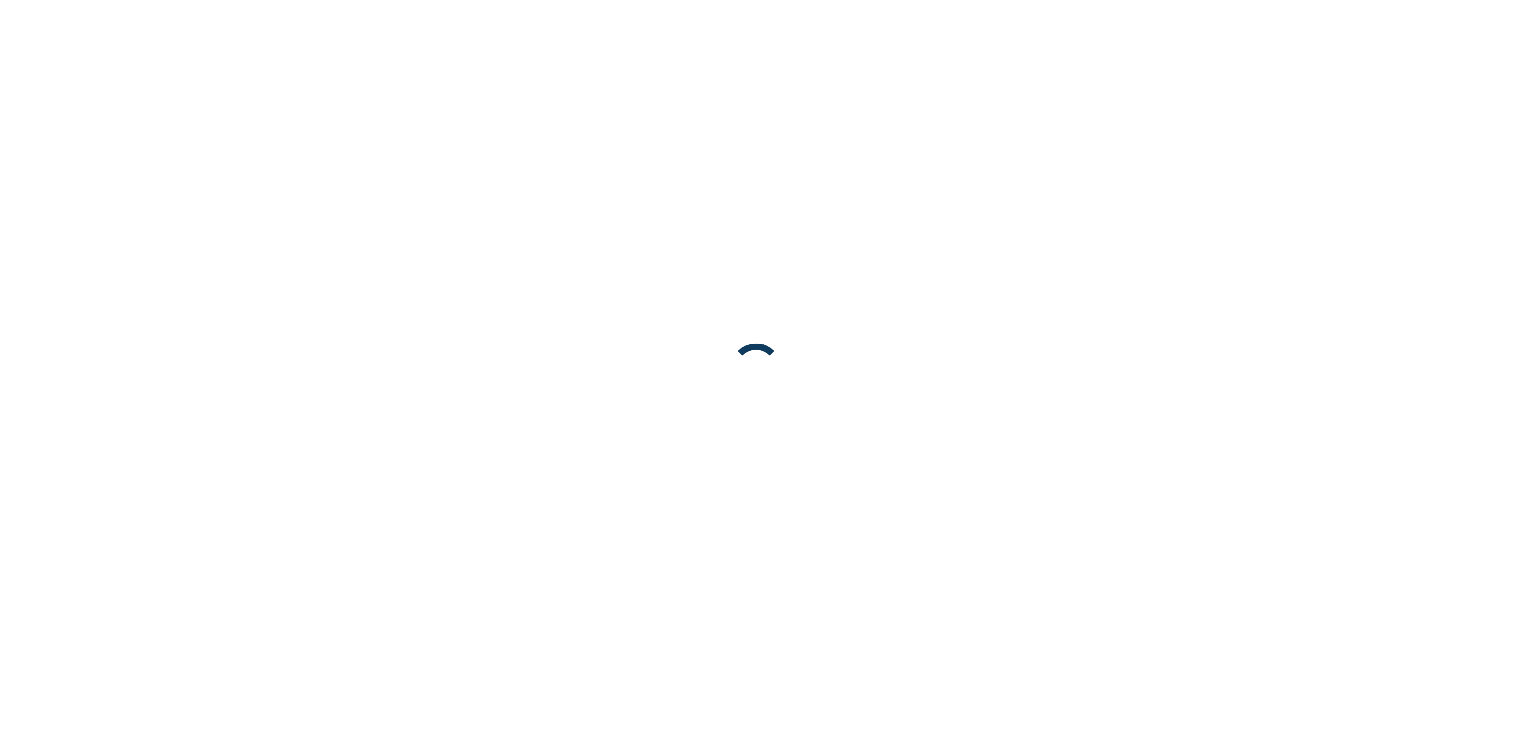 scroll, scrollTop: 0, scrollLeft: 0, axis: both 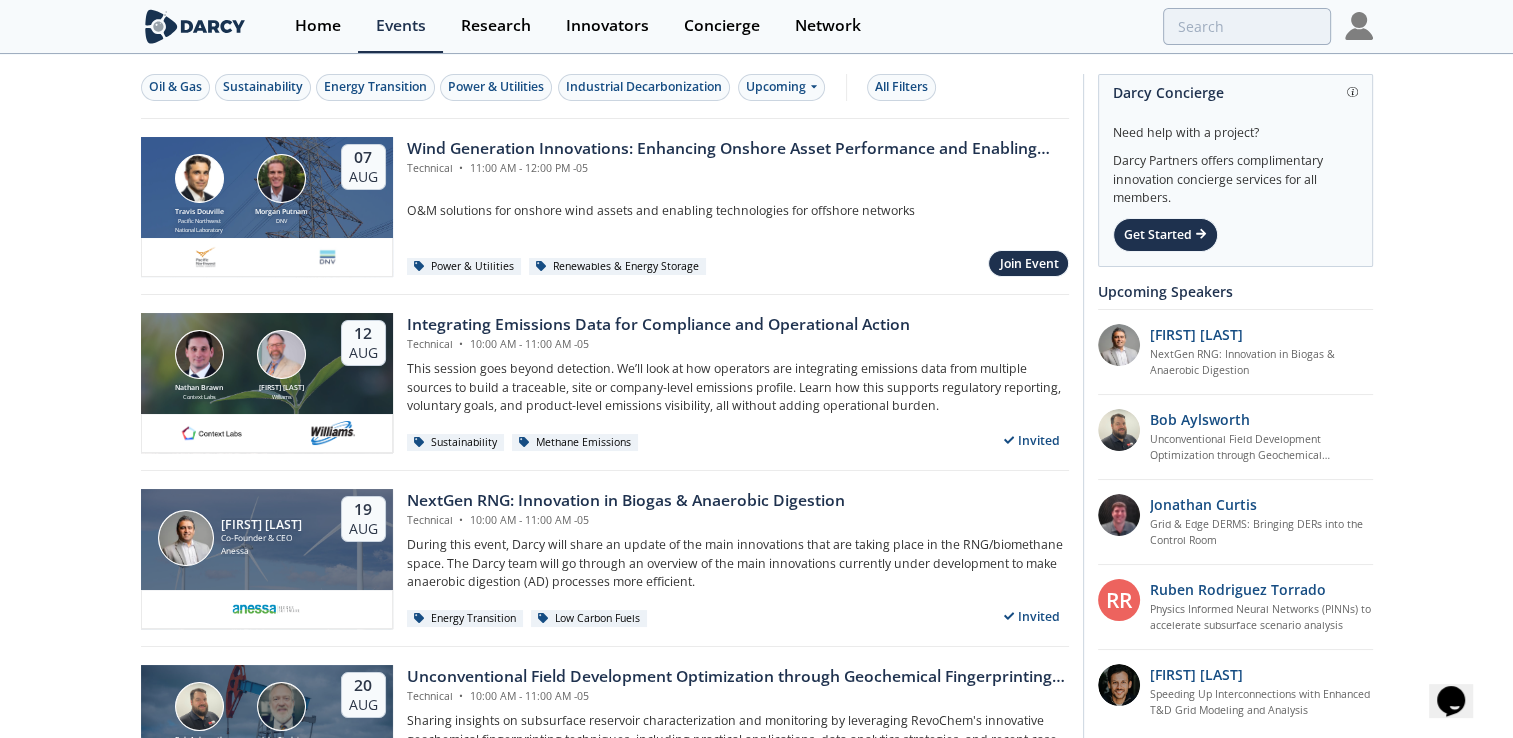 click at bounding box center (1359, 26) 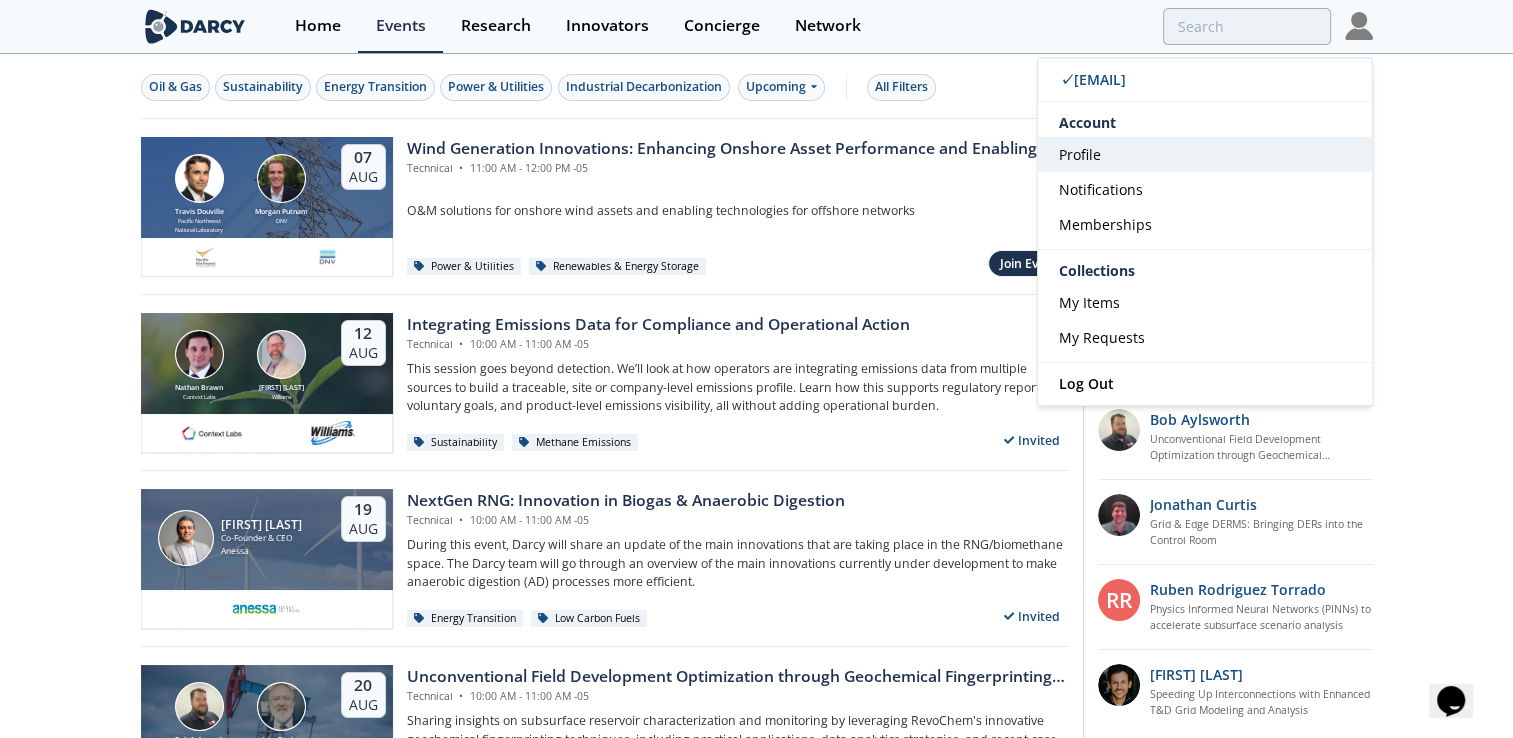 click on "Profile" at bounding box center [1080, 154] 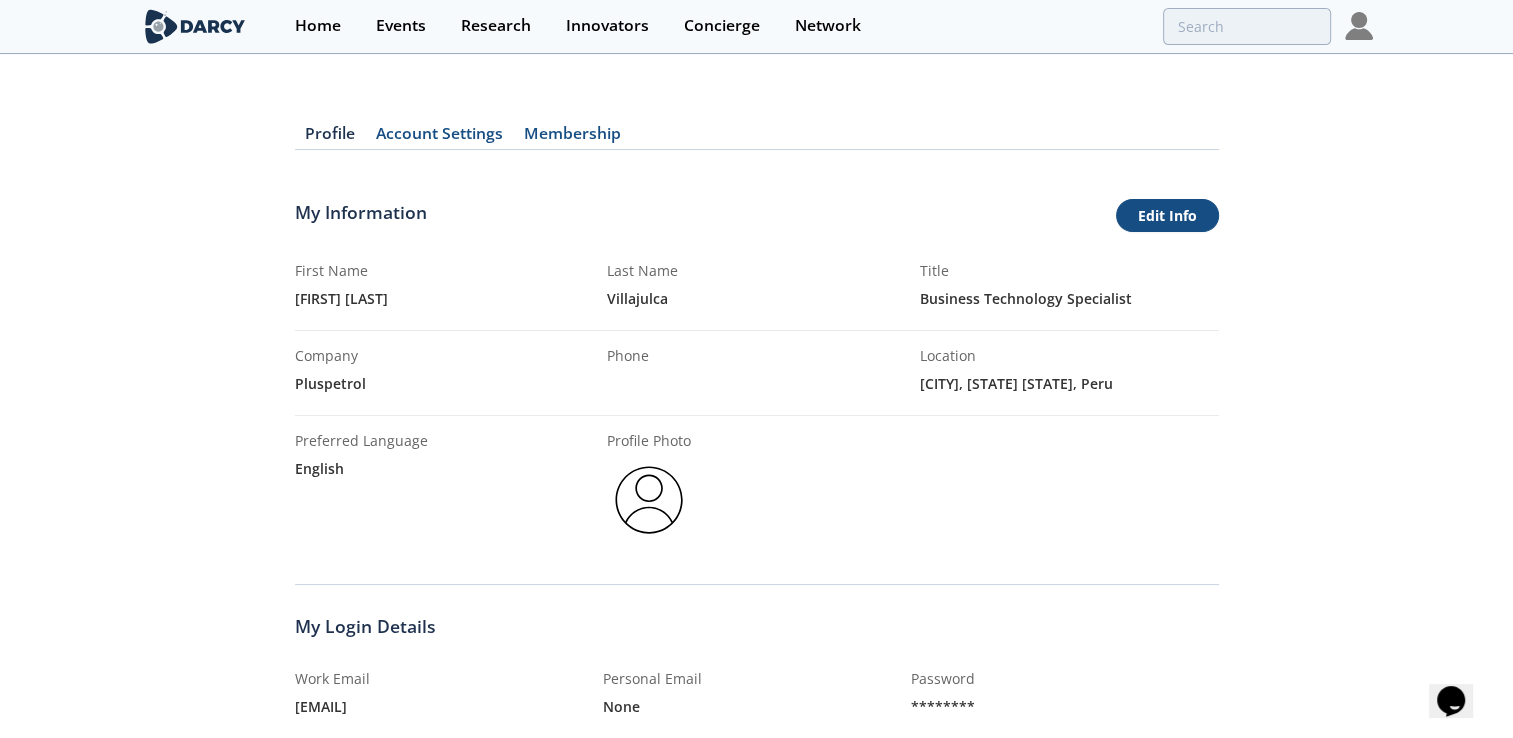 click on "Edit Info" at bounding box center (1167, 216) 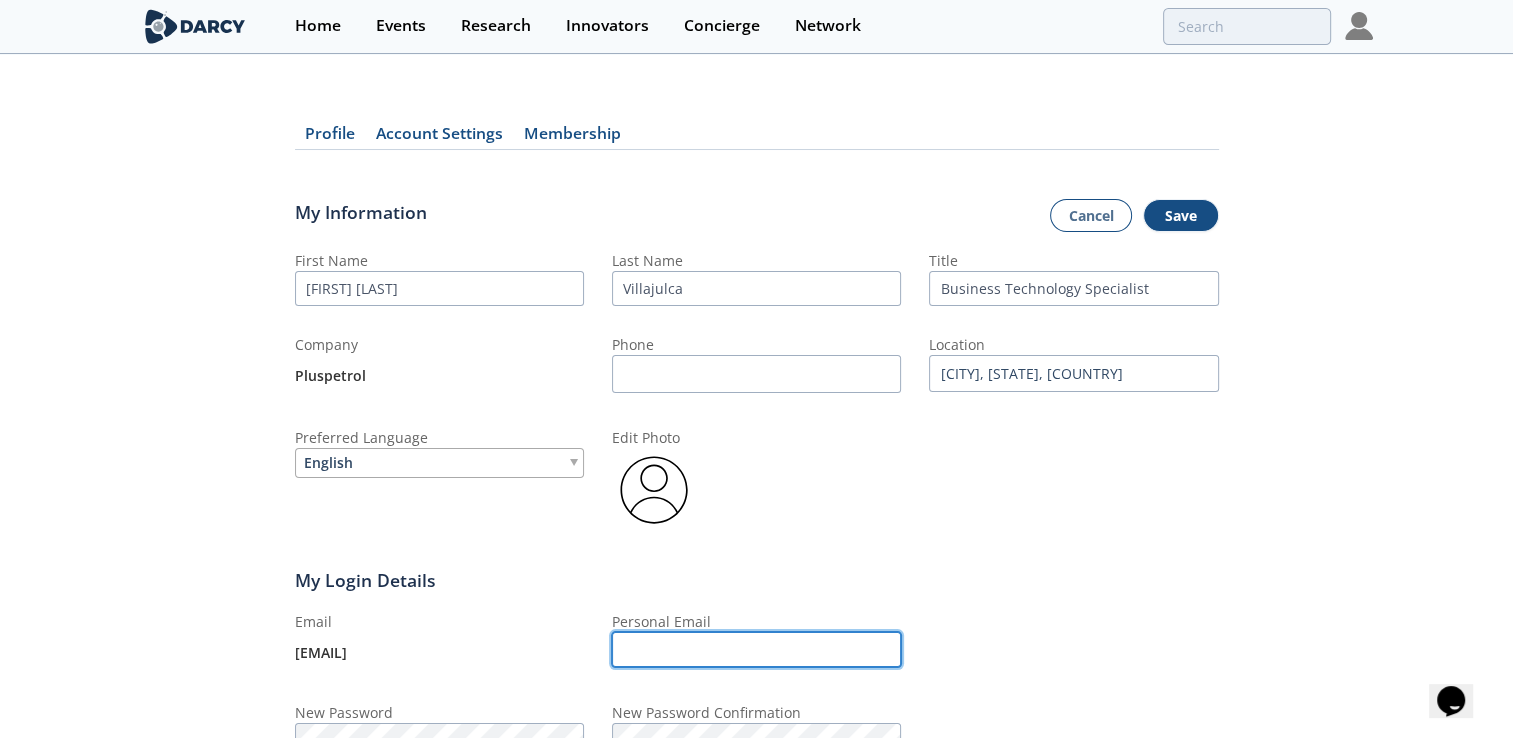 type on "[EMAIL]" 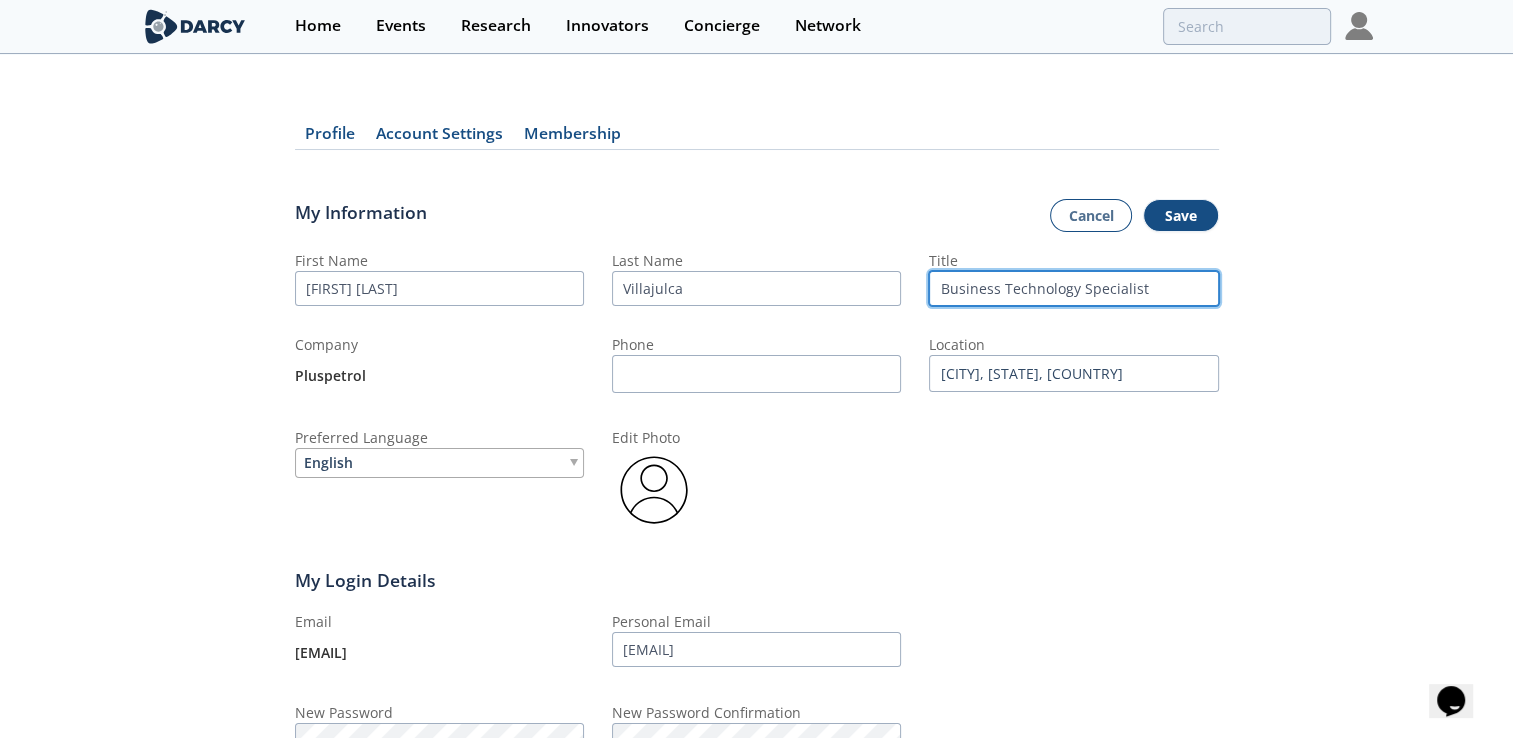 click on "Business Technology Specialist" at bounding box center (1073, 288) 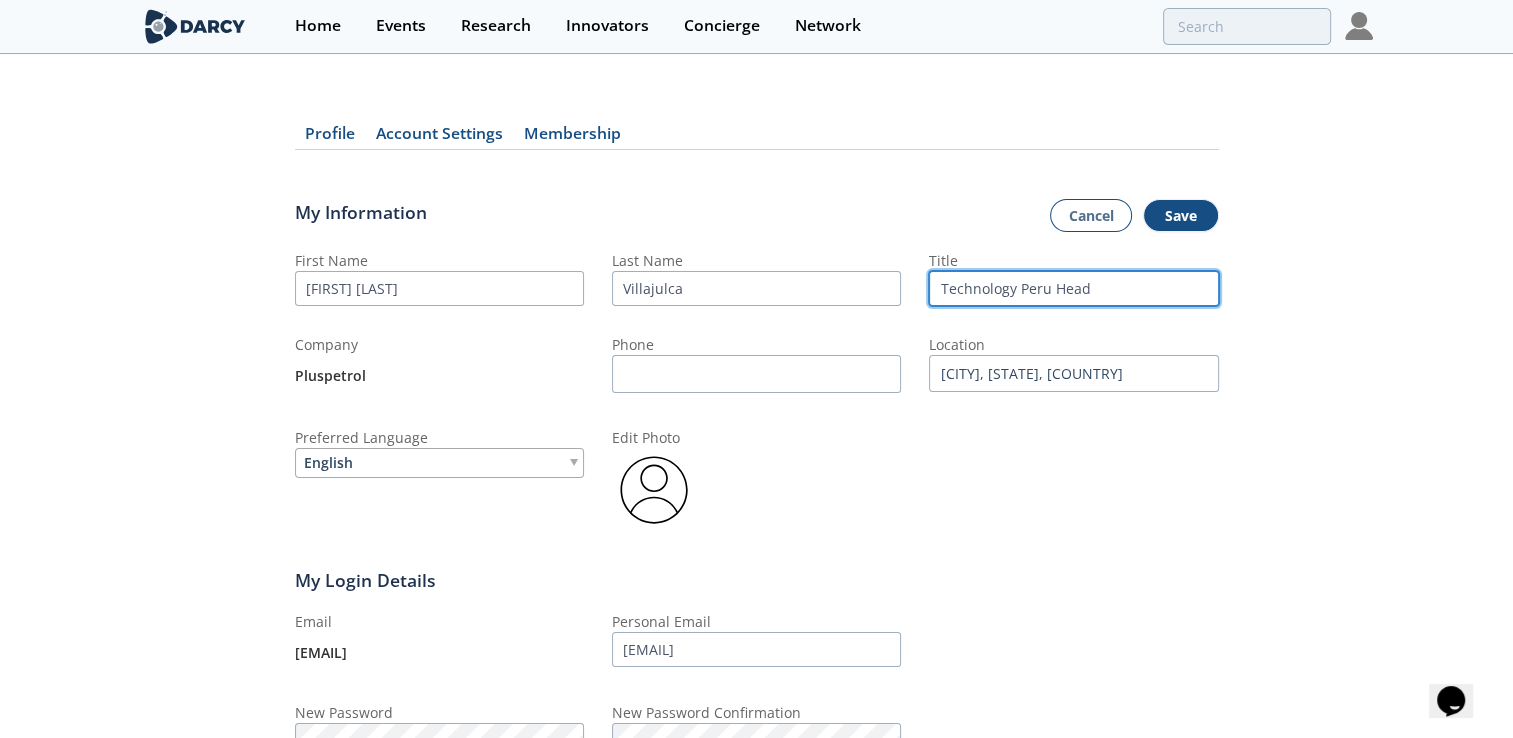 type on "Technology Peru Head" 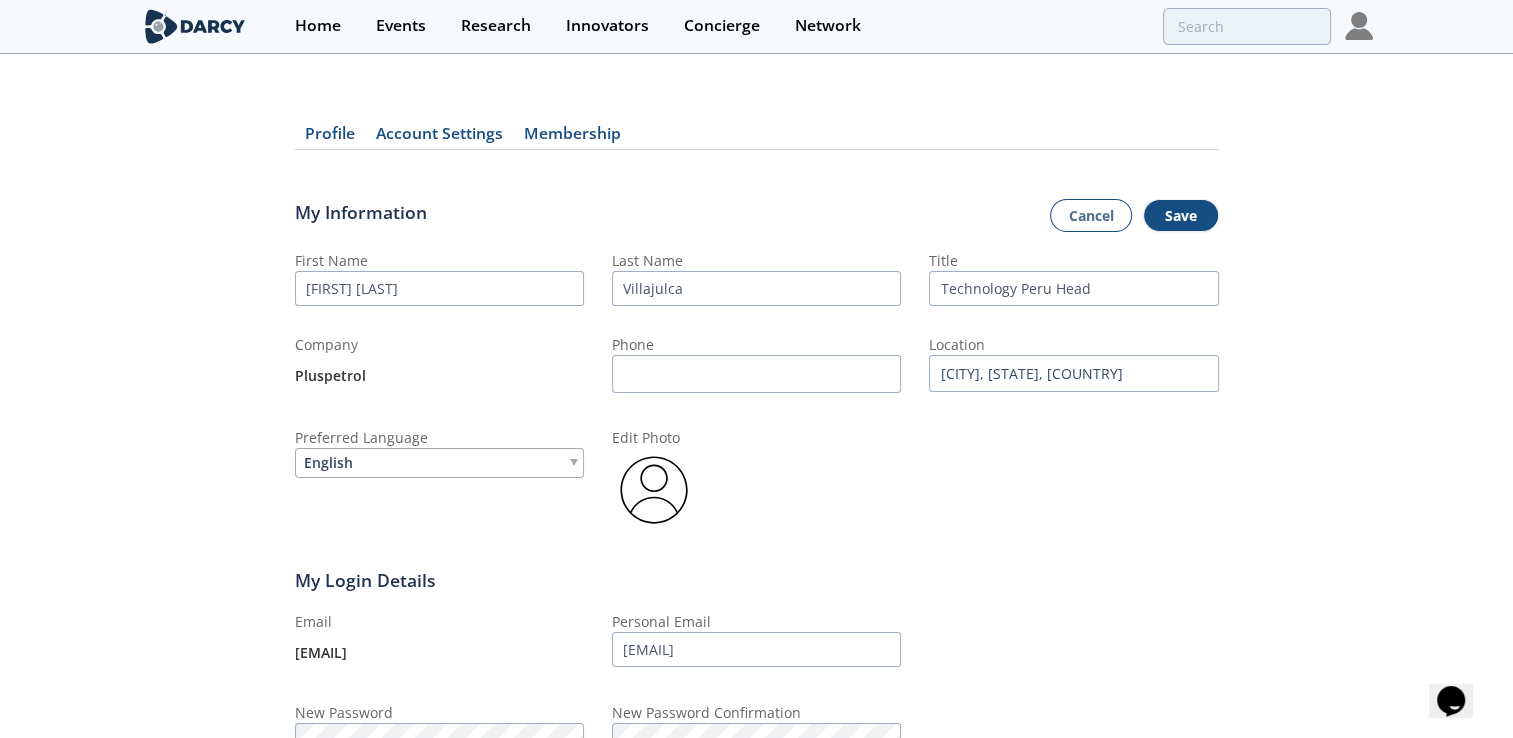 click on "Profile
Account Settings
Membership
My Information
Cancel
Save
First Name
Jose Carlos
Last Name
Villajulca
Title
Technology Peru Head
Company
Pluspetrol
Phone
Location
San Isidro, Provincia de Lima, Peru" 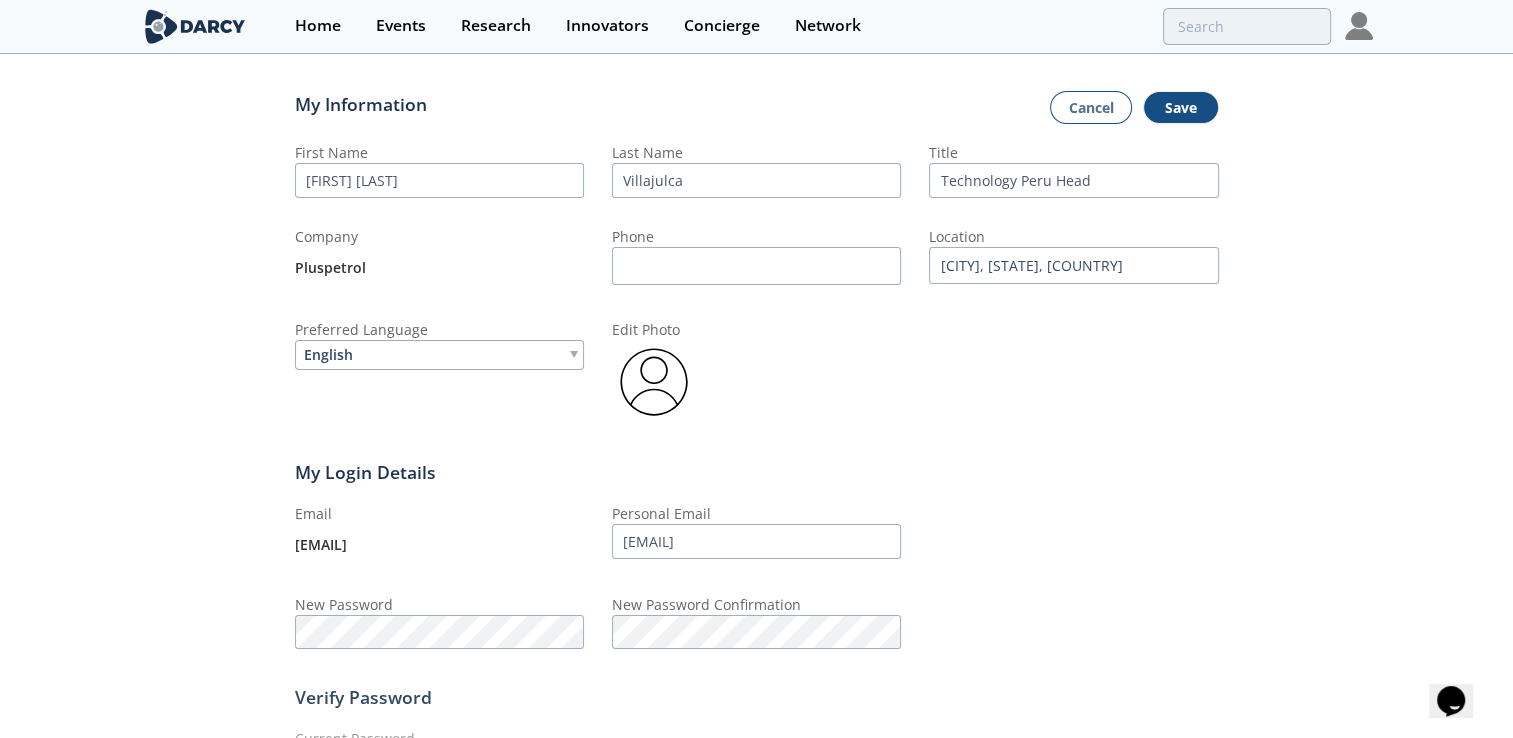 scroll, scrollTop: 0, scrollLeft: 0, axis: both 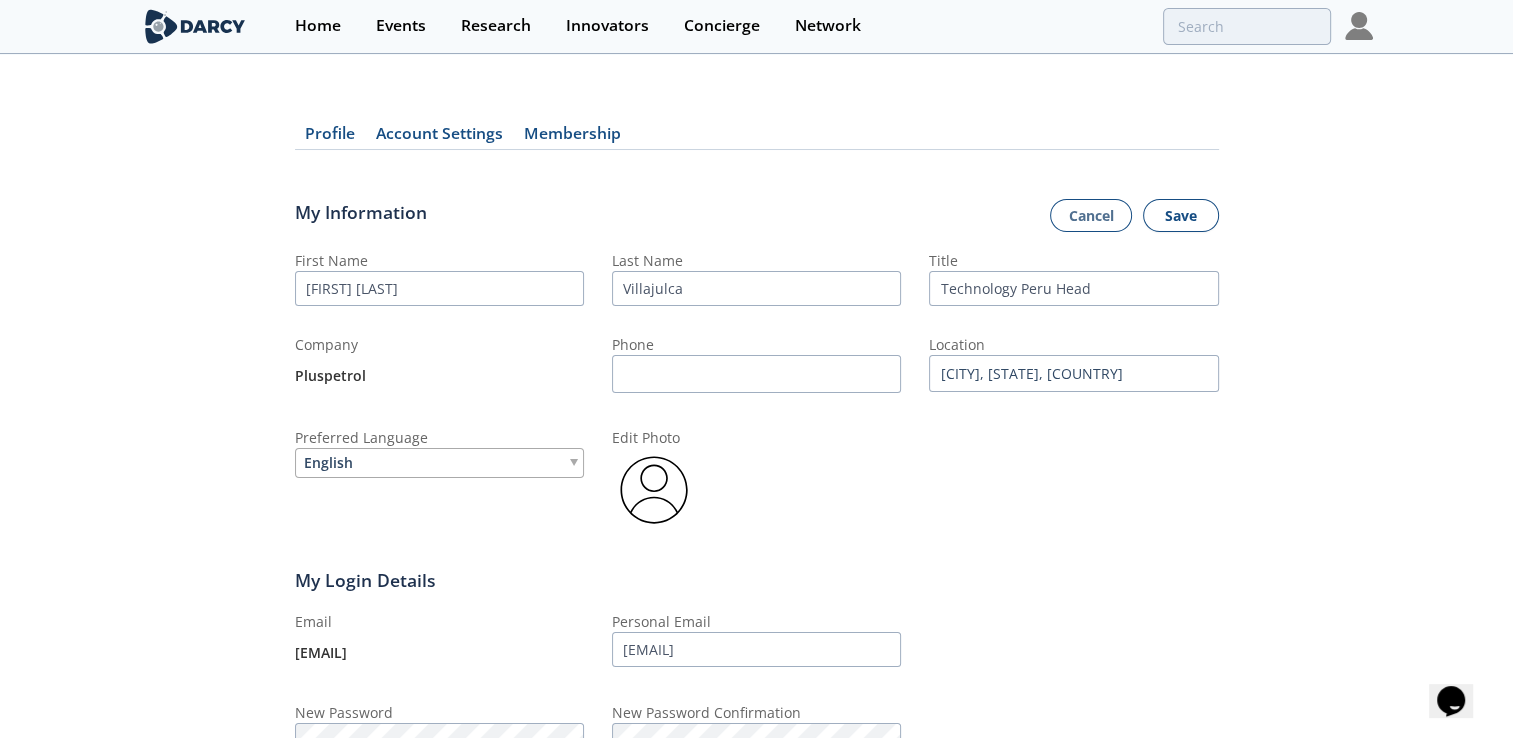 click on "Save" at bounding box center (1181, 216) 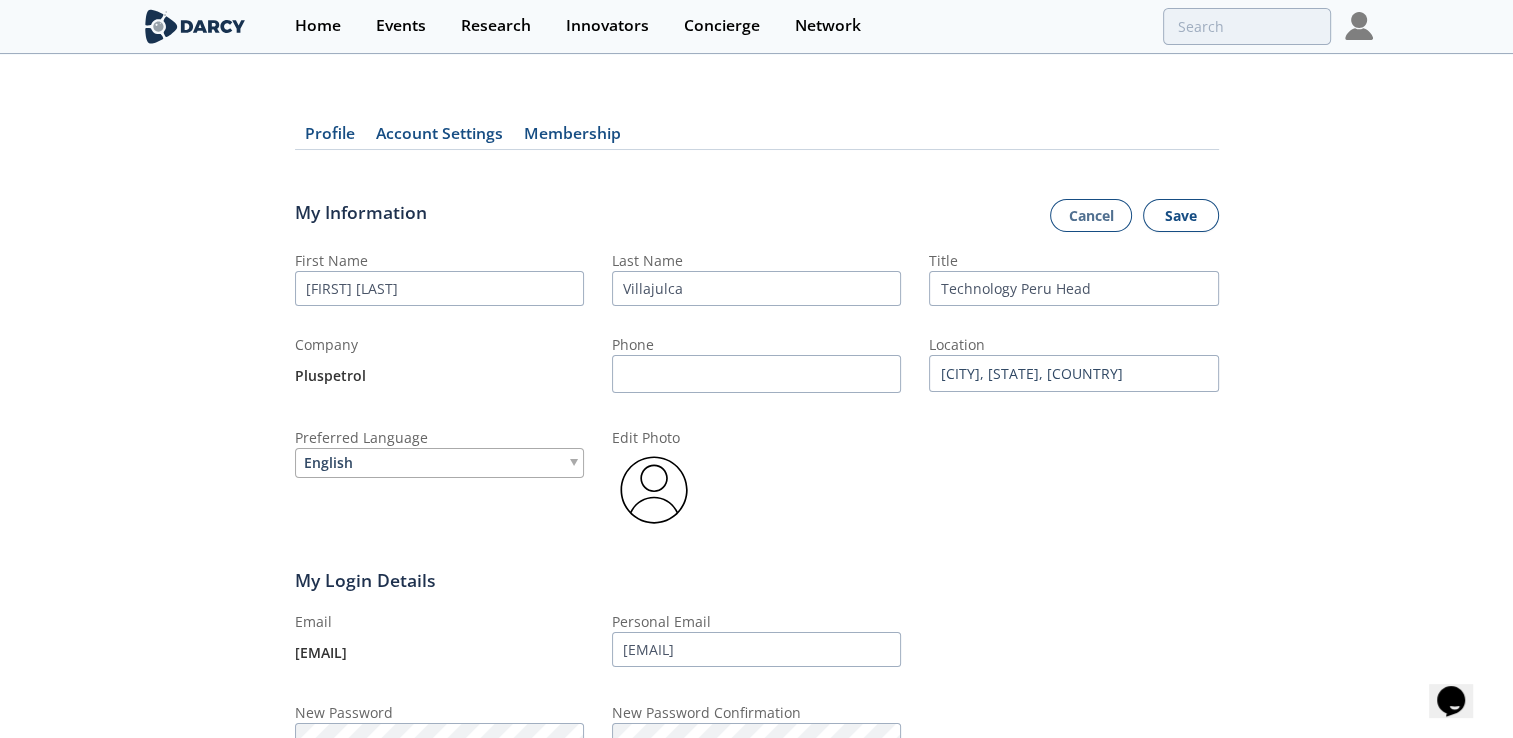 click on "Save" at bounding box center [1181, 216] 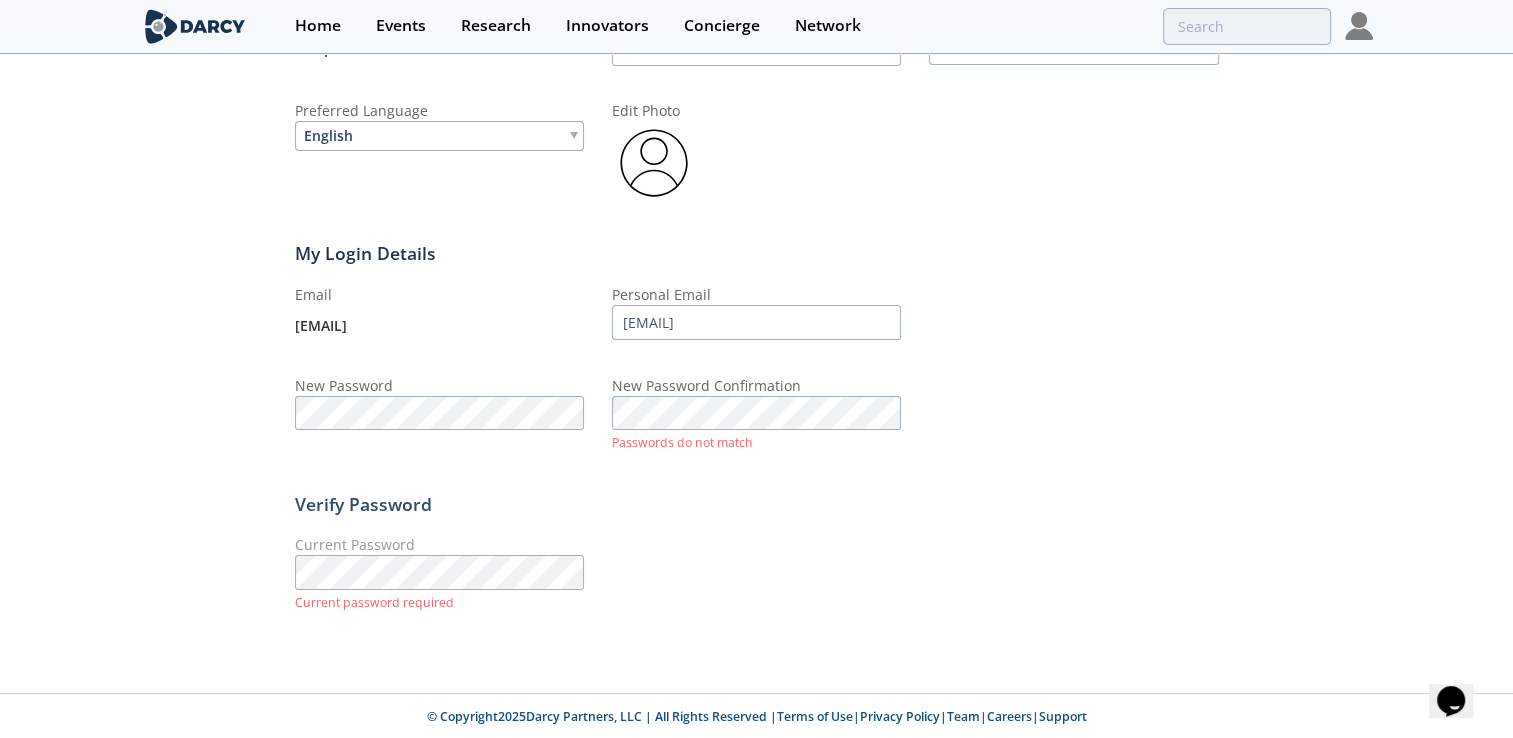 scroll, scrollTop: 0, scrollLeft: 0, axis: both 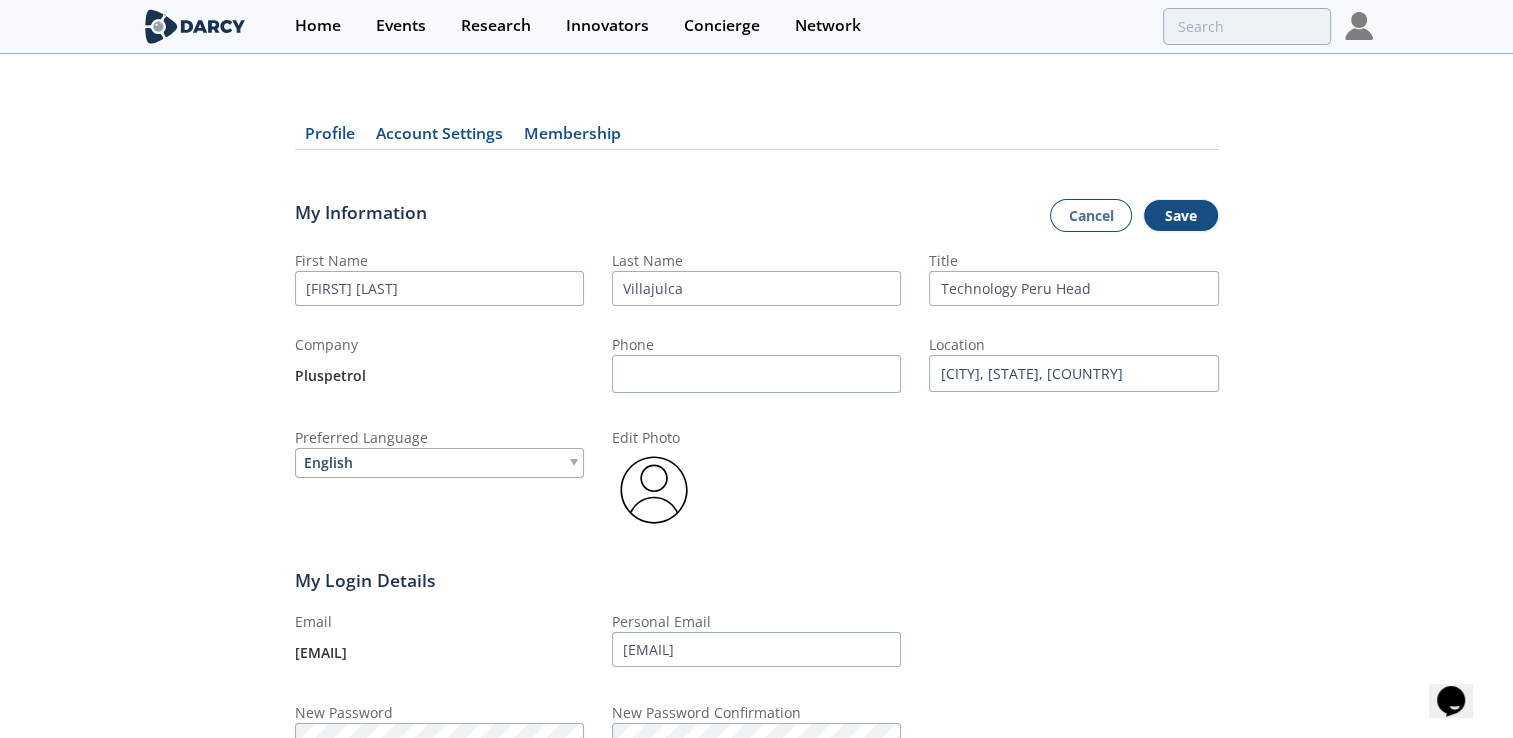 click at bounding box center (1359, 26) 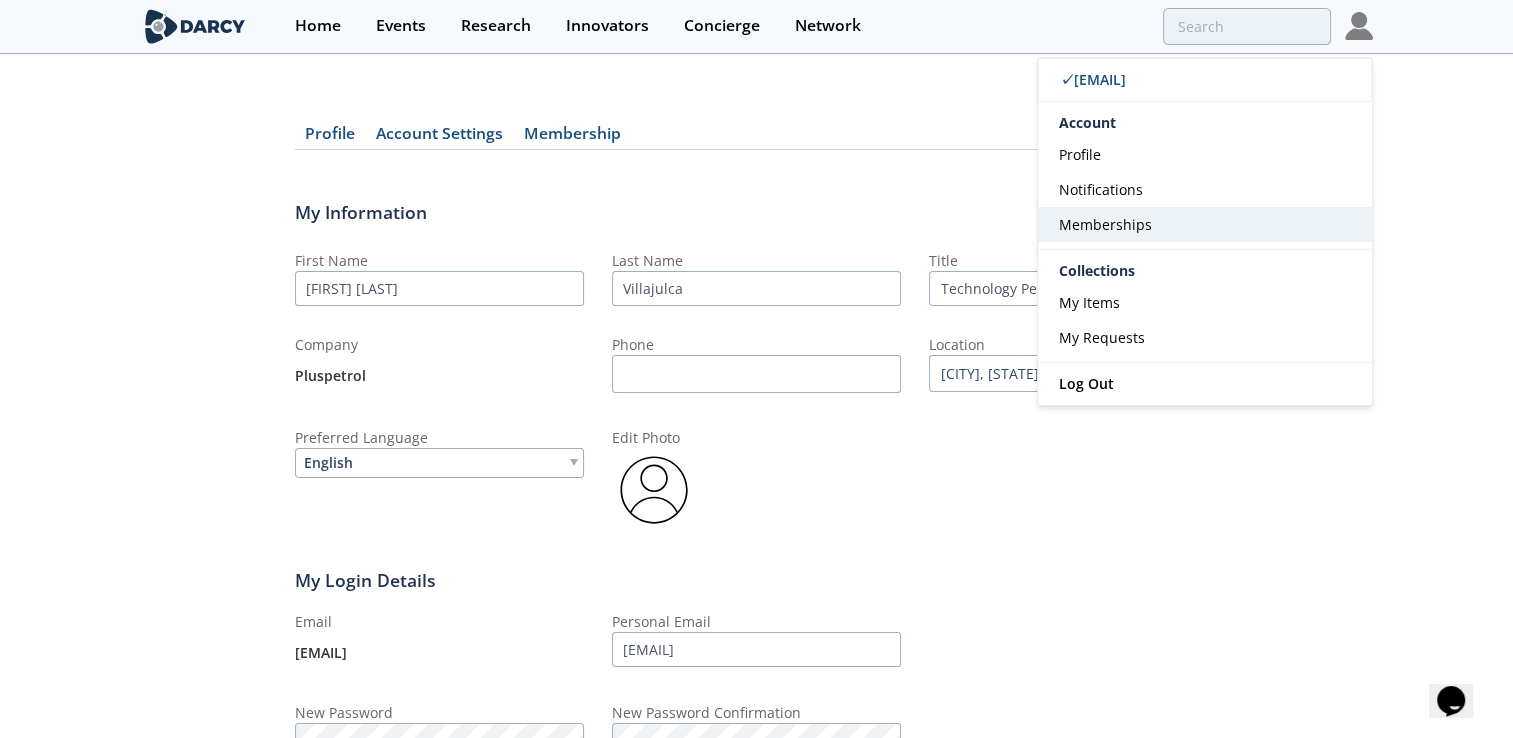 click on "Memberships" at bounding box center (1205, 224) 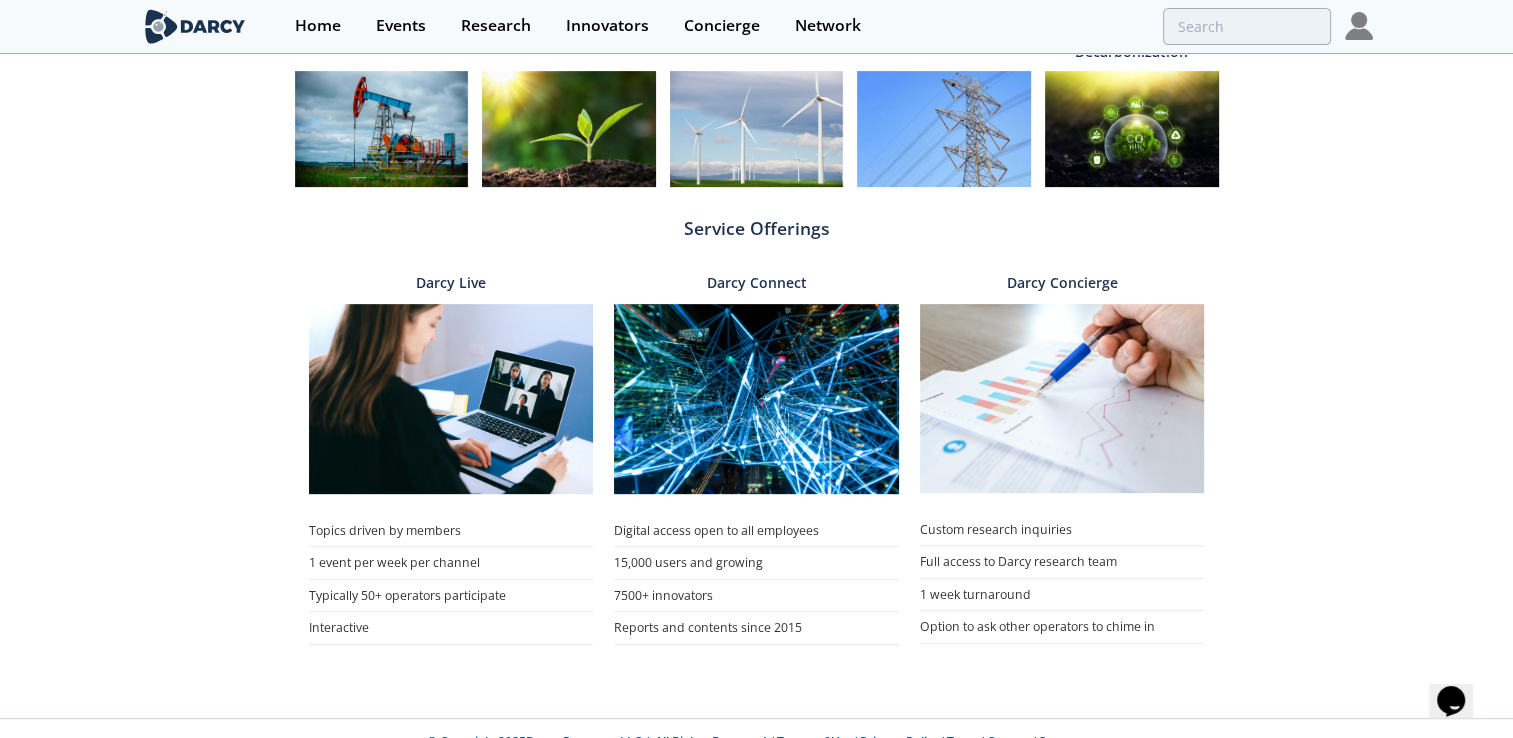 scroll, scrollTop: 783, scrollLeft: 0, axis: vertical 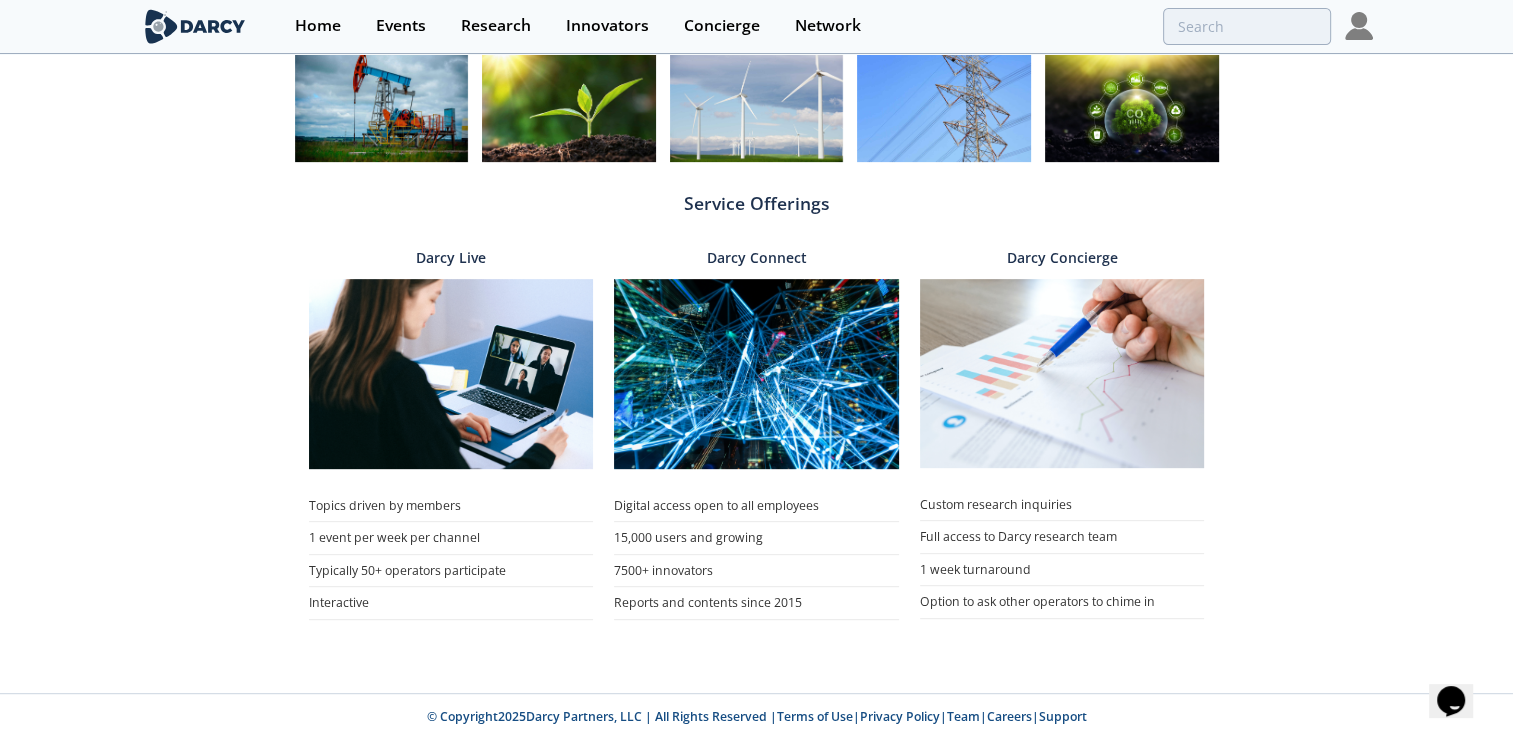 click on "Profile
Account Settings
Membership
Memberships
Your current access to Darcy Connect includes the Memberships below. If you’d like to expand your access for yourself or your company, please request a trial or set up a call with us to learn more.
Oil & Gas
Corporate Member
Expires  2/29/2028
Sustainability
Corporate Member
Expires  2/29/2028
Energy Transition
Corporate Member
Expires  2/29/2028
Power & Utilities" 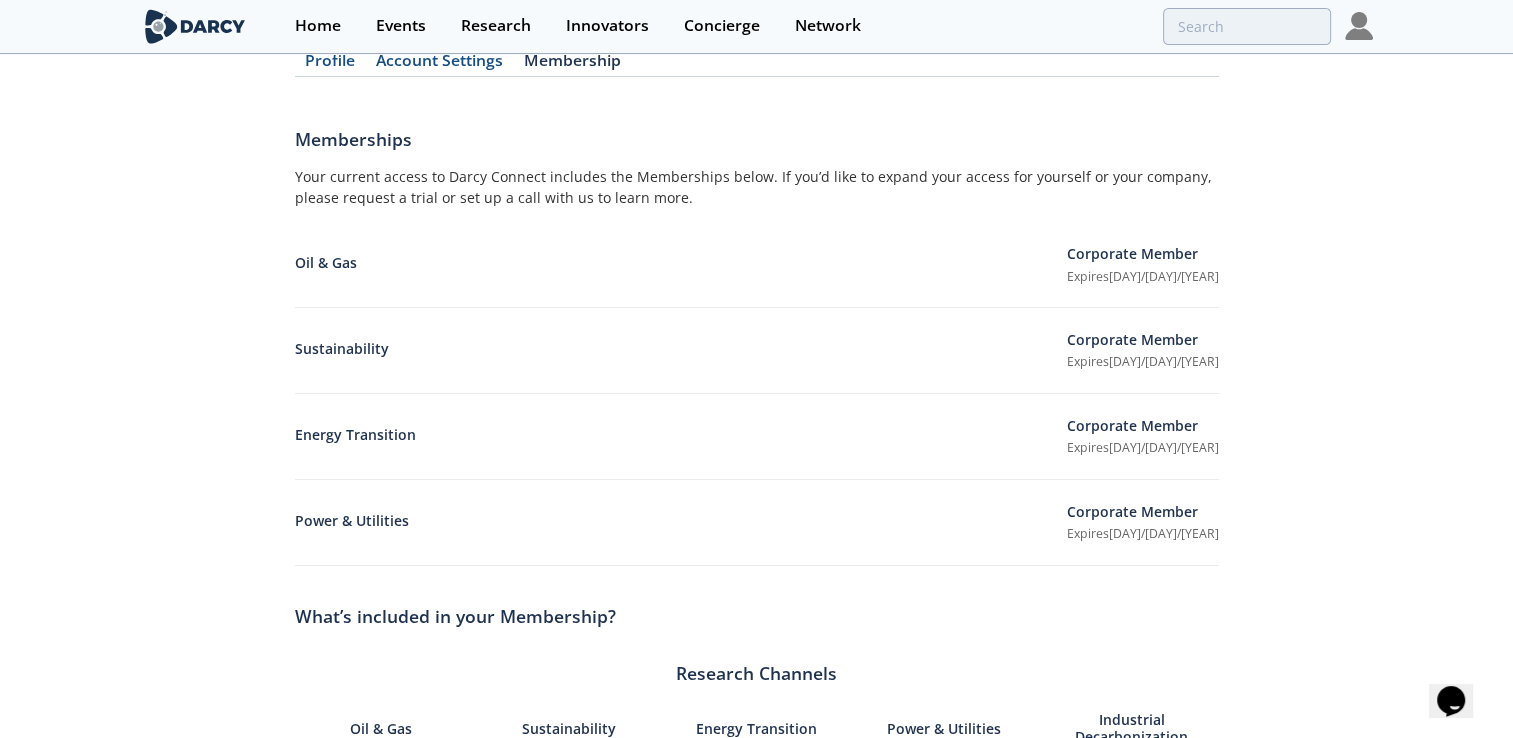 scroll, scrollTop: 0, scrollLeft: 0, axis: both 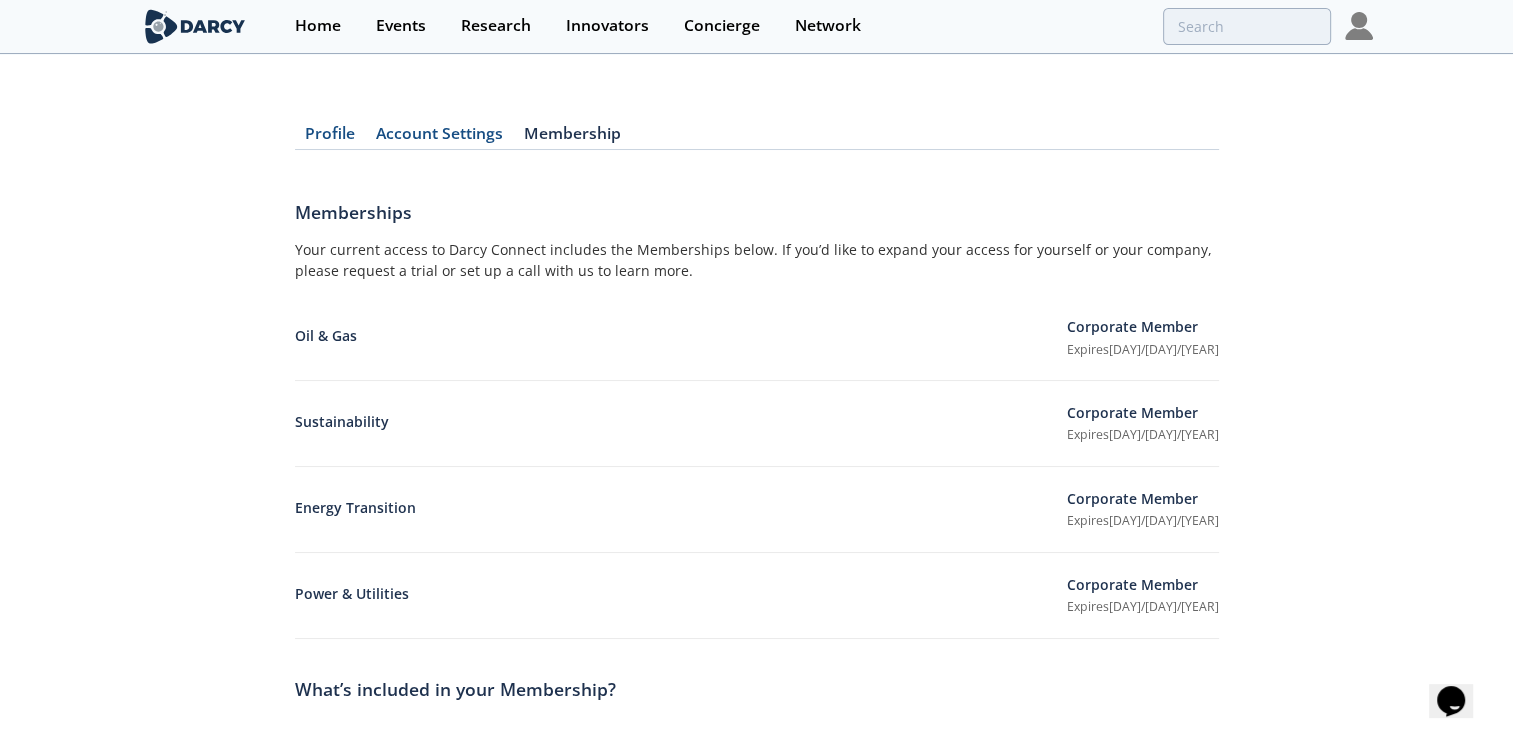 click at bounding box center (1359, 26) 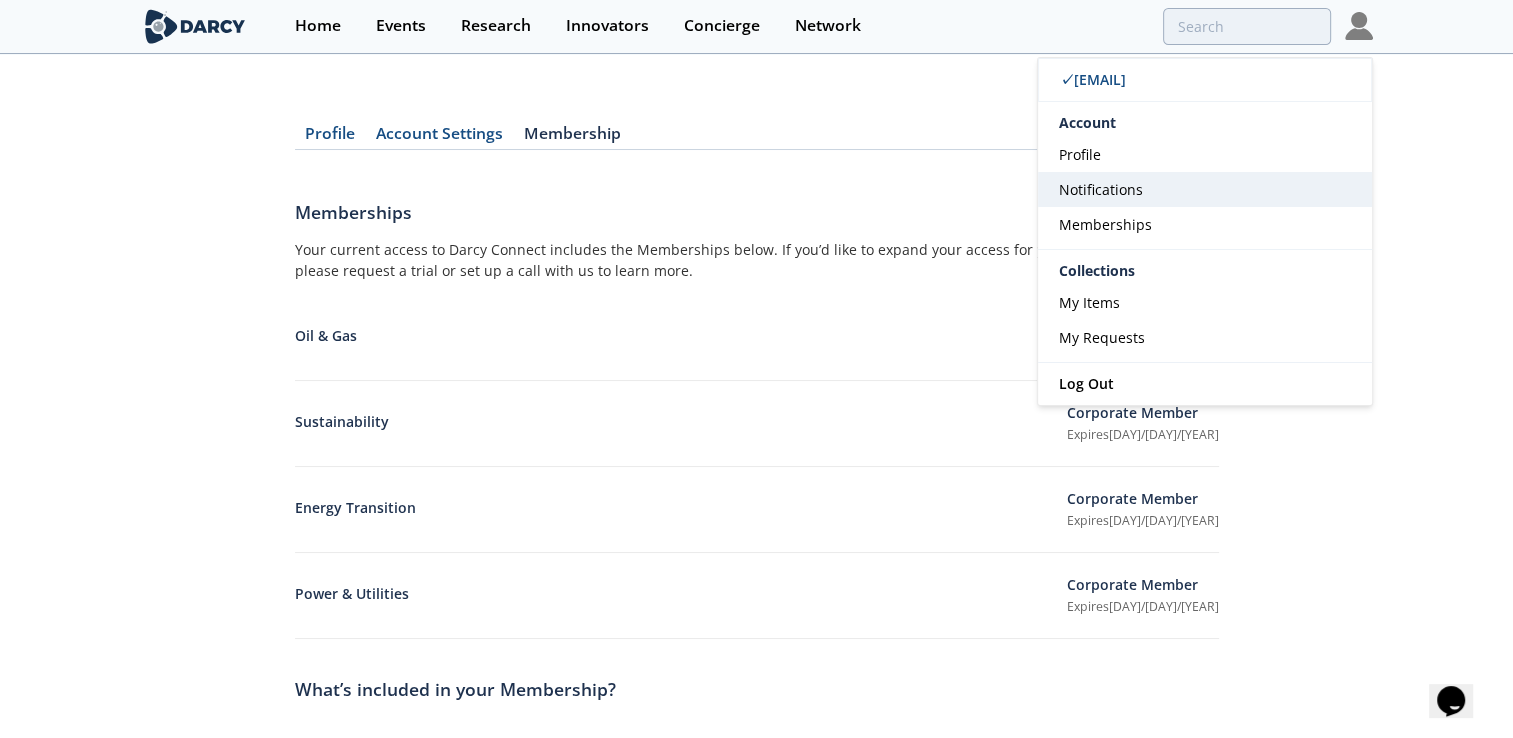 click on "Notifications" at bounding box center [1101, 189] 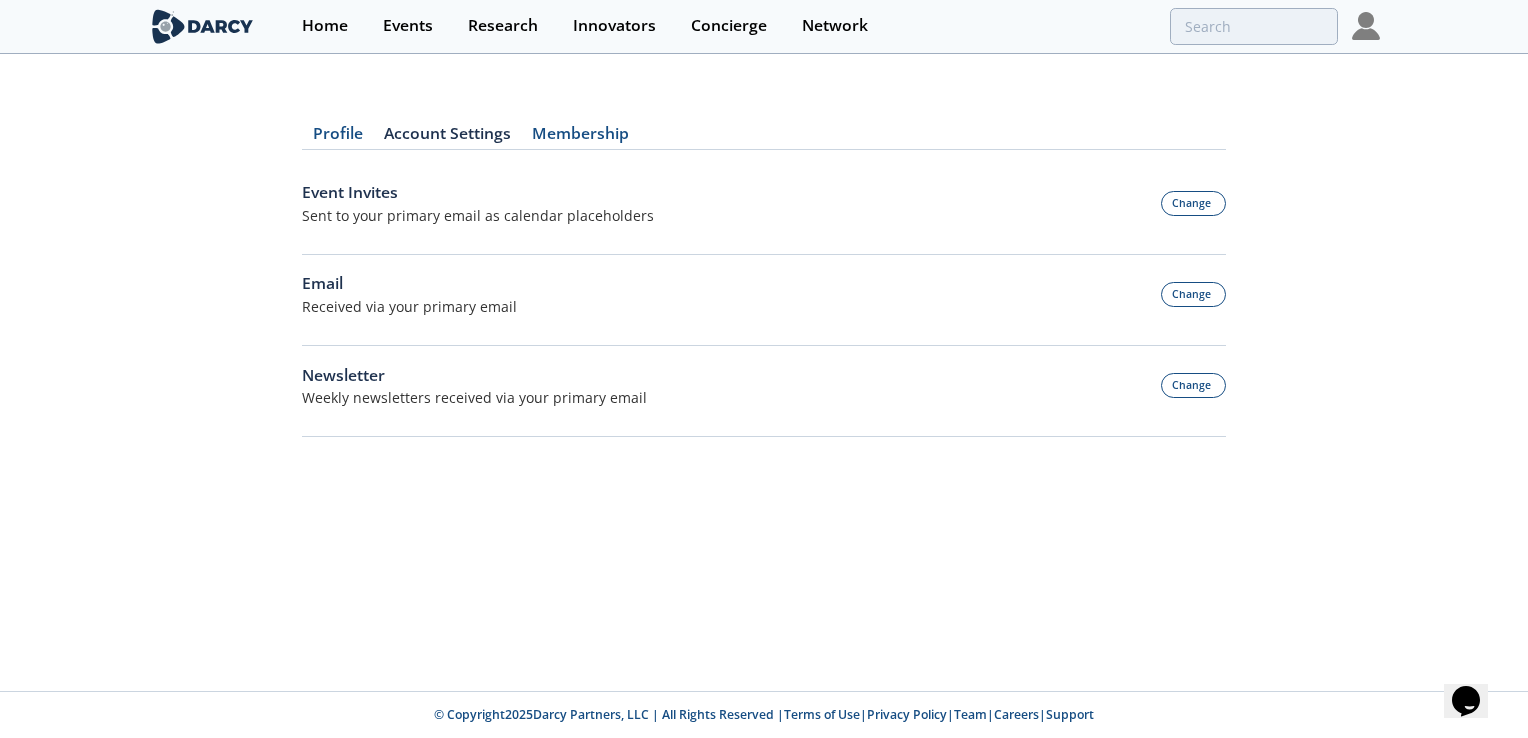 click on "Profile
Account Settings
Membership
Event Invites
Sent to your primary email as calendar placeholders
Change
Email
Received via your primary email
Change
Newsletter
Weekly newsletters received via your primary email
Change" 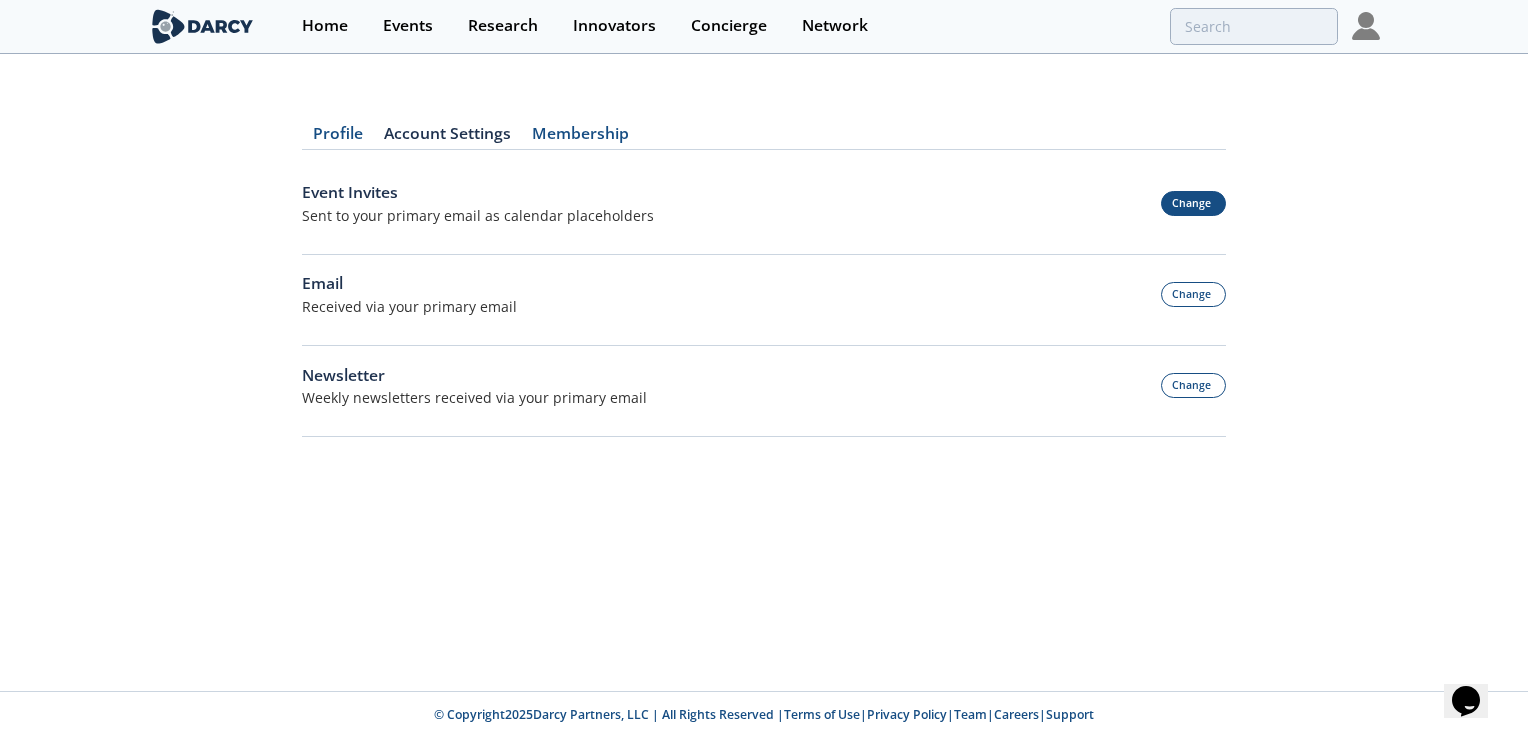 click on "Change" at bounding box center [1194, 203] 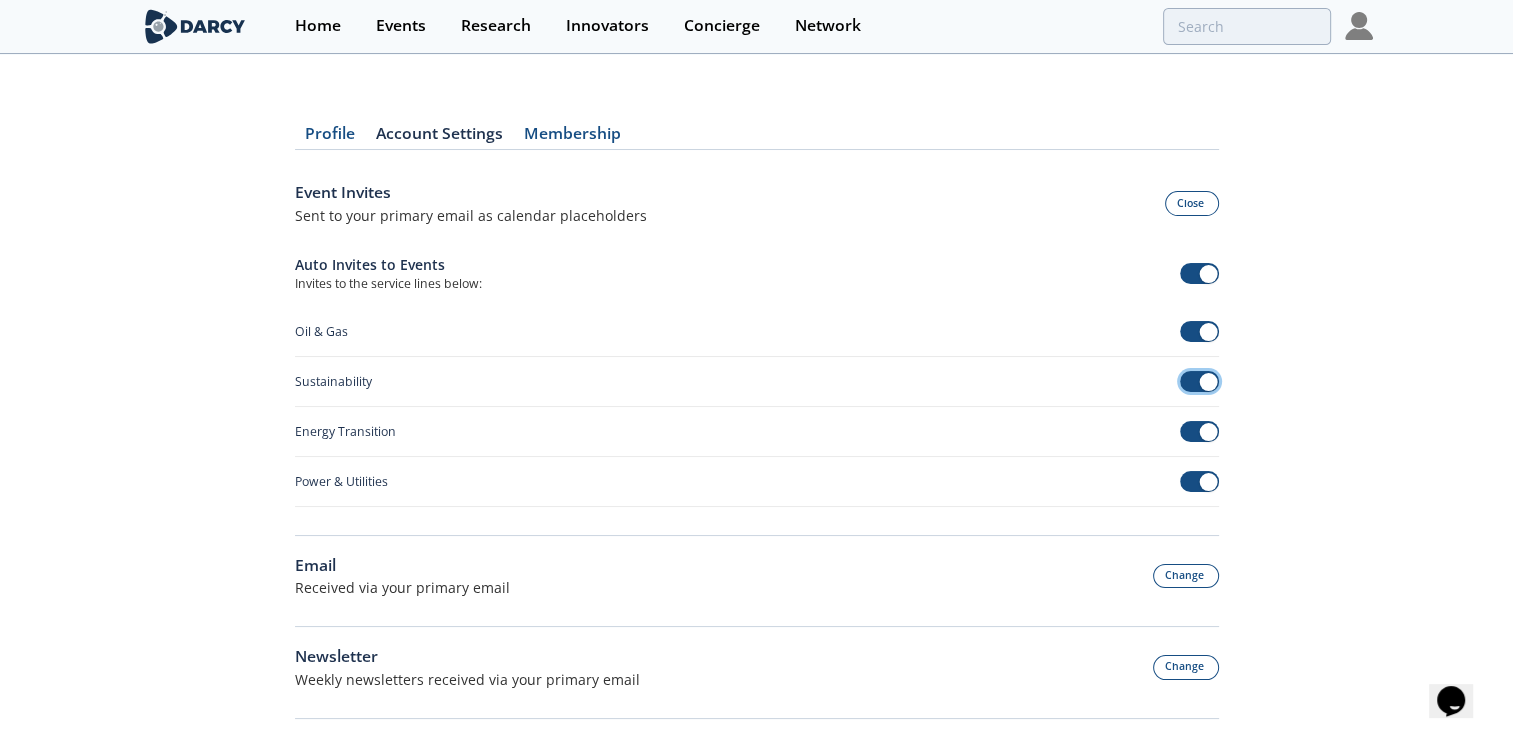 click at bounding box center (1209, 382) 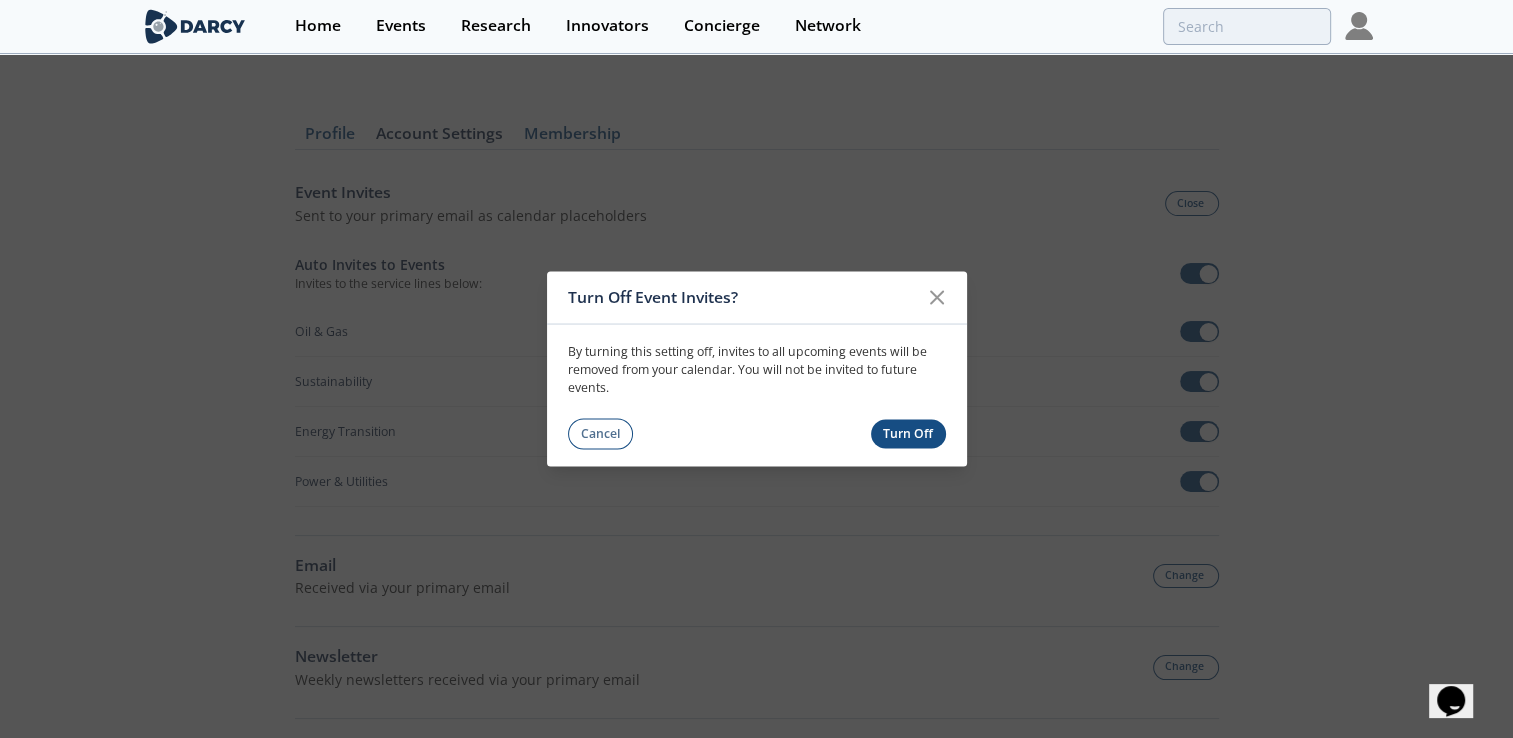 click on "Turn Off" at bounding box center (908, 433) 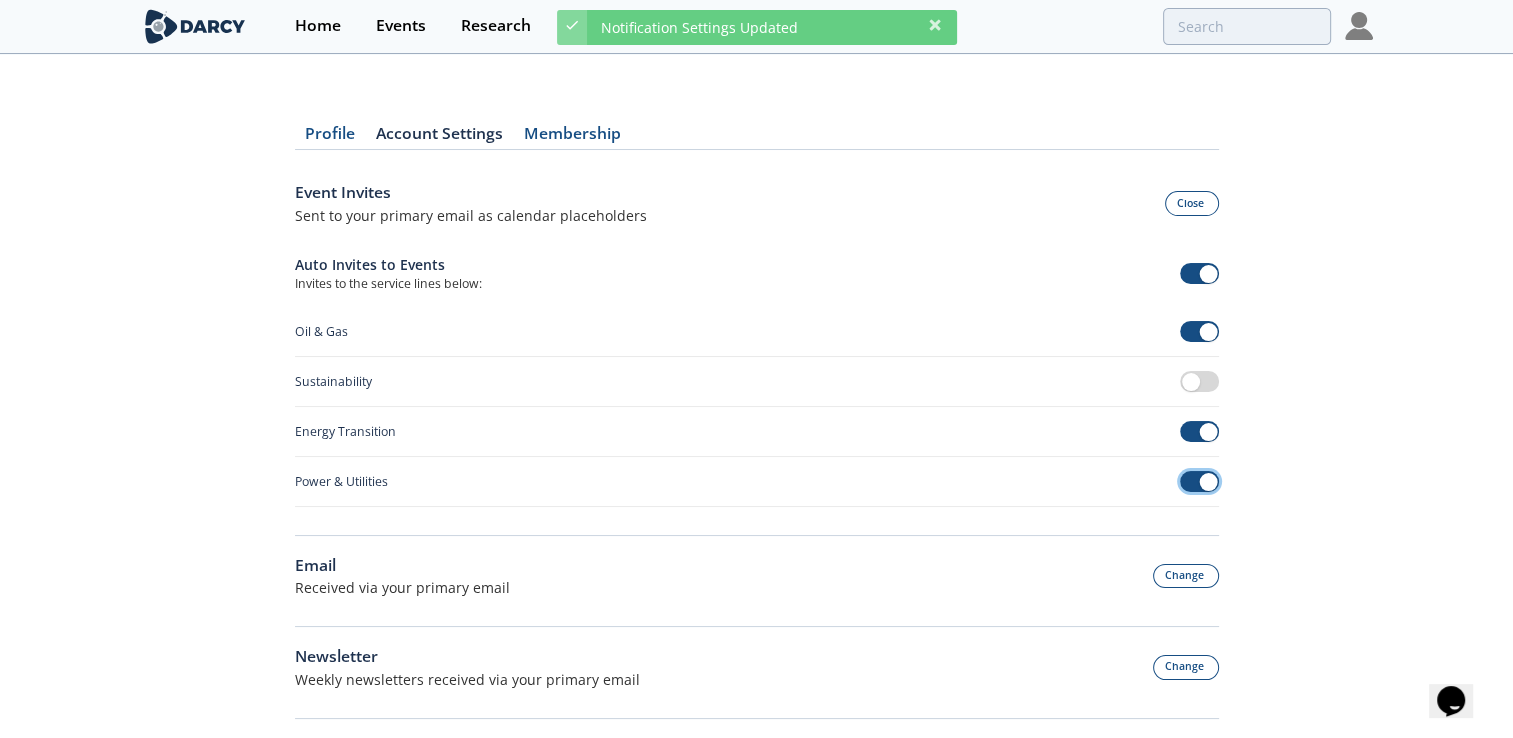click at bounding box center (1199, 481) 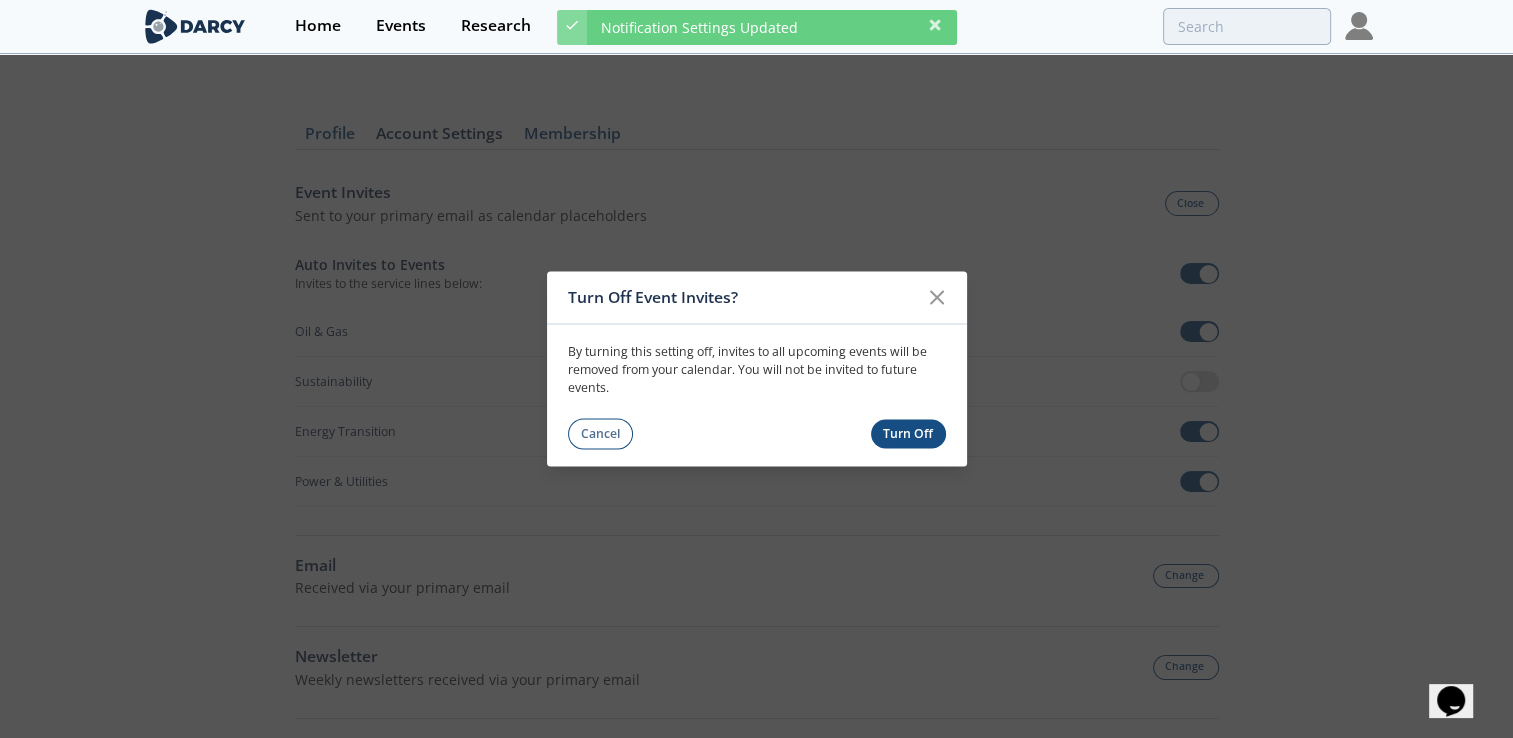 click on "Turn Off" at bounding box center [908, 433] 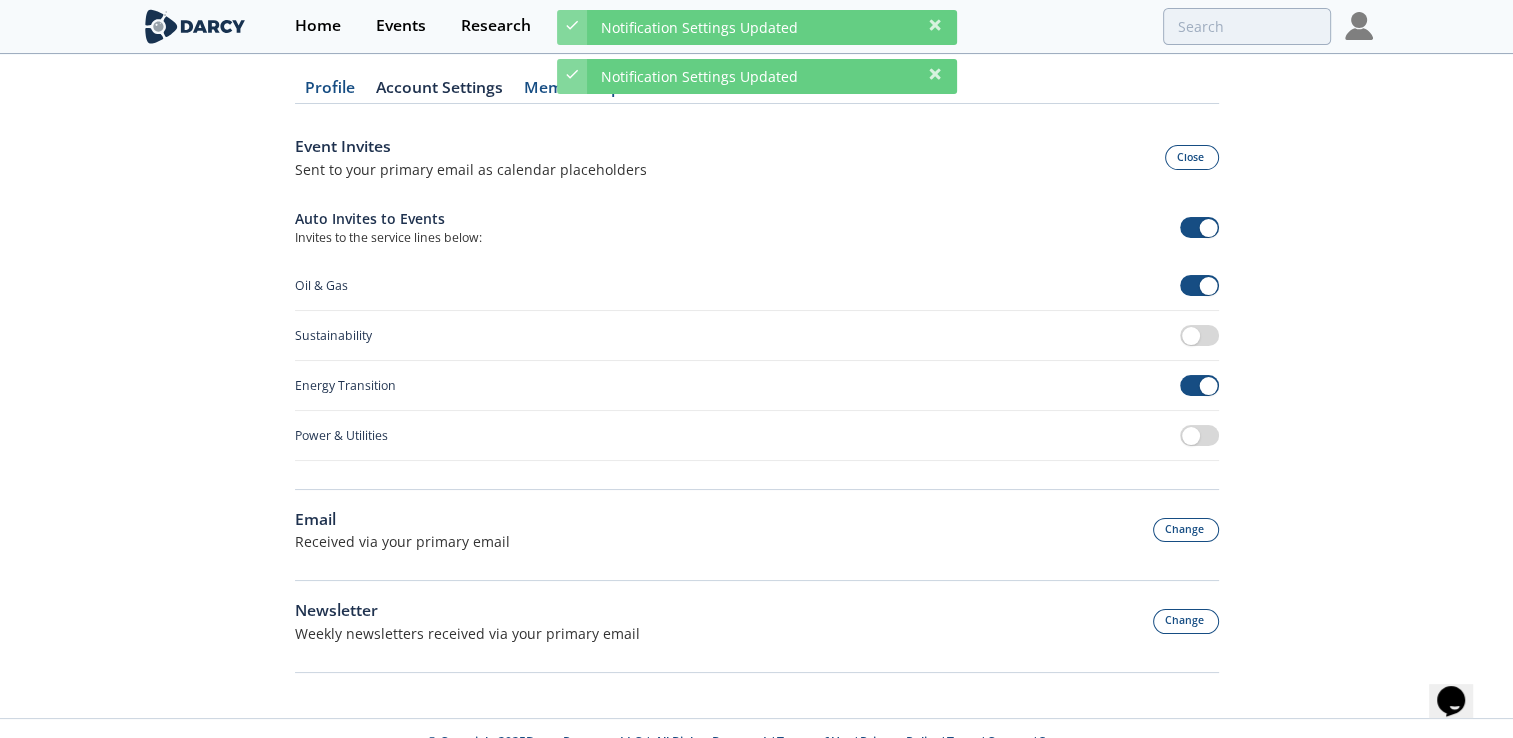 scroll, scrollTop: 71, scrollLeft: 0, axis: vertical 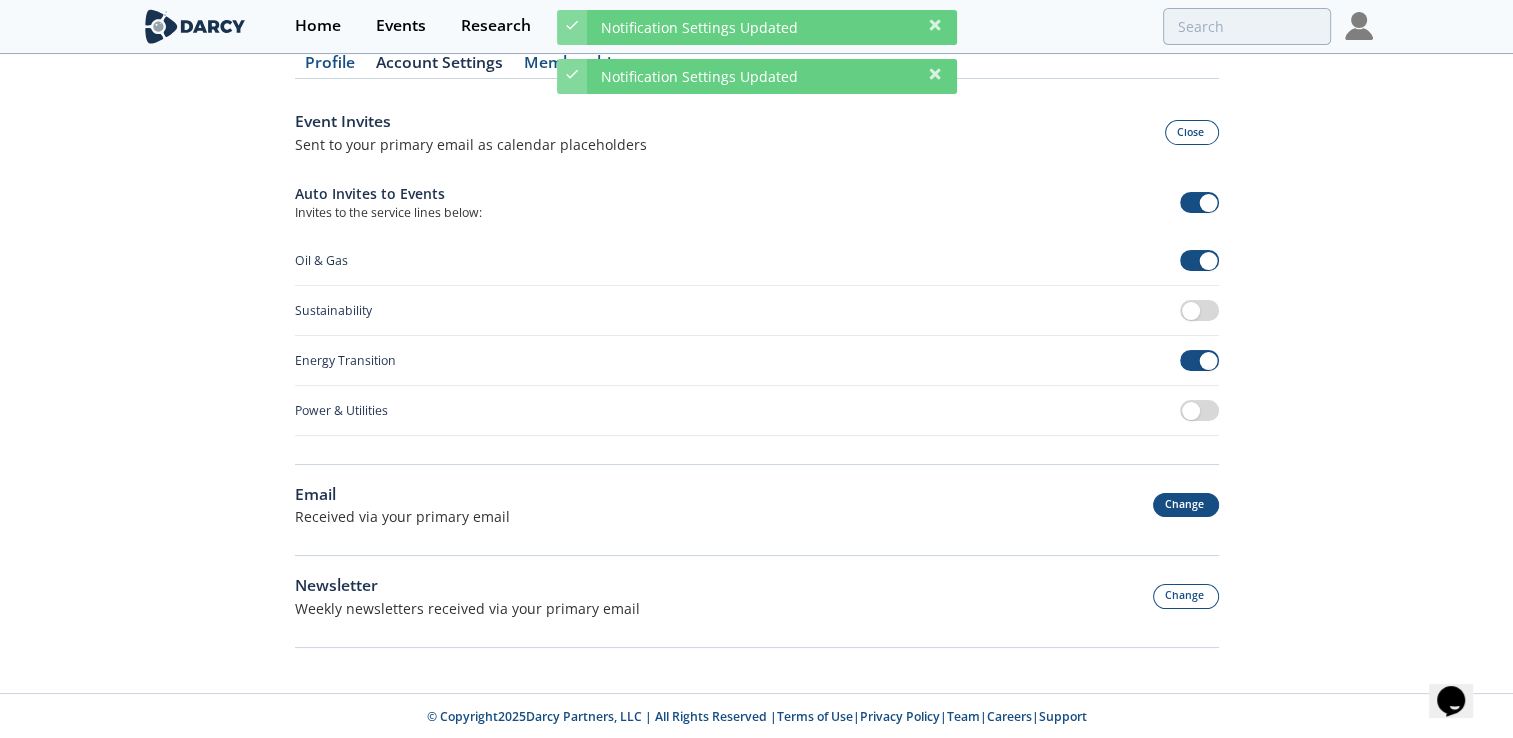 click on "Change" at bounding box center (1186, 505) 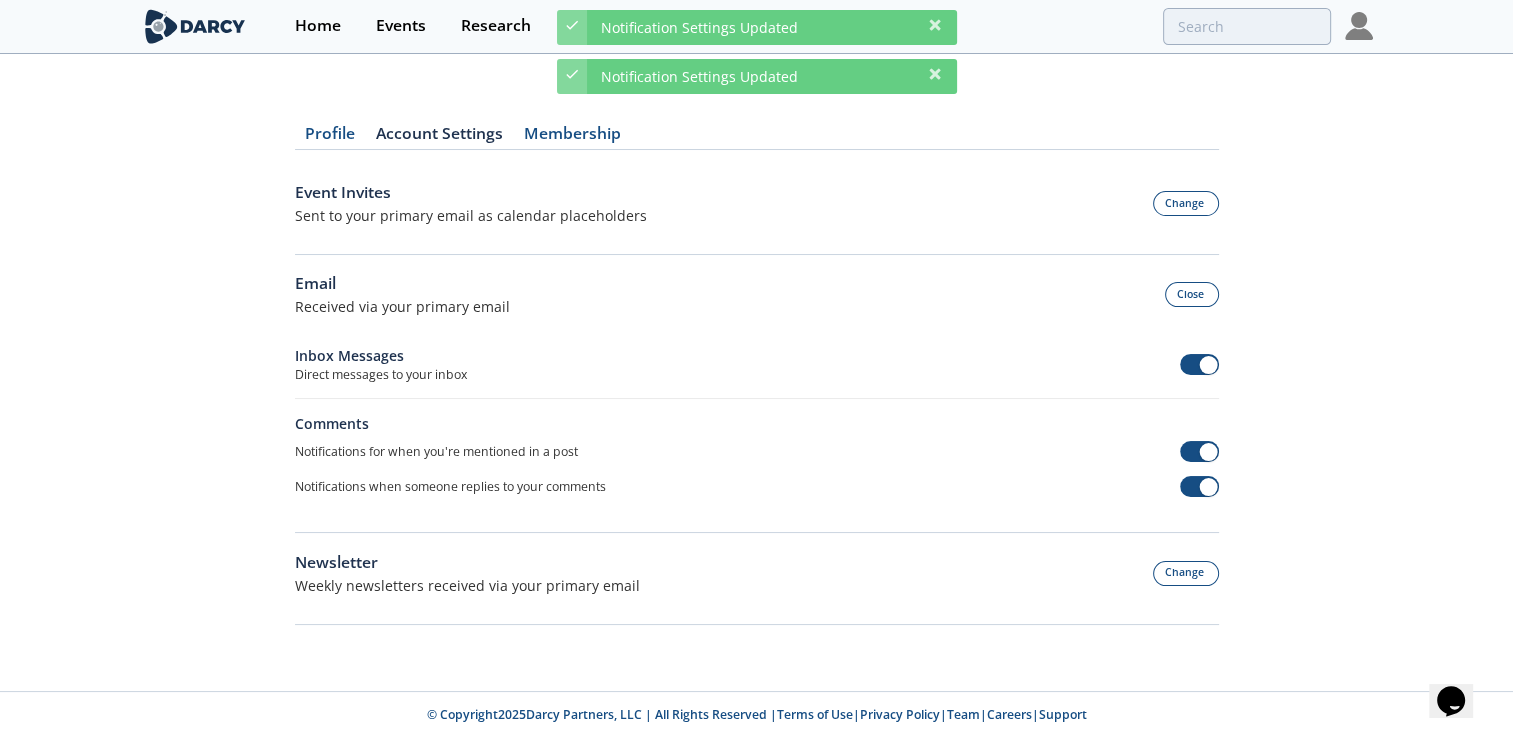 scroll, scrollTop: 0, scrollLeft: 0, axis: both 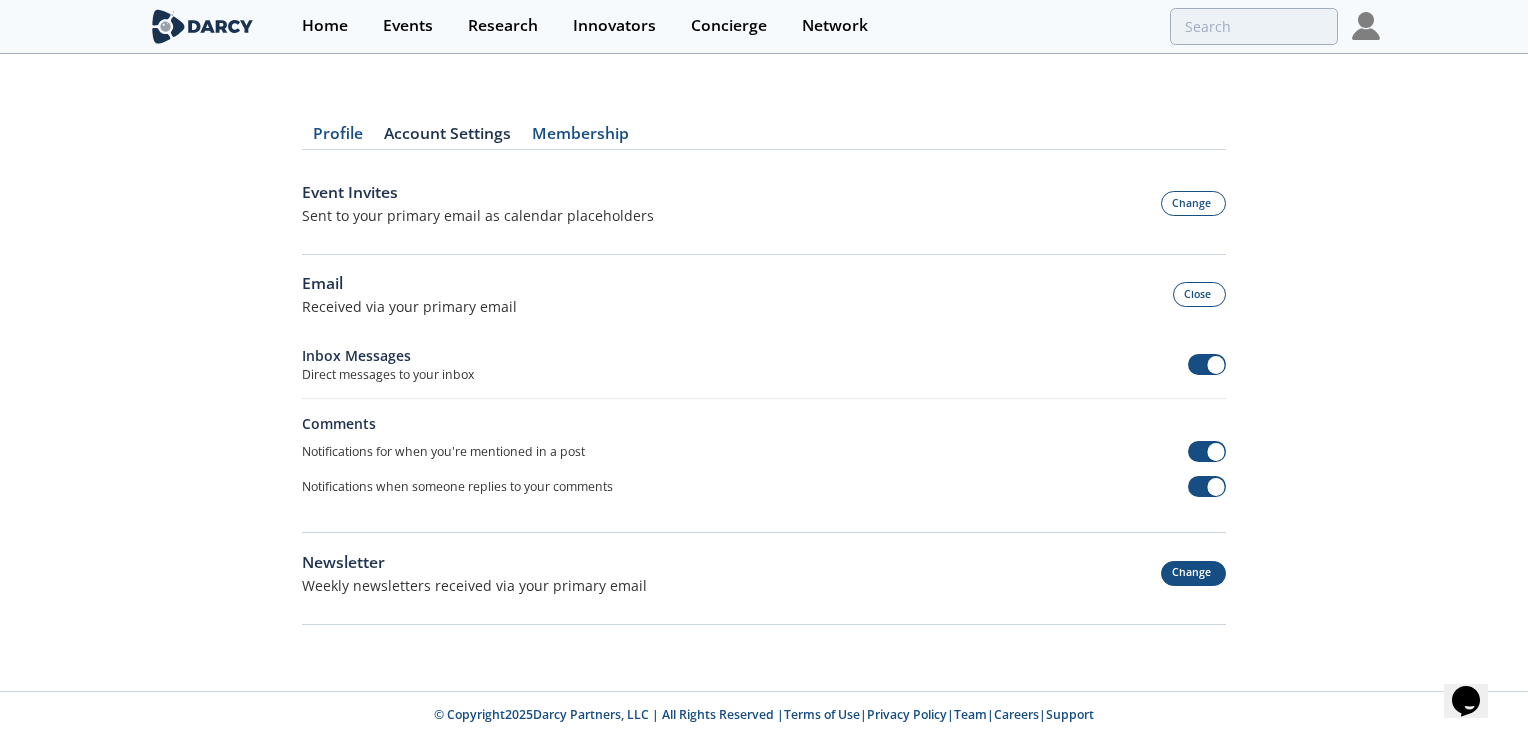 click on "Change" at bounding box center (1194, 573) 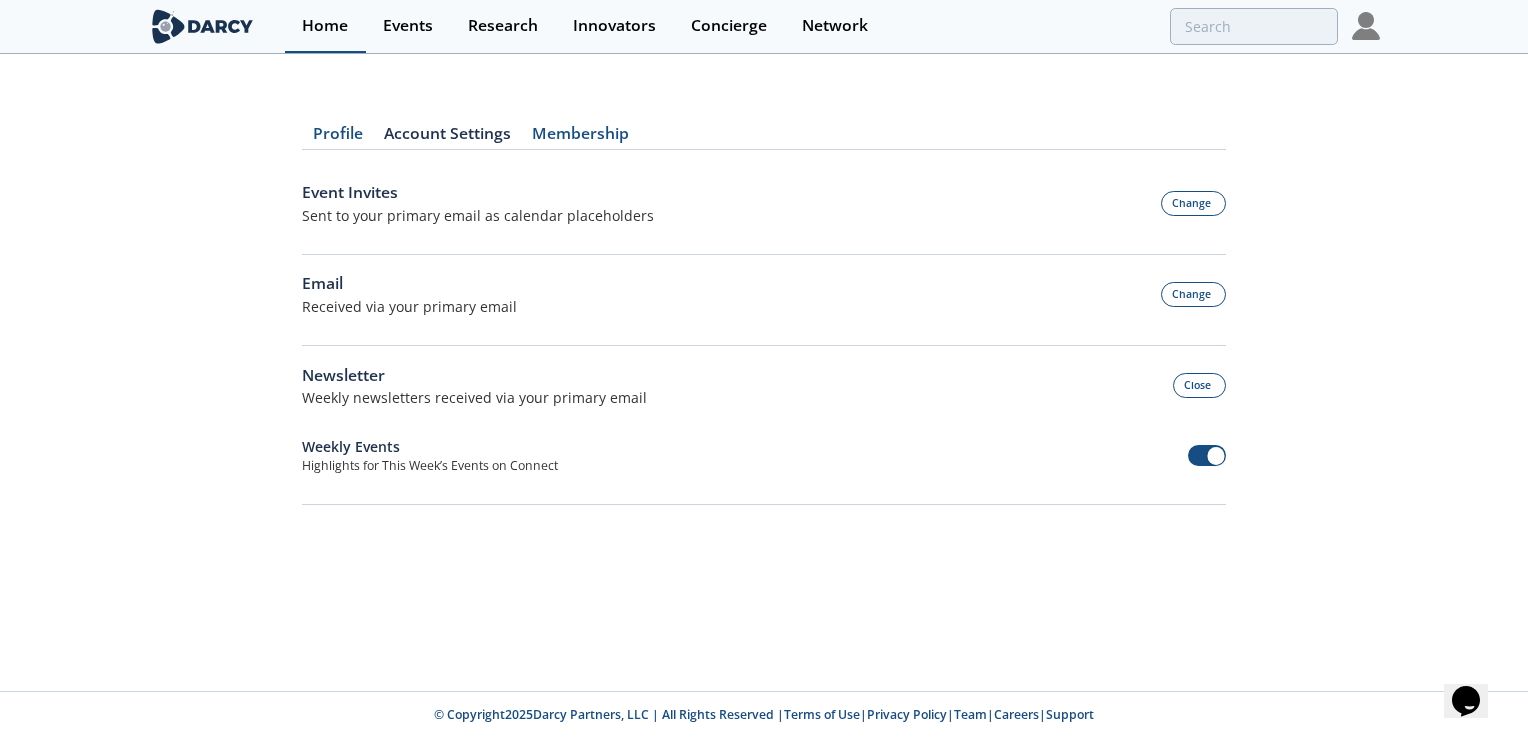click on "Home" at bounding box center [325, 26] 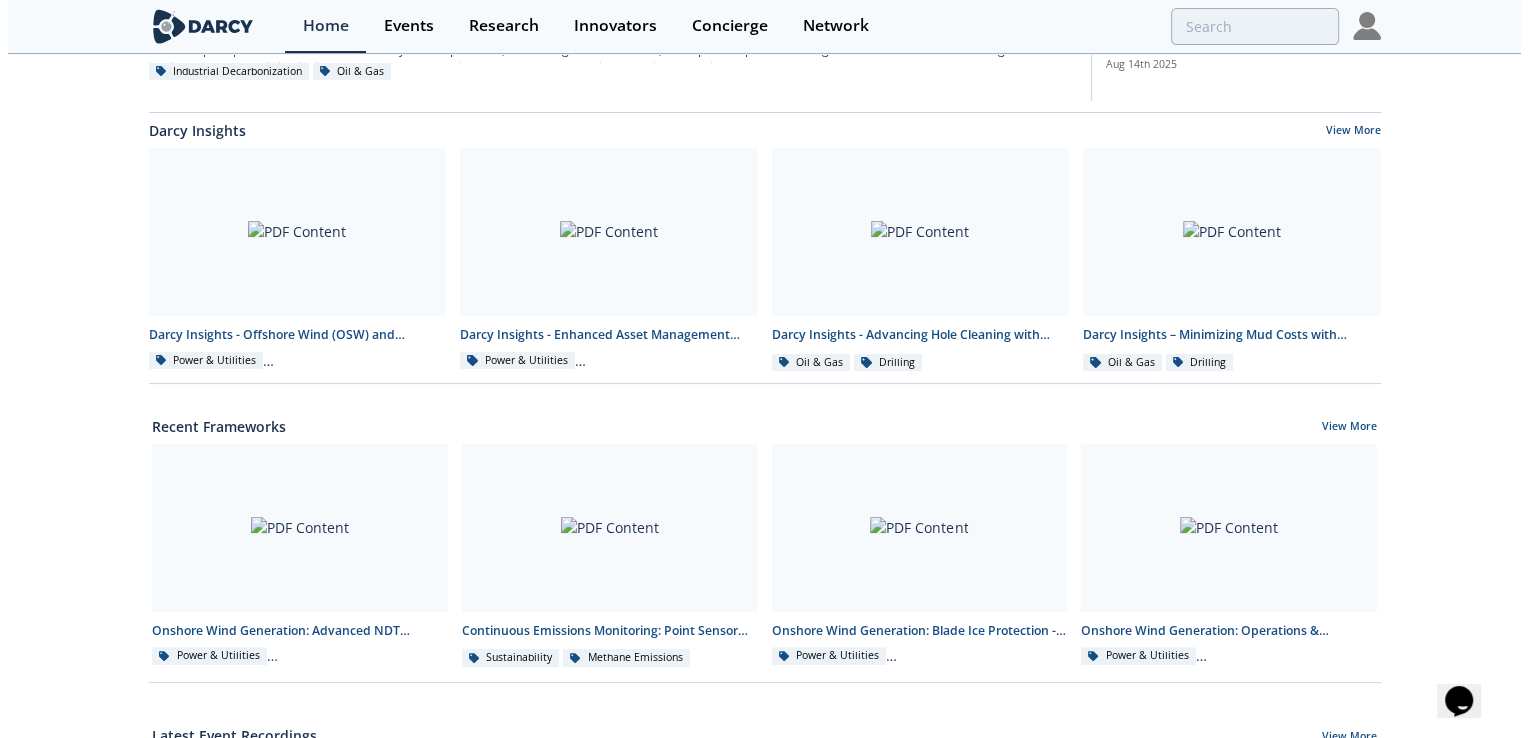 scroll, scrollTop: 0, scrollLeft: 0, axis: both 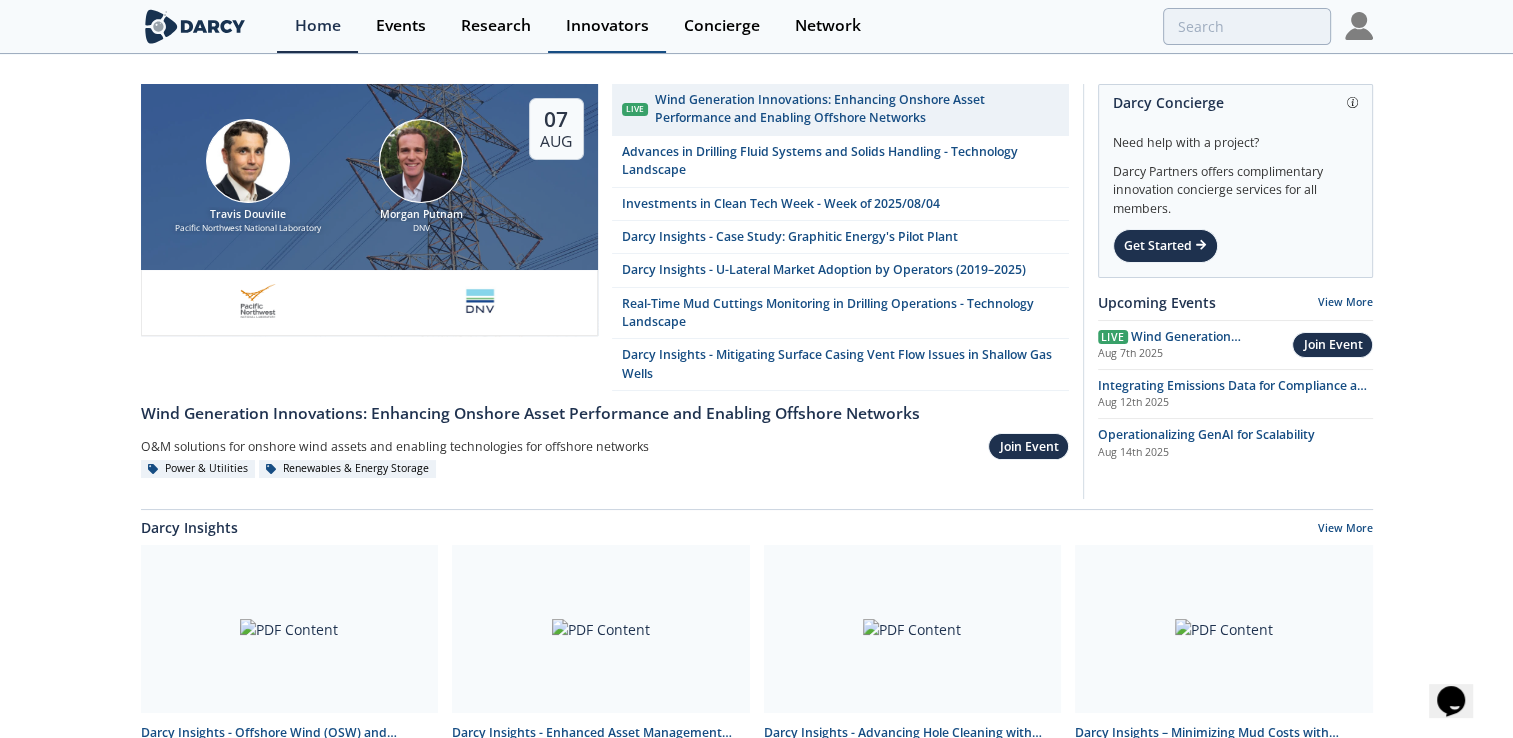 click on "Innovators" at bounding box center (607, 26) 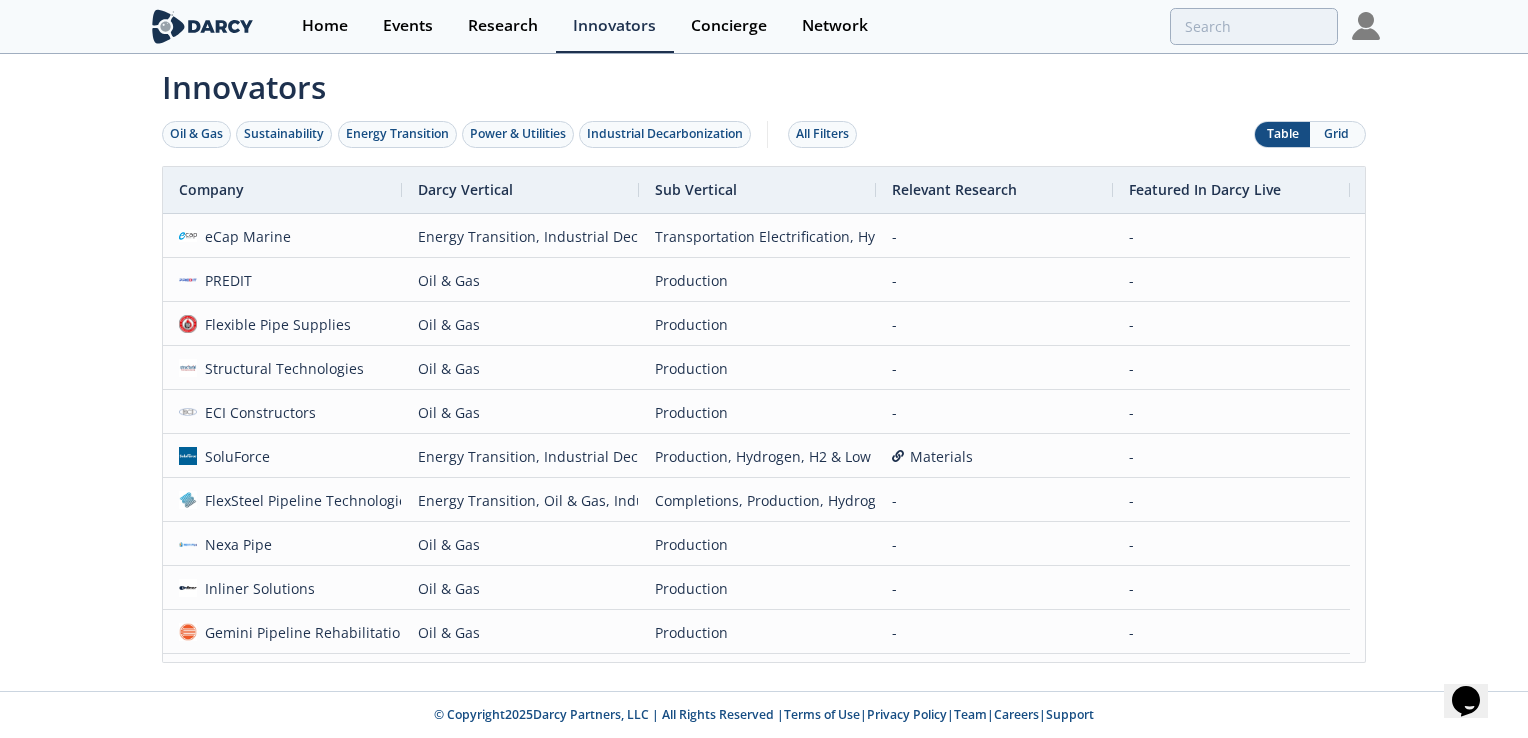 scroll, scrollTop: 412, scrollLeft: 0, axis: vertical 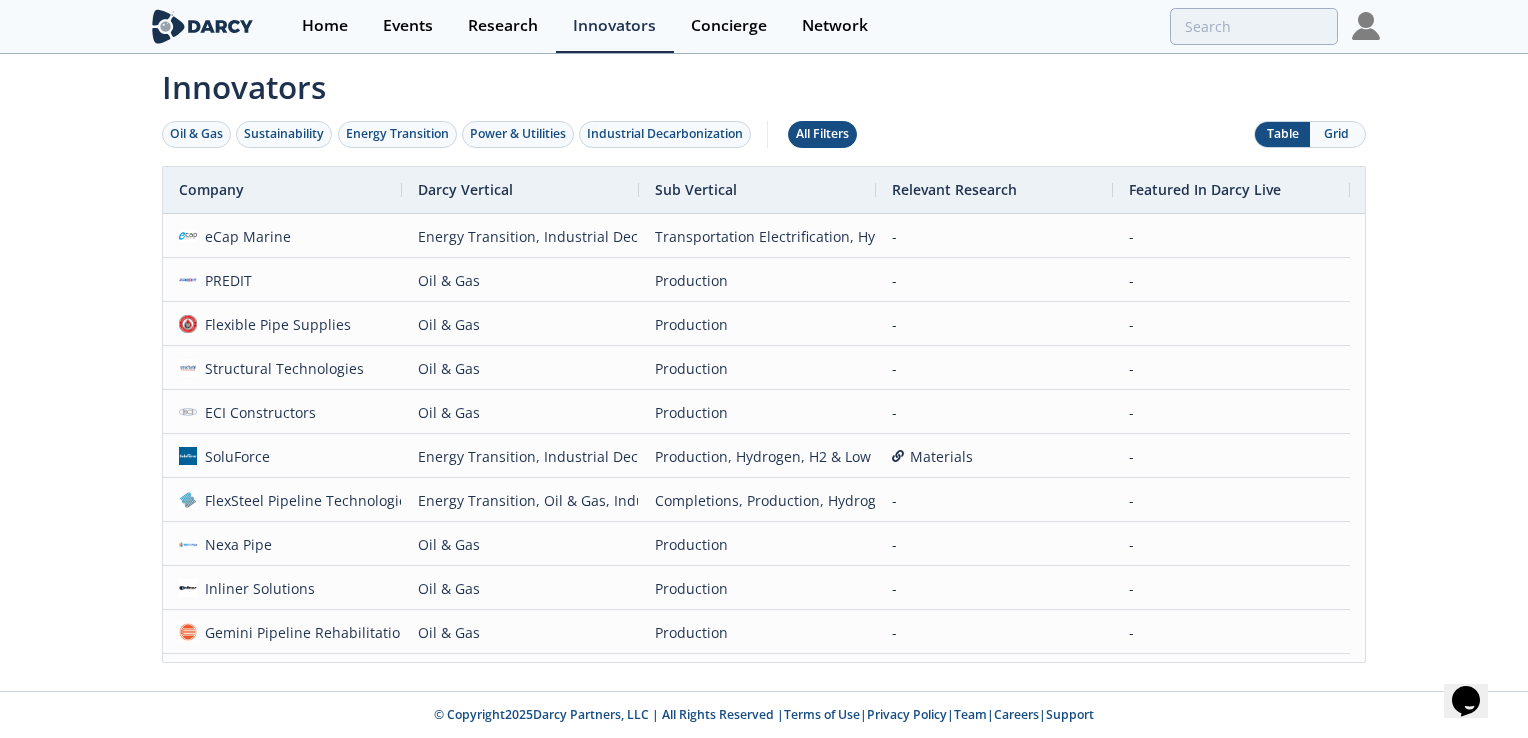 click on "All Filters" at bounding box center [822, 134] 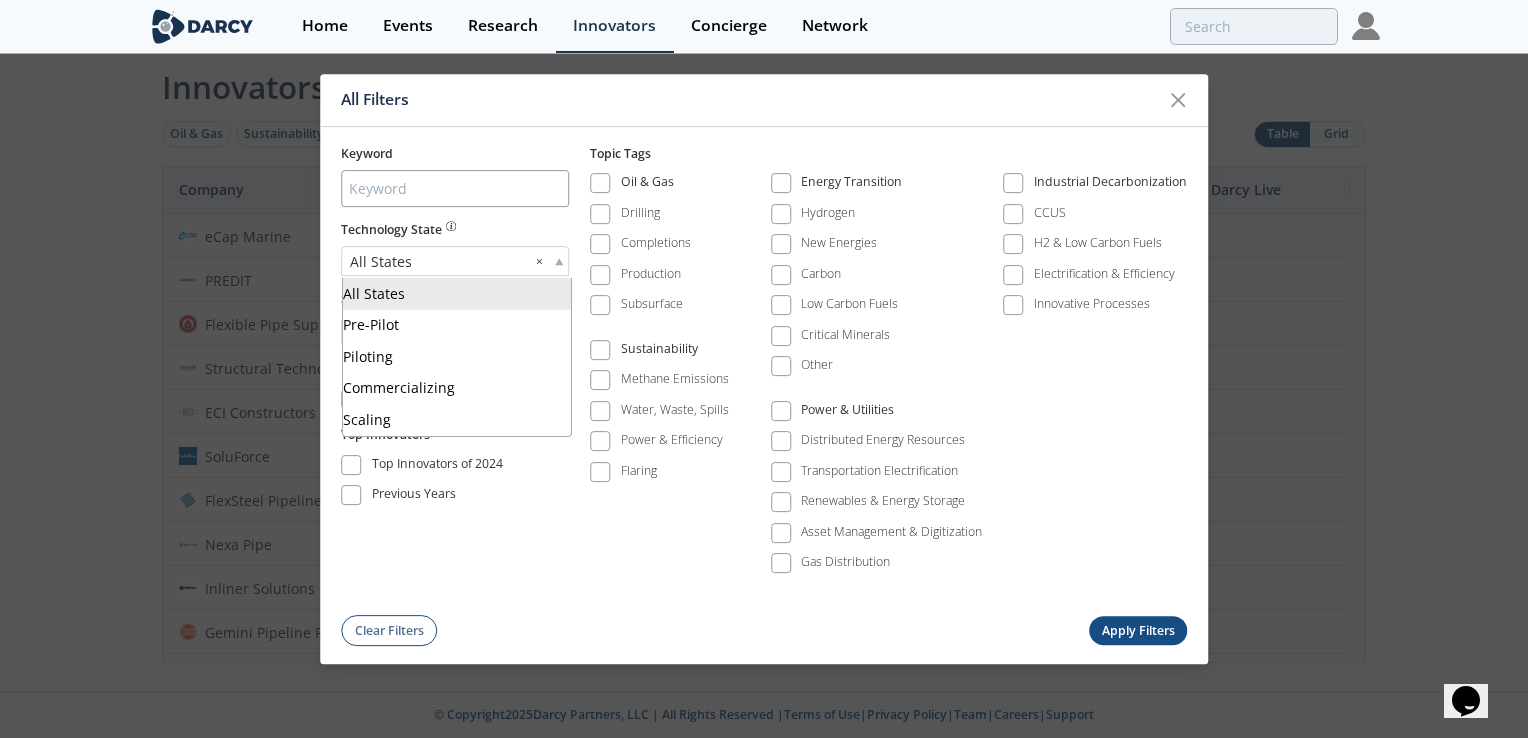 click on "All States
×" at bounding box center (455, 261) 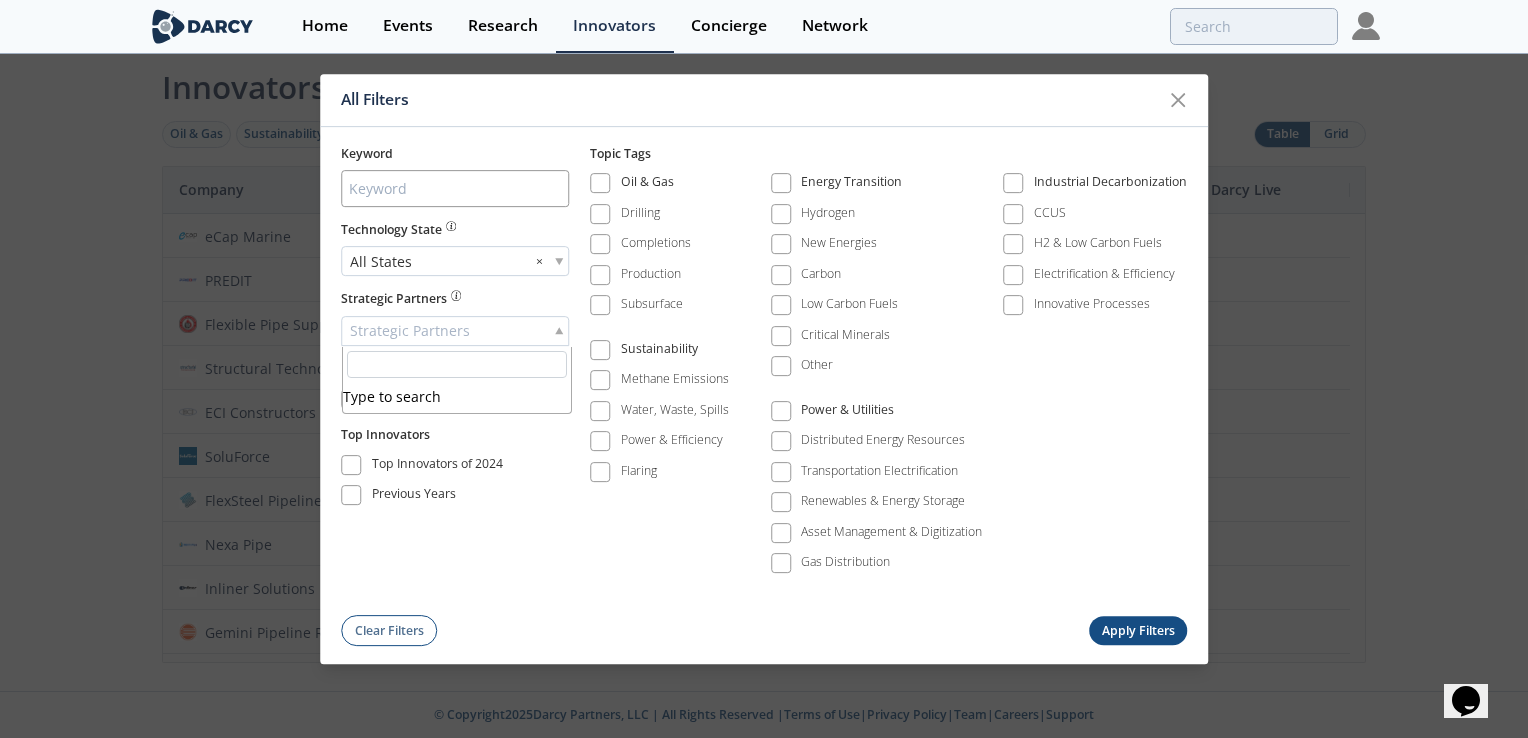 click on "Strategic Partners" at bounding box center [455, 331] 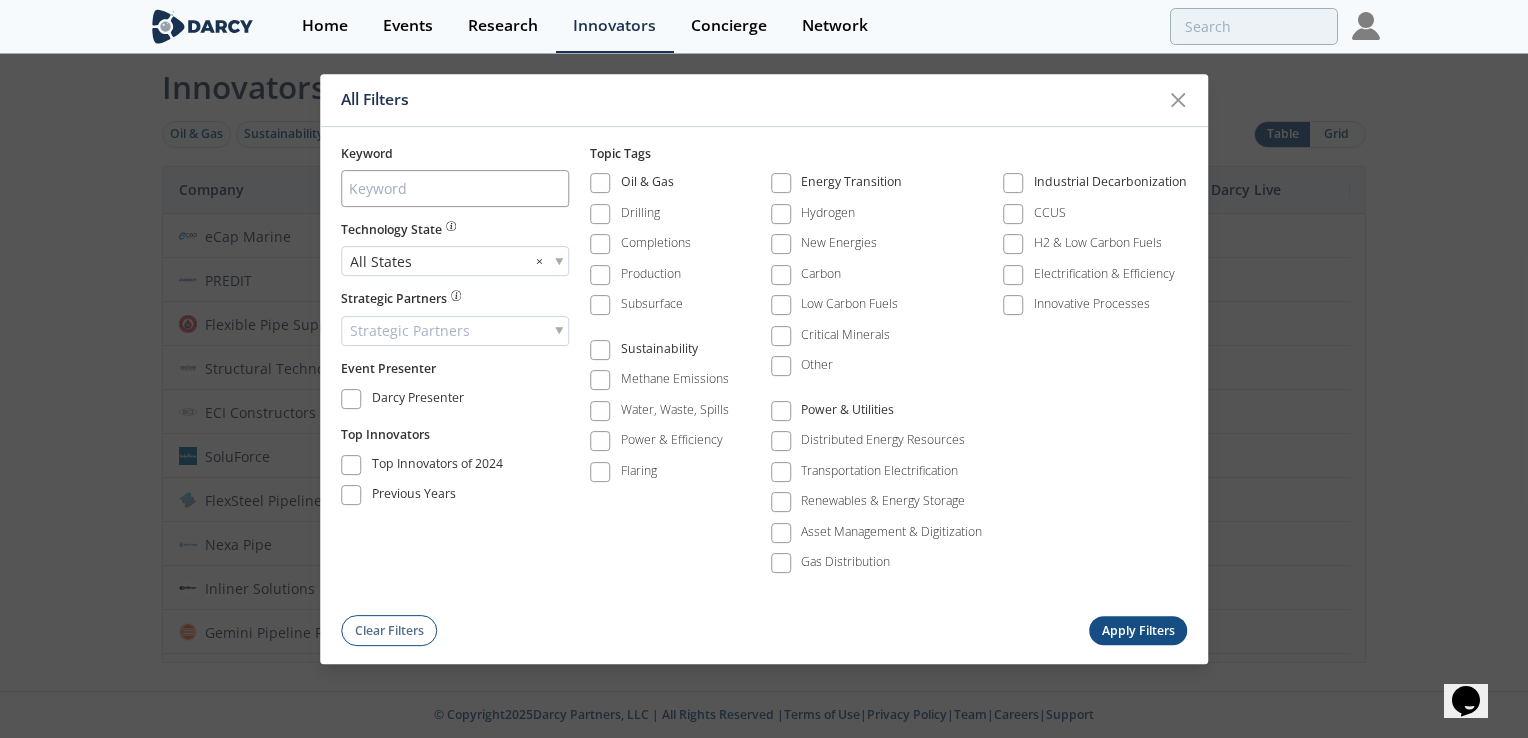 click on "All States
×" at bounding box center (455, 261) 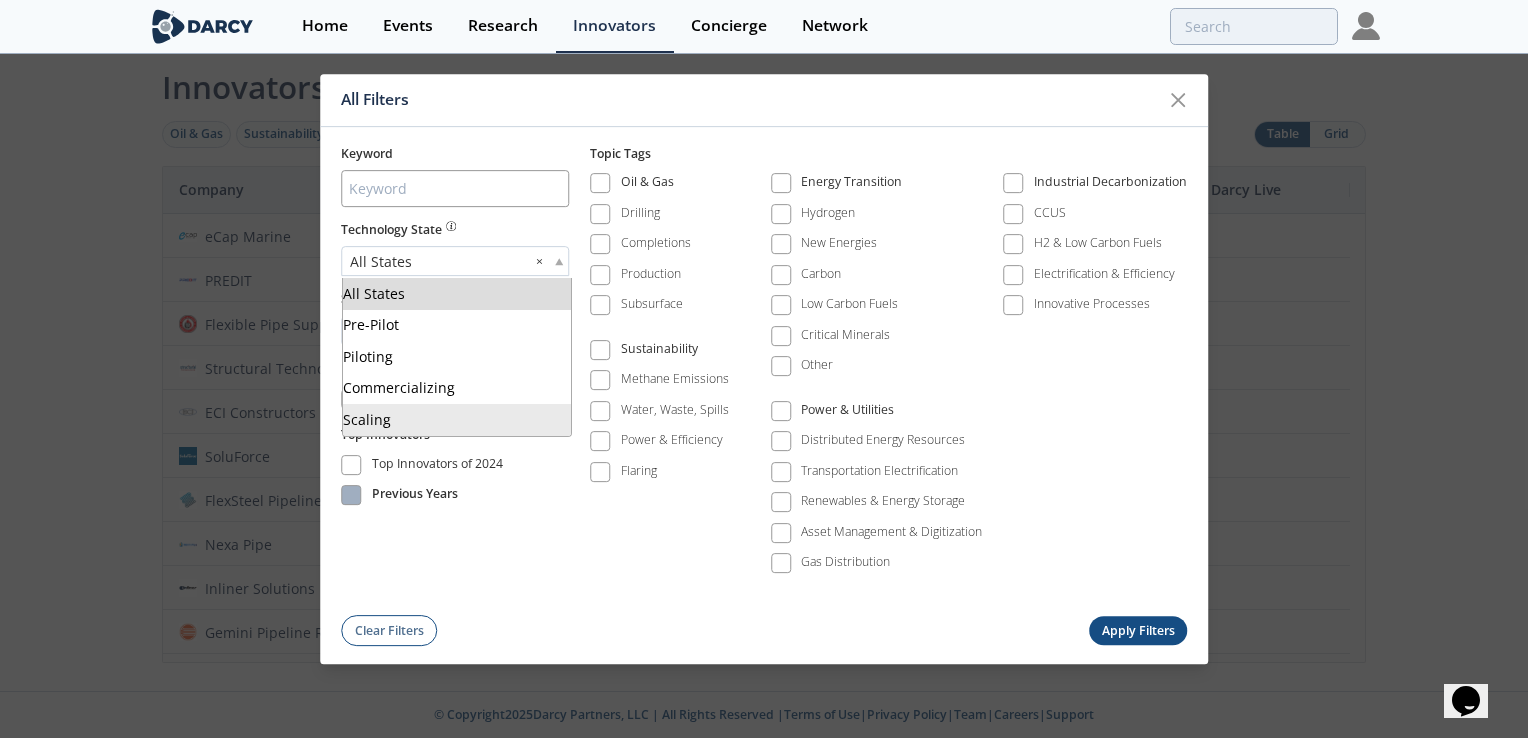 click on "Previous Years" at bounding box center [455, 495] 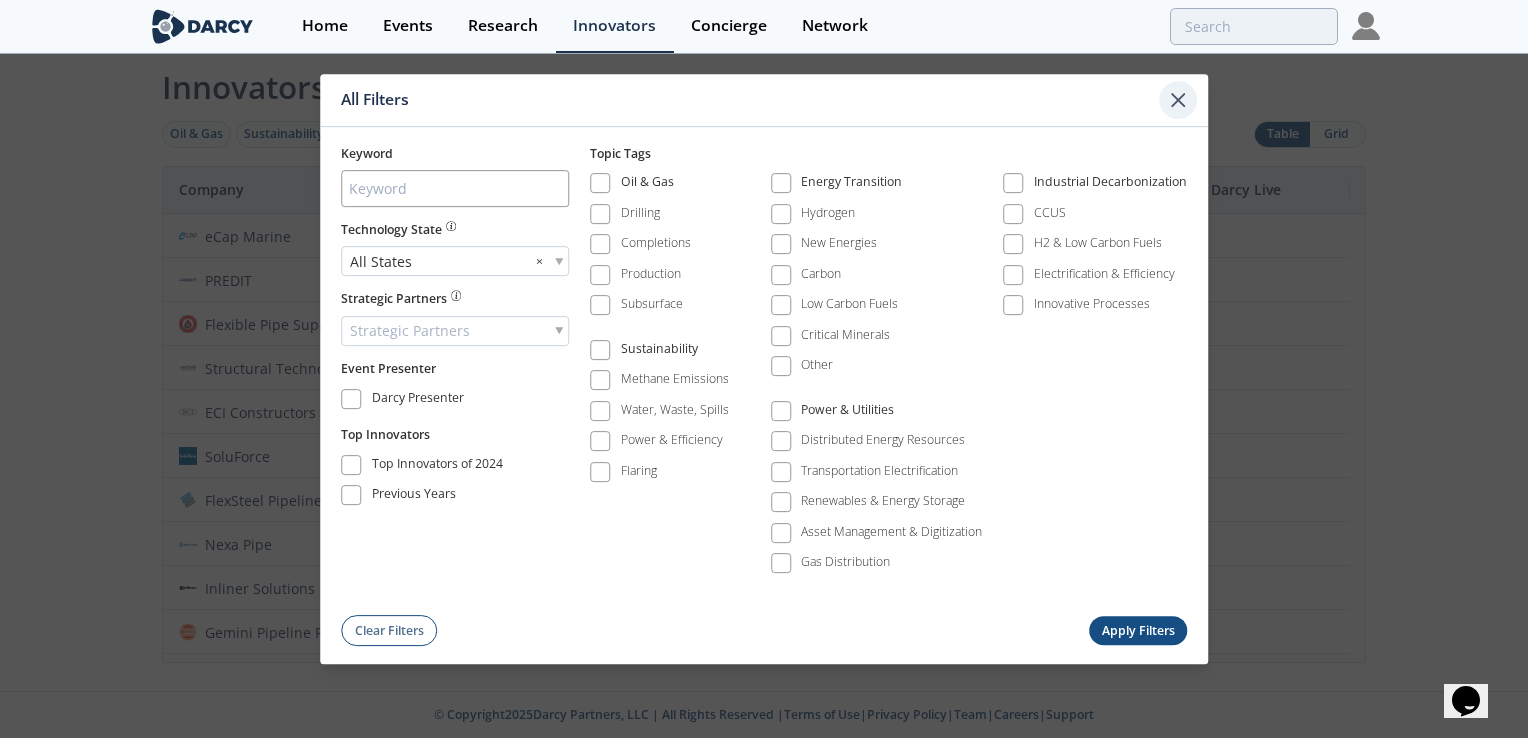 click 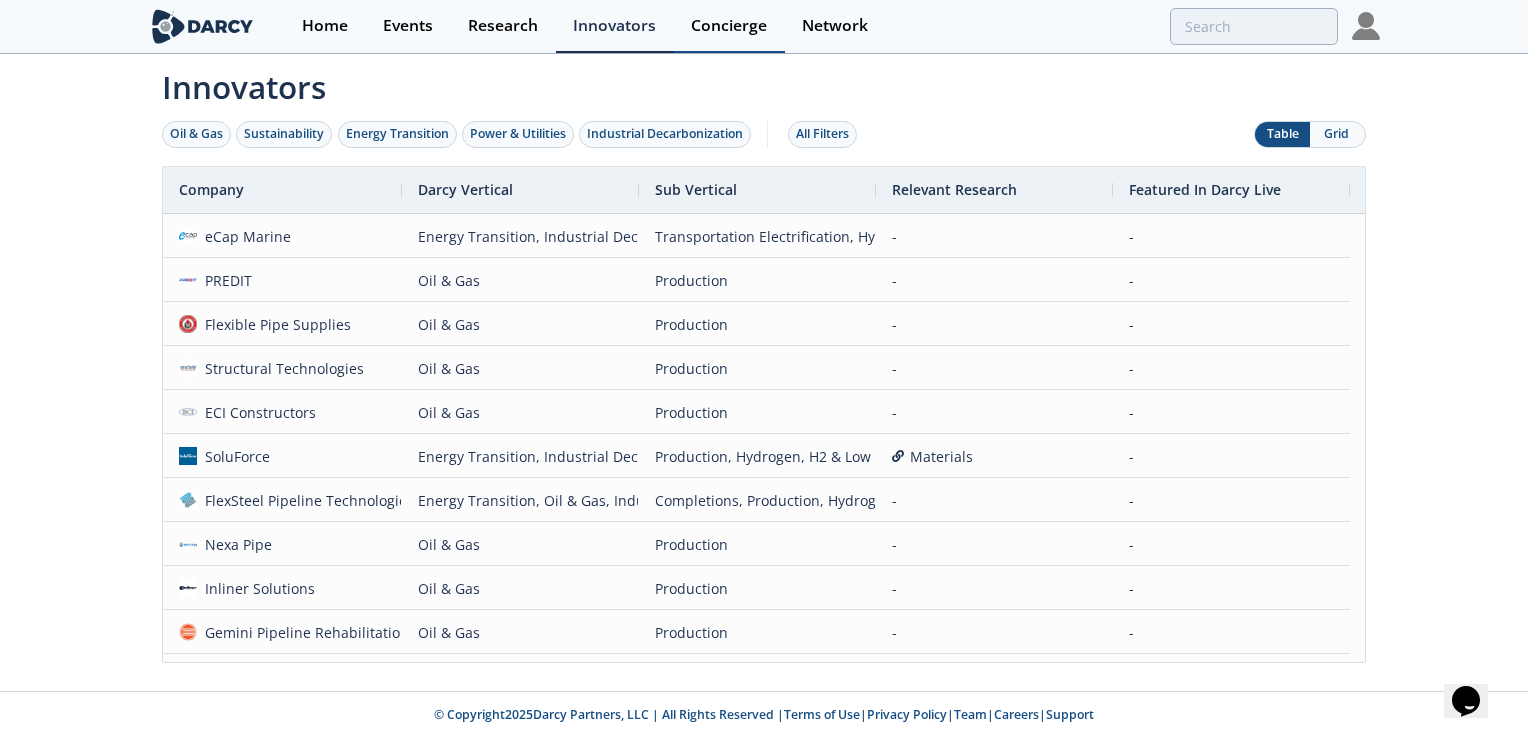 click on "Concierge" at bounding box center (729, 26) 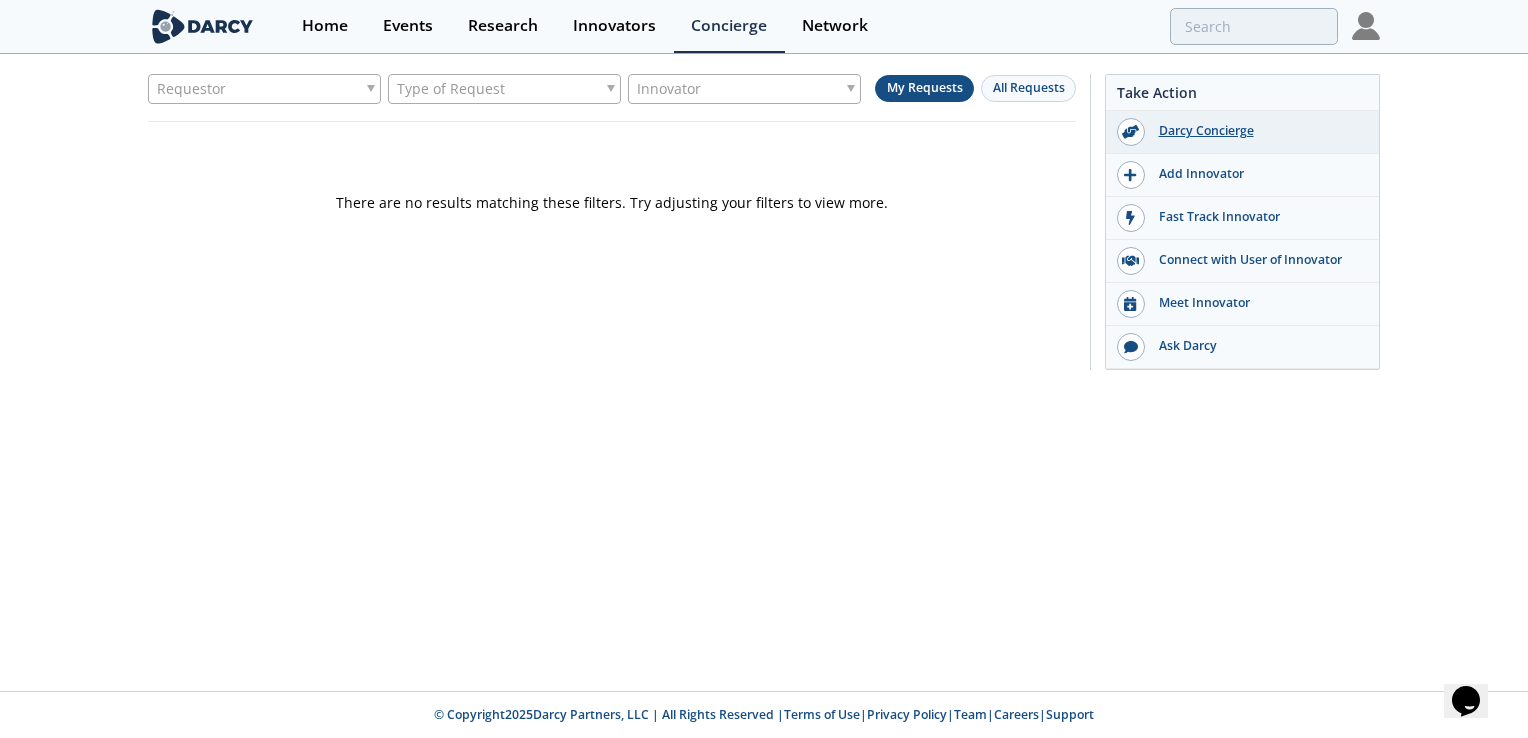 click on "Darcy Concierge" at bounding box center [1257, 131] 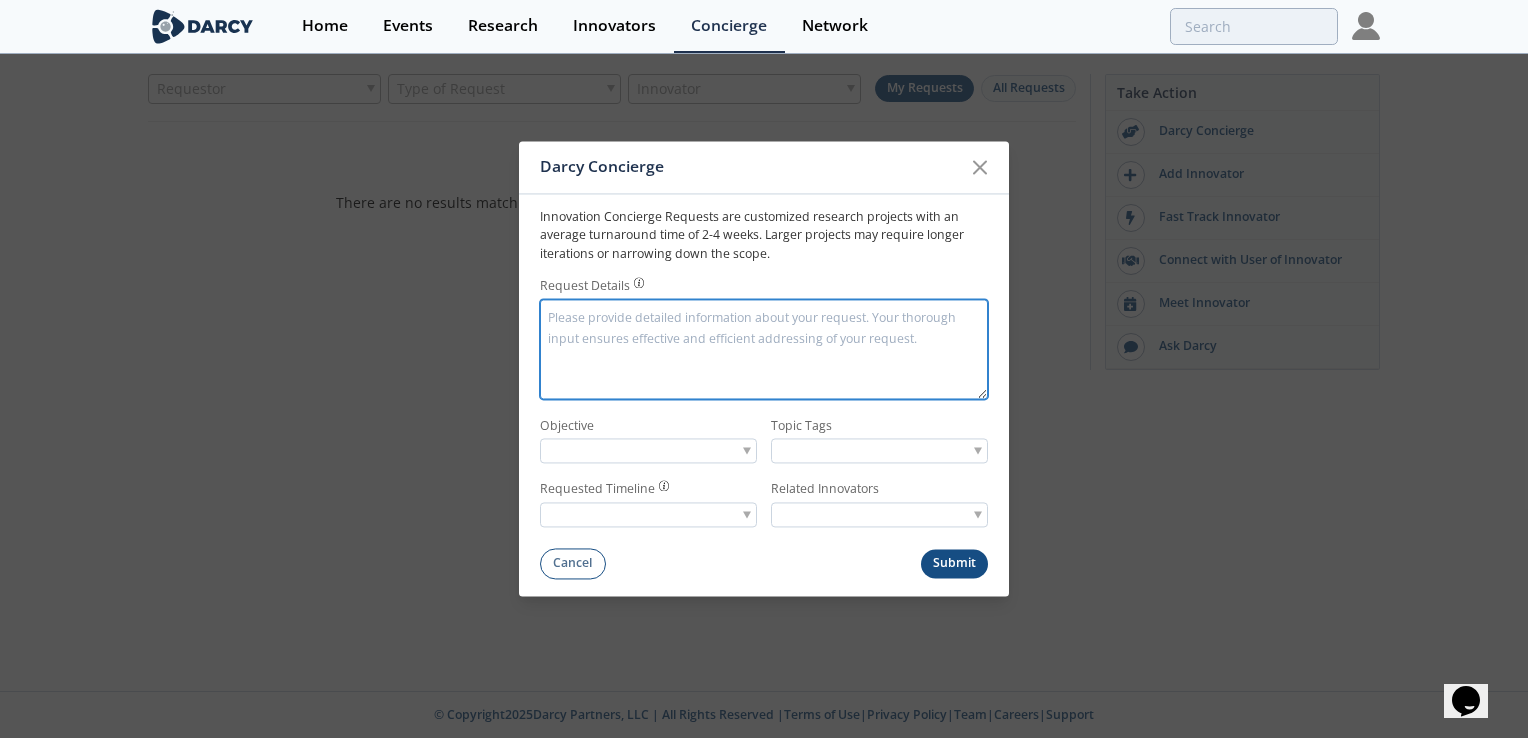 click on "Request Details" at bounding box center [764, 349] 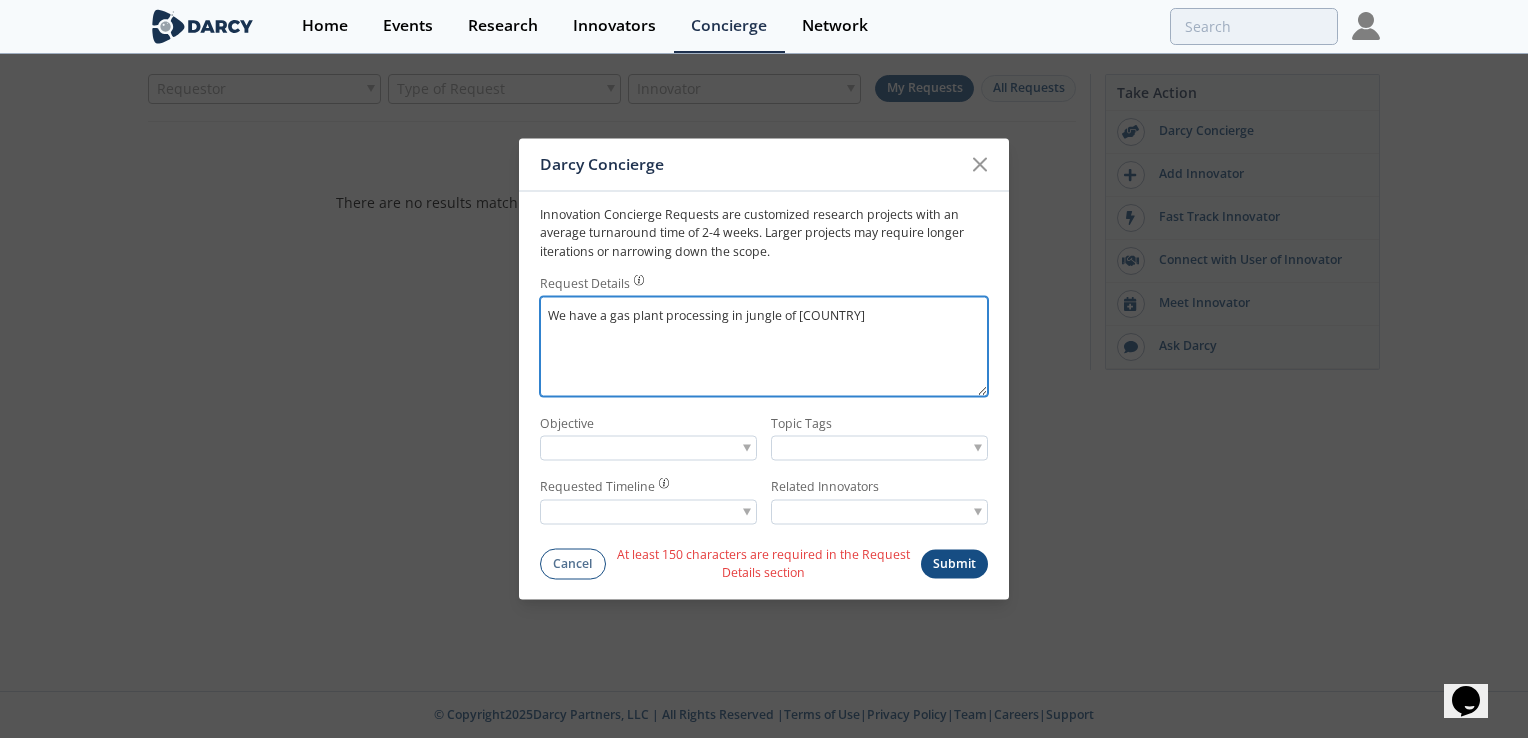 click on "We have a gas plant processing in jungle of Peru" at bounding box center (764, 347) 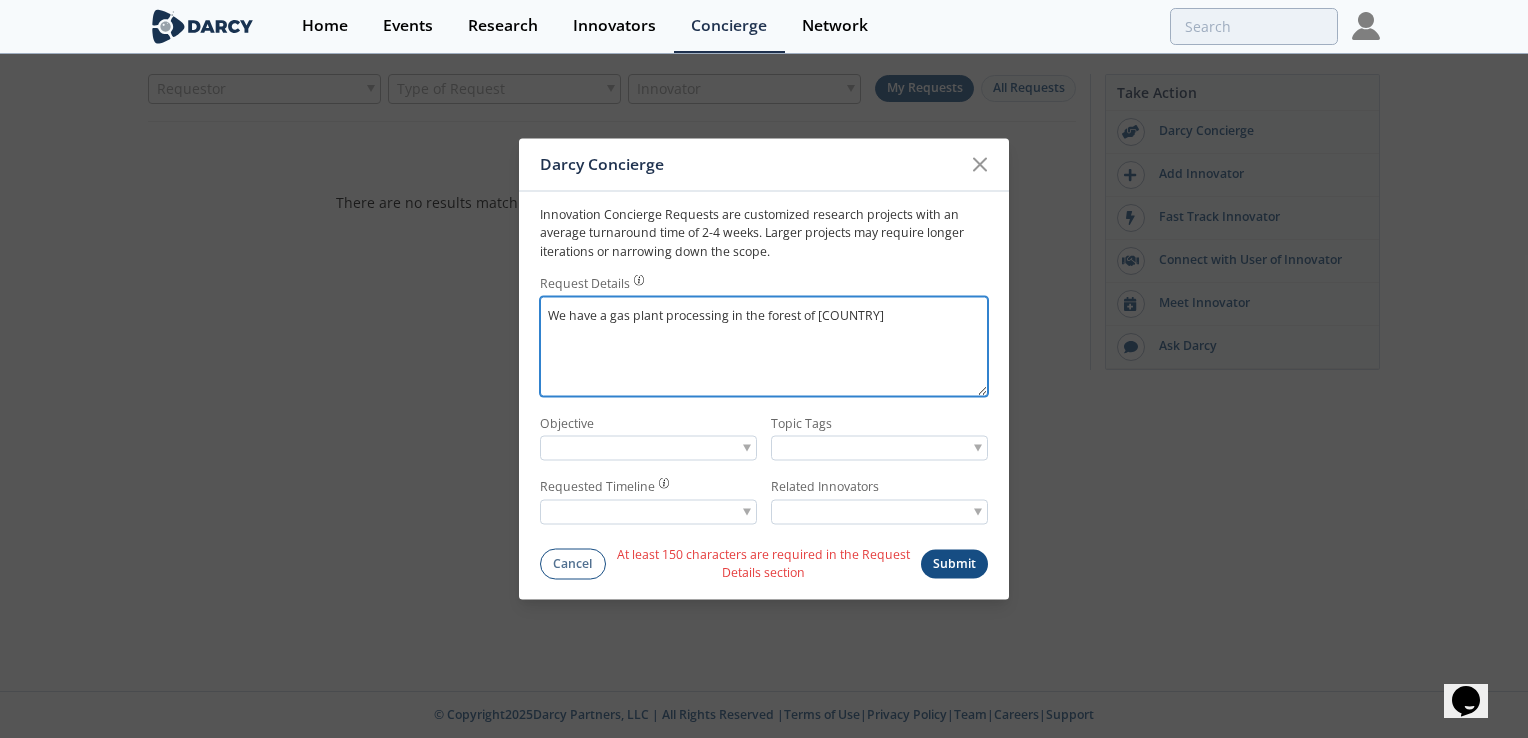 click on "We have a gas plant processing in the forest of Peru" at bounding box center (764, 347) 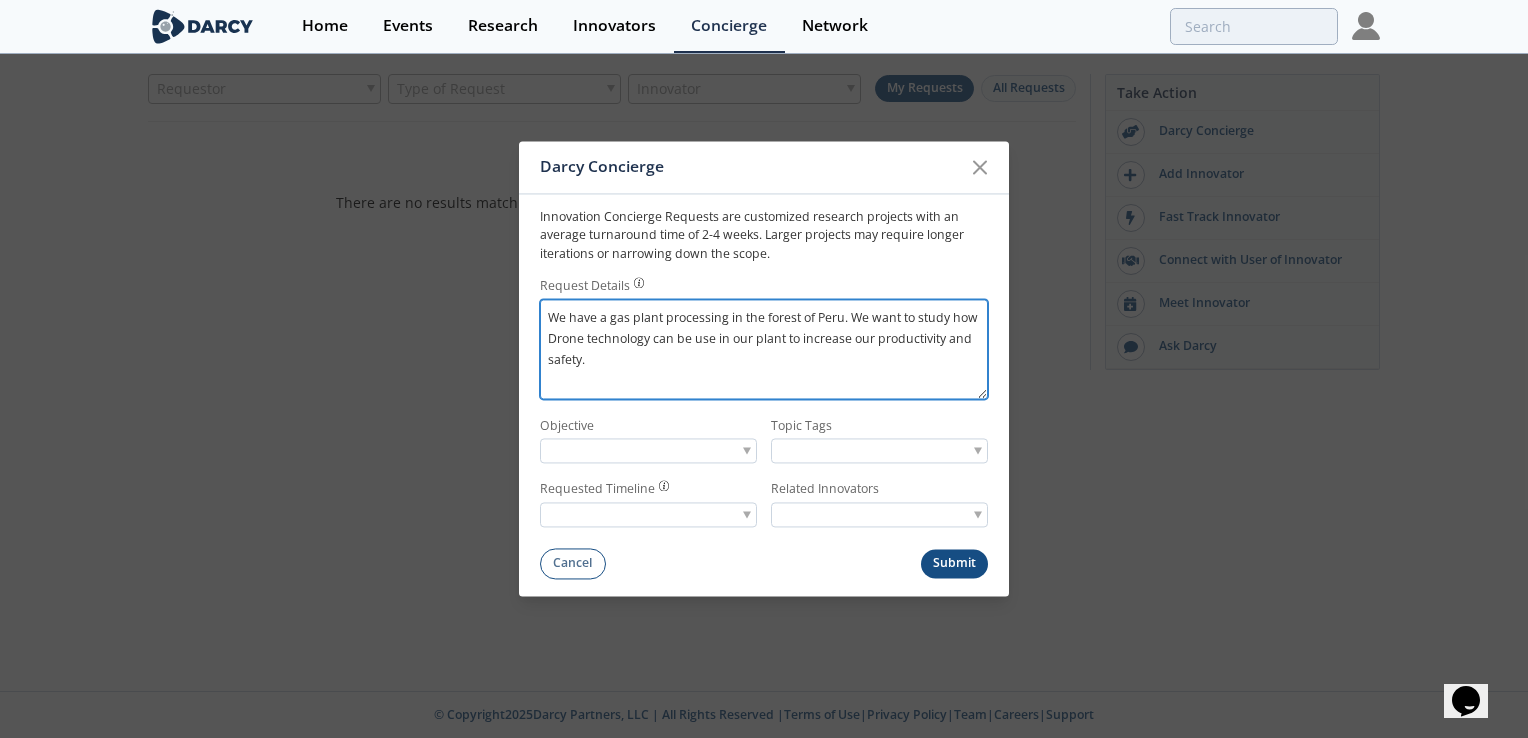 type on "We have a gas plant processing in the forest of Peru. We want to study how Drone technology can be use in our plant to increase our productivity and safety." 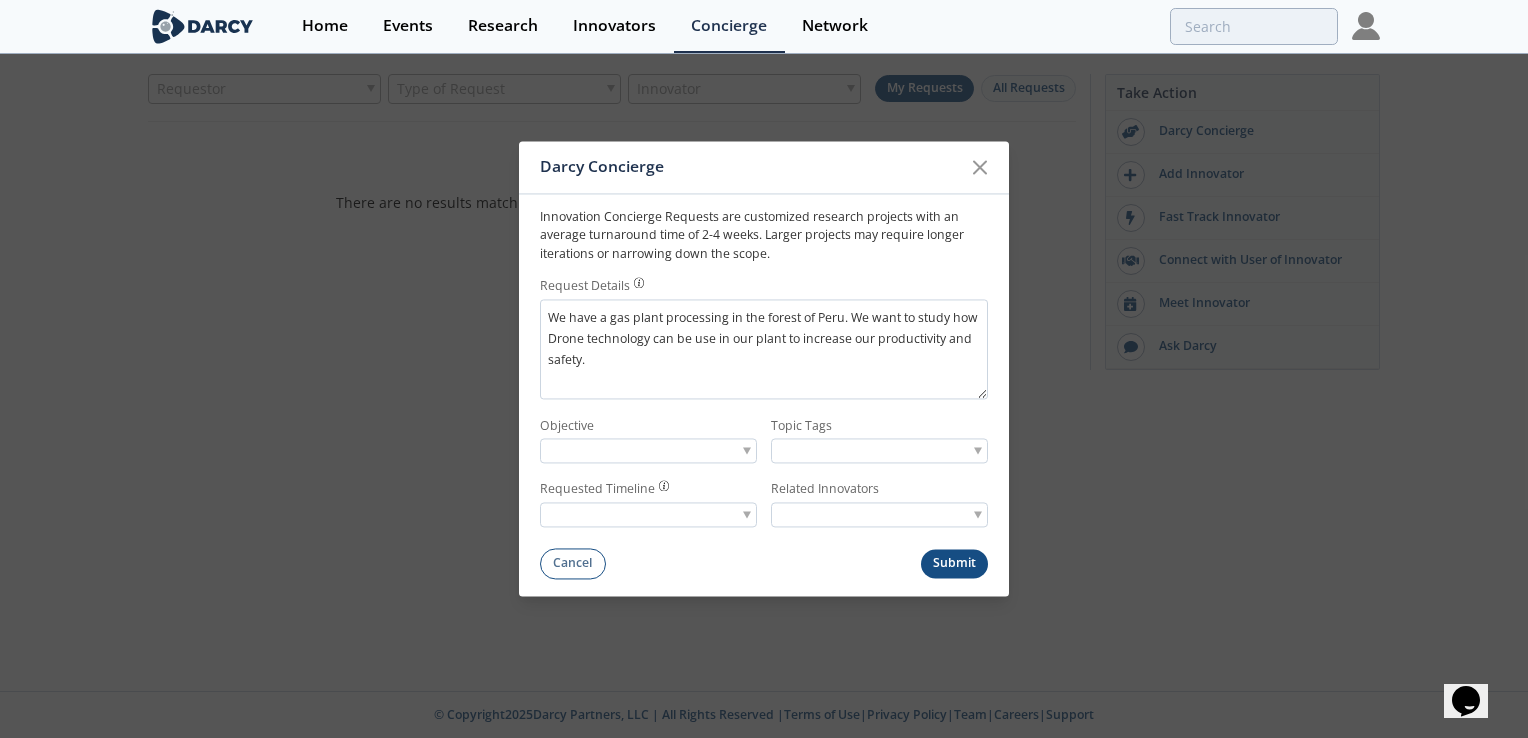 click at bounding box center (648, 451) 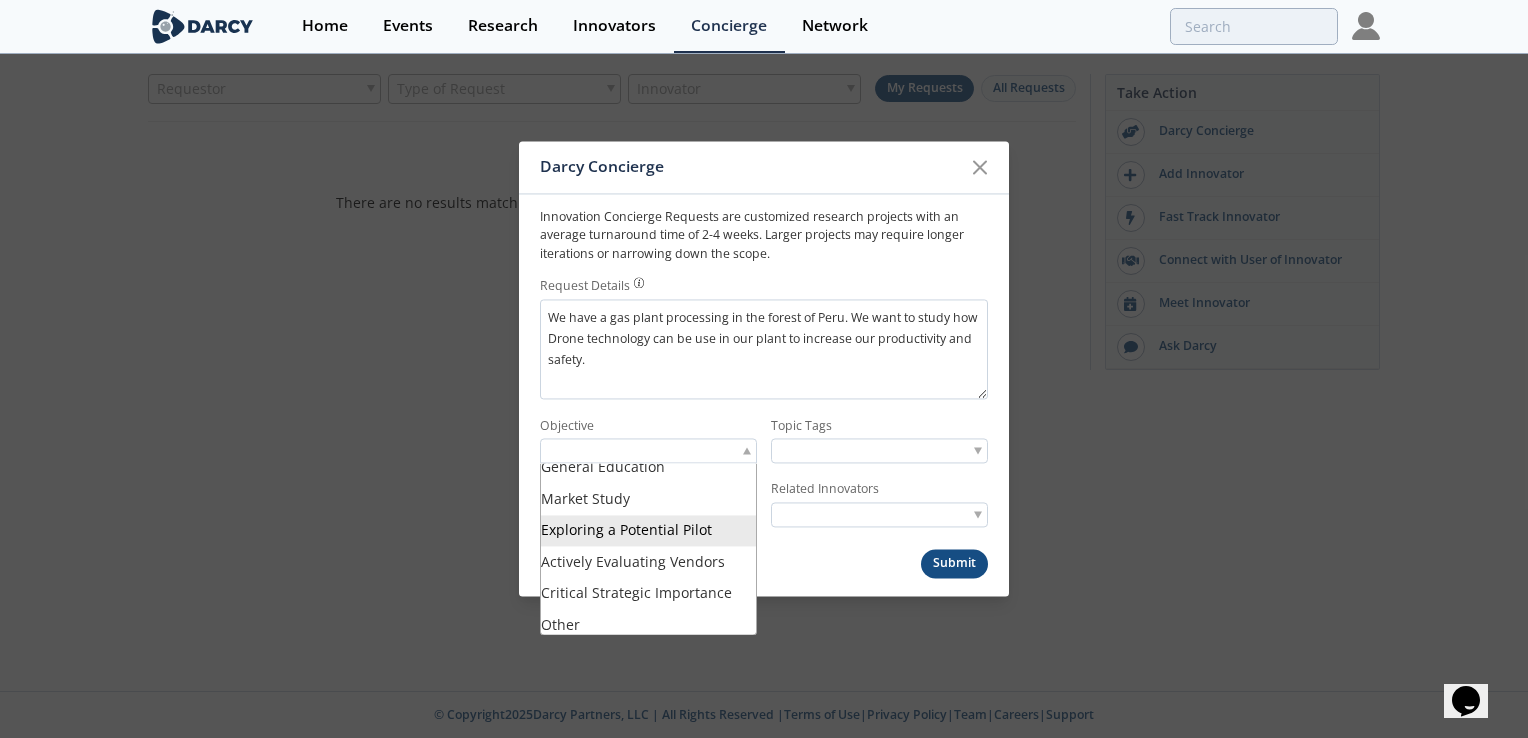 scroll, scrollTop: 17, scrollLeft: 0, axis: vertical 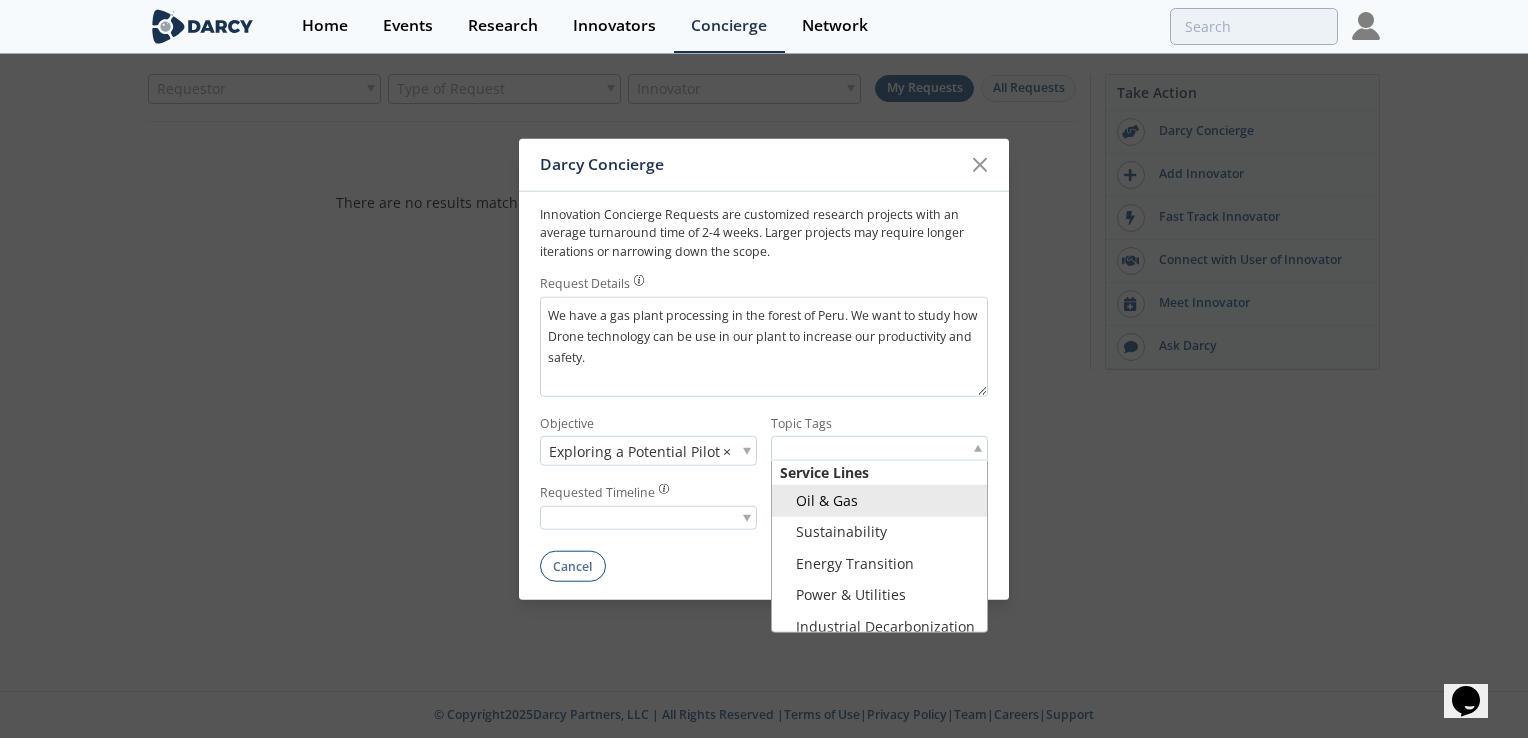 click at bounding box center (978, 448) 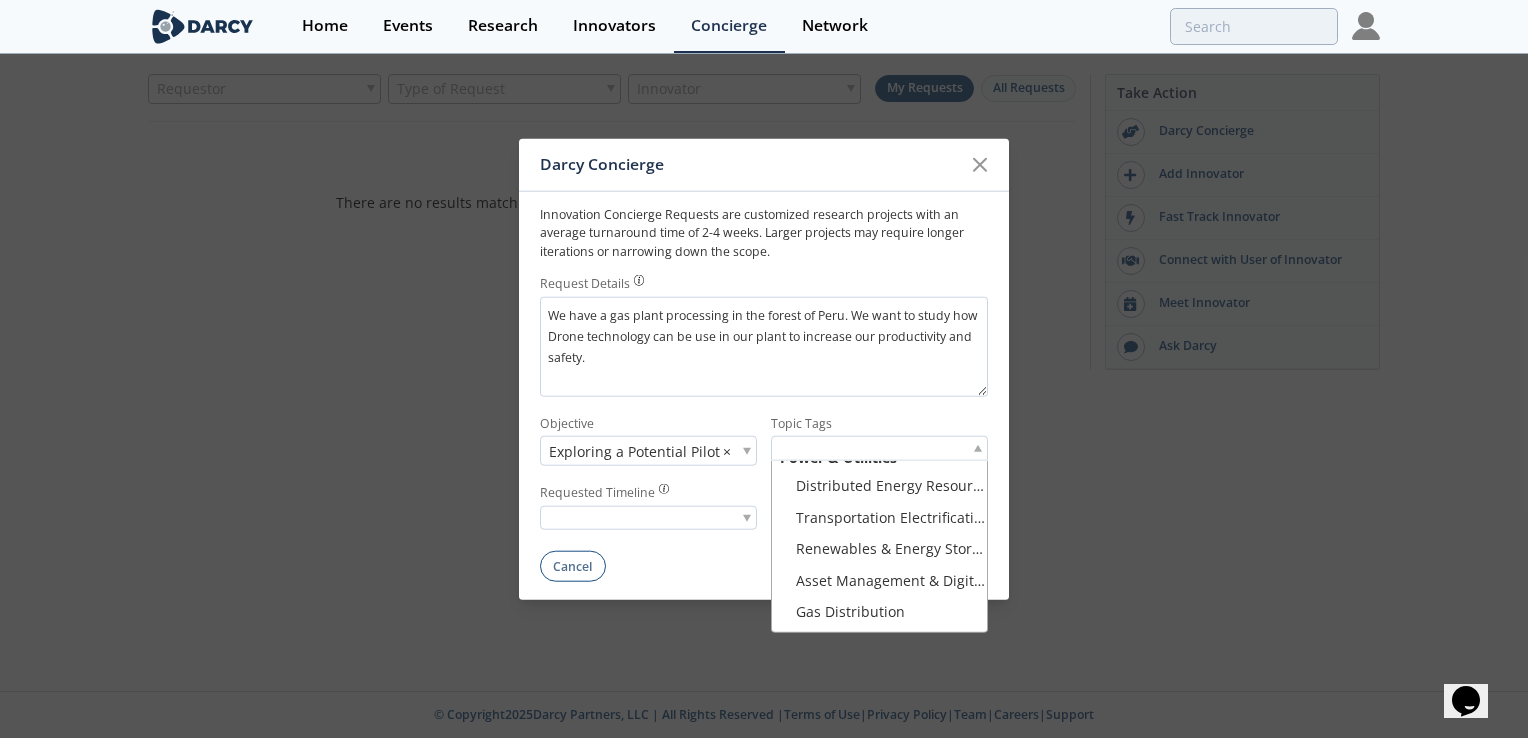 scroll, scrollTop: 0, scrollLeft: 0, axis: both 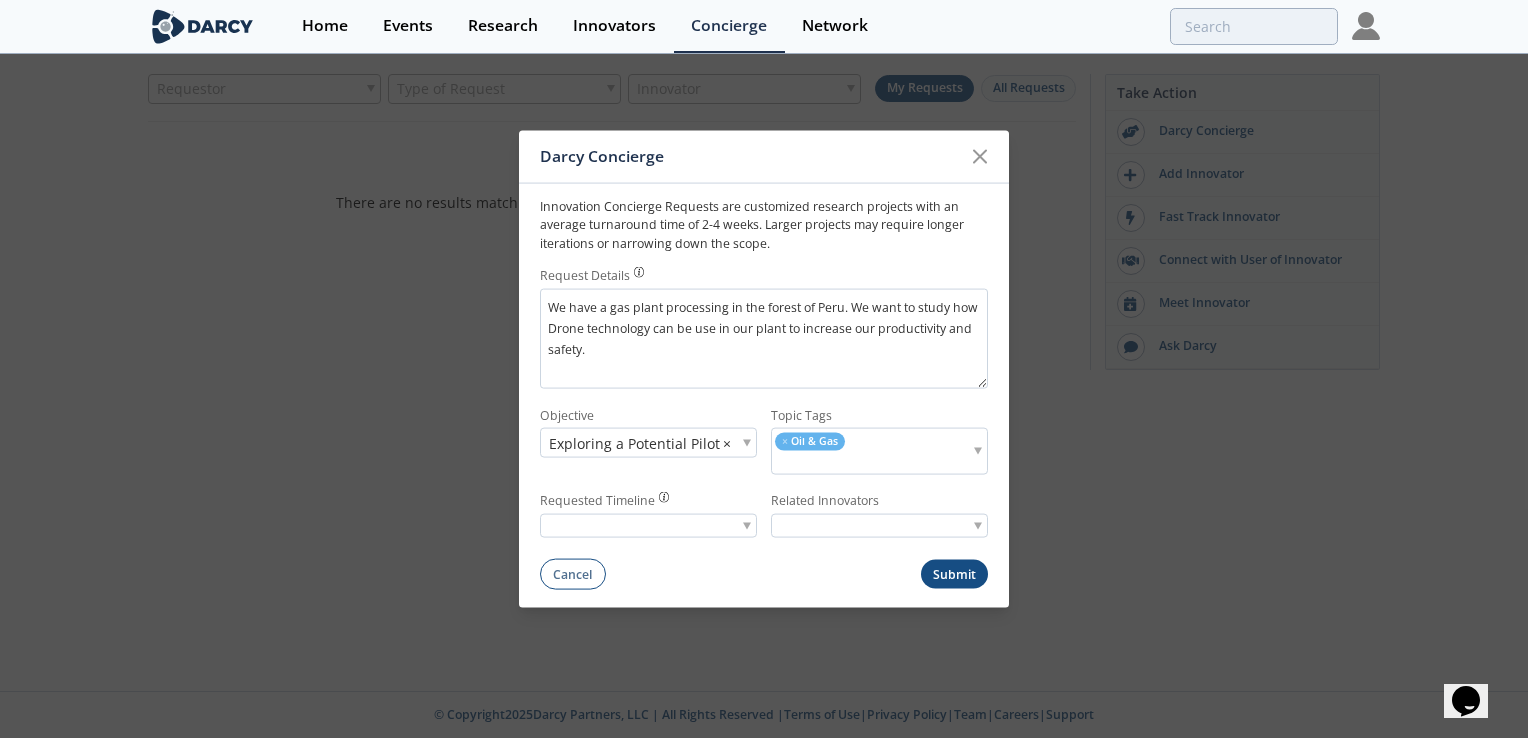 click at bounding box center [648, 526] 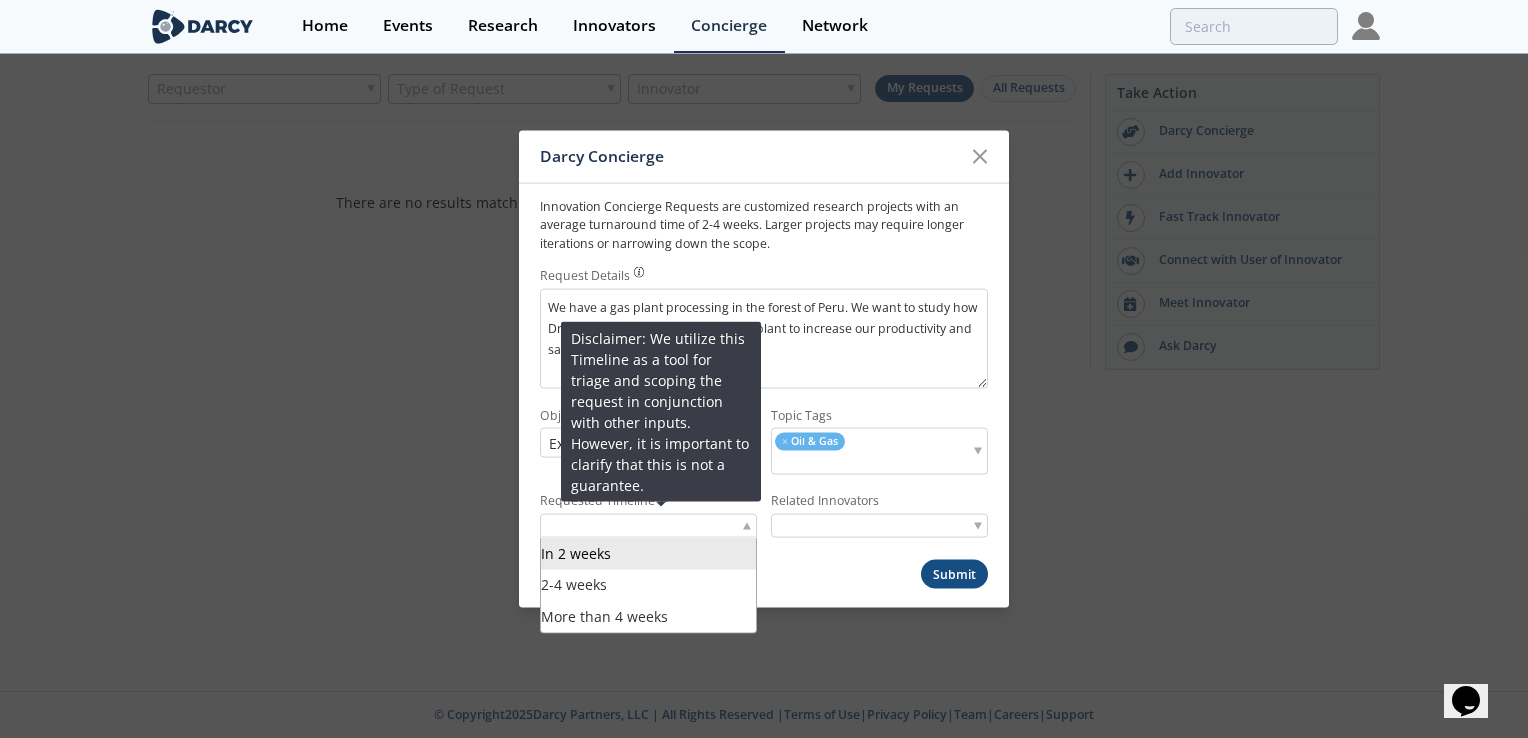 click at bounding box center [664, 497] 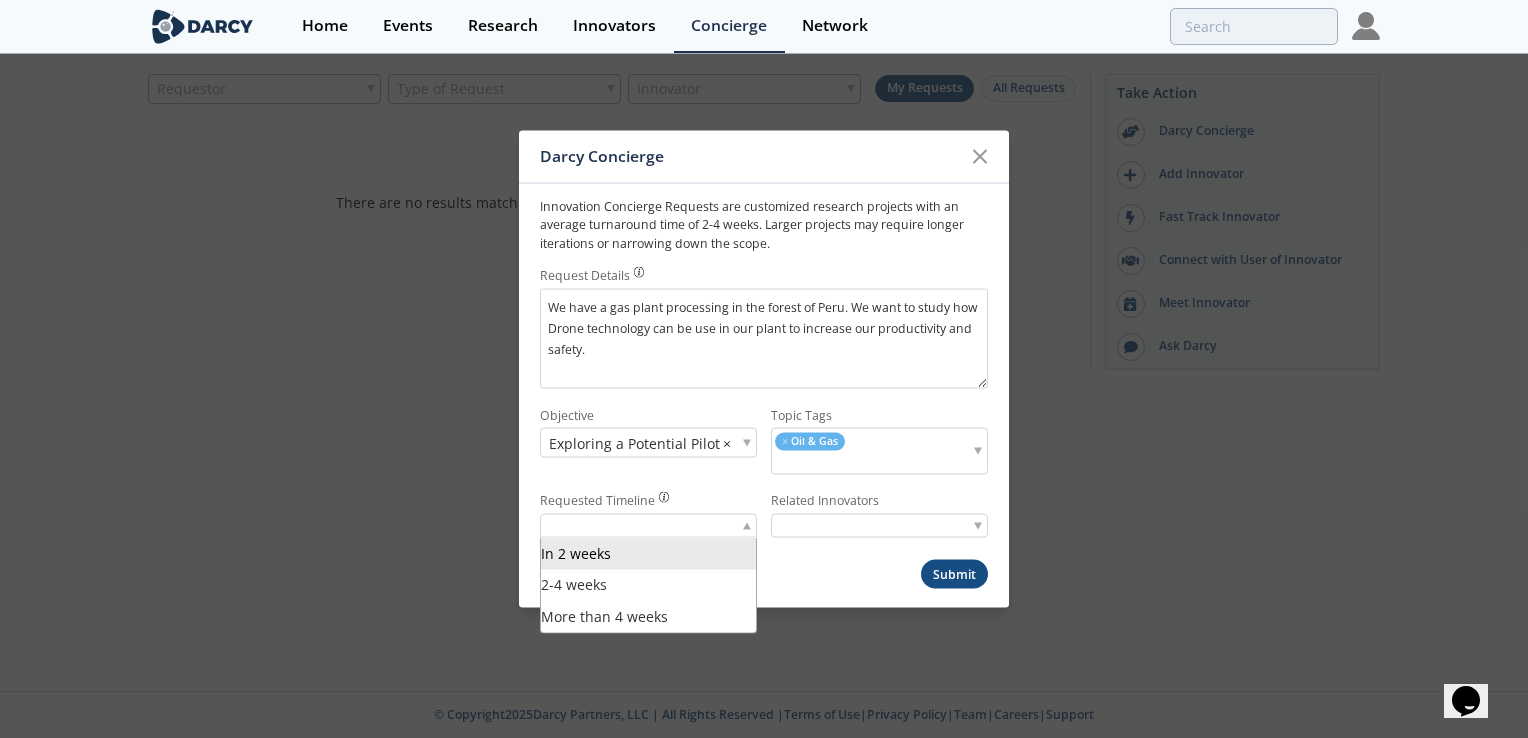 click at bounding box center [648, 526] 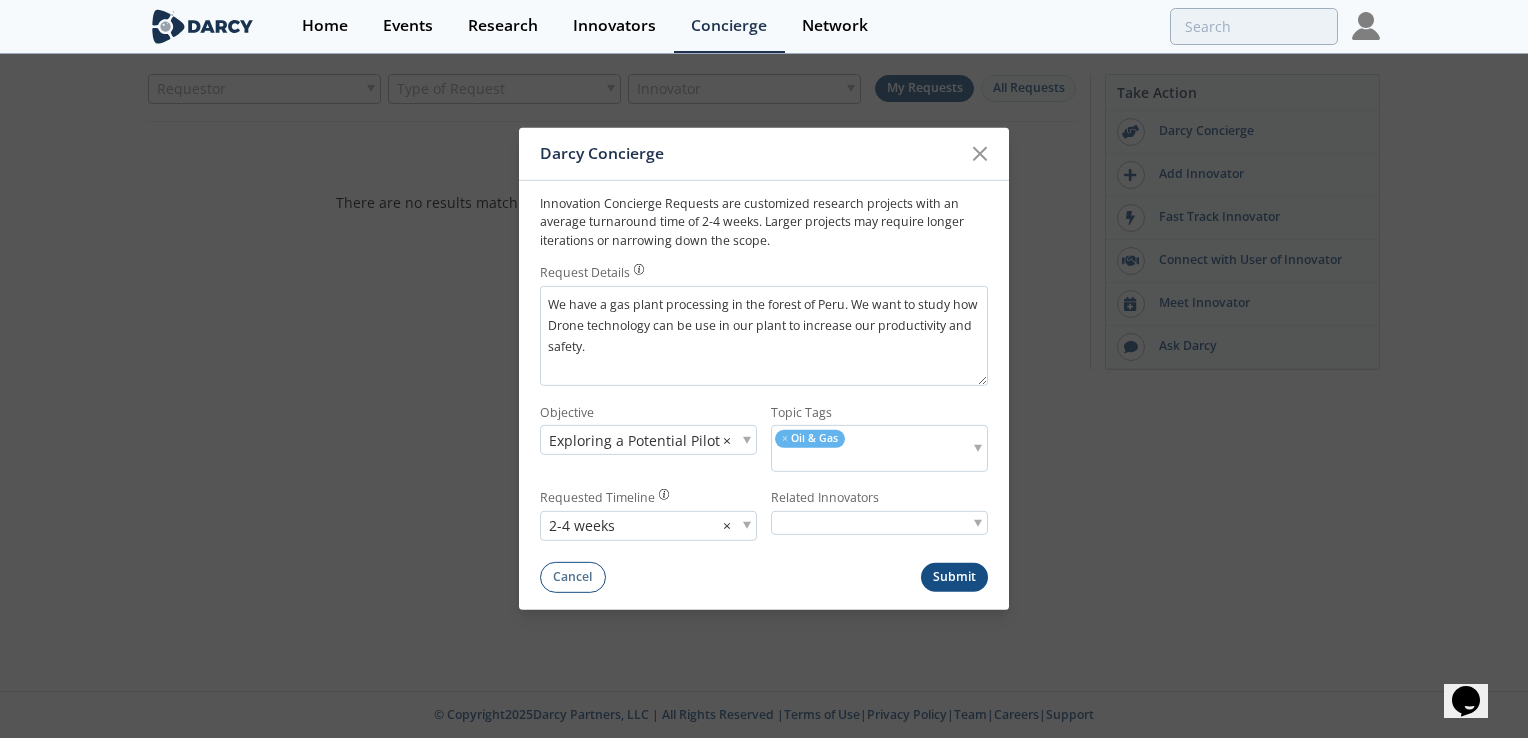 click at bounding box center (848, 523) 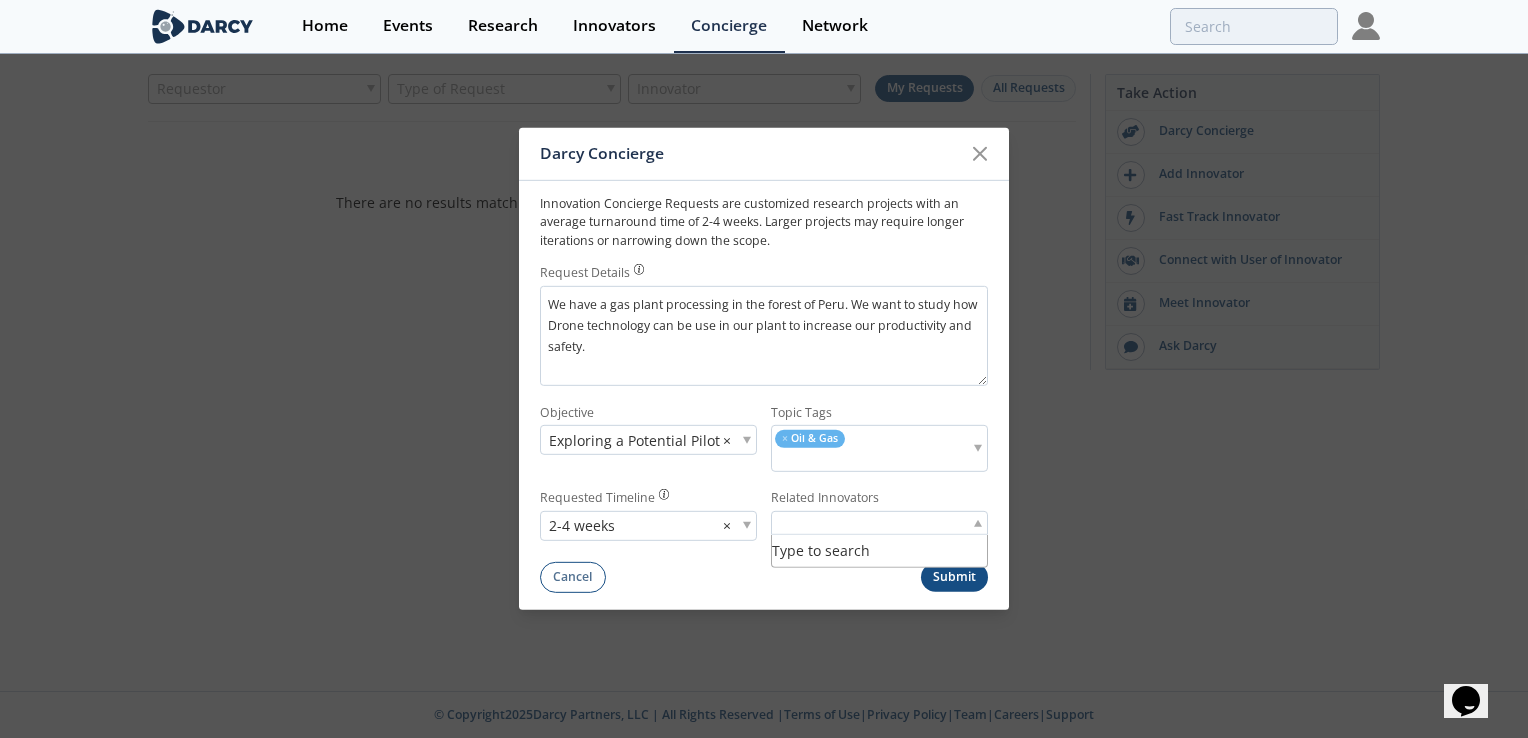 click on "Darcy Concierge
Innovation Concierge Requests are customized research projects with an average turnaround time of 2-4 weeks.
Larger projects may require longer iterations or narrowing down the scope.
Request Details
We have a gas plant processing in the forest of Peru. We want to study how Drone technology can be use in our plant to increase our productivity and safety.
Objective
Exploring a Potential Pilot
×
Topic Tags" at bounding box center [764, 369] 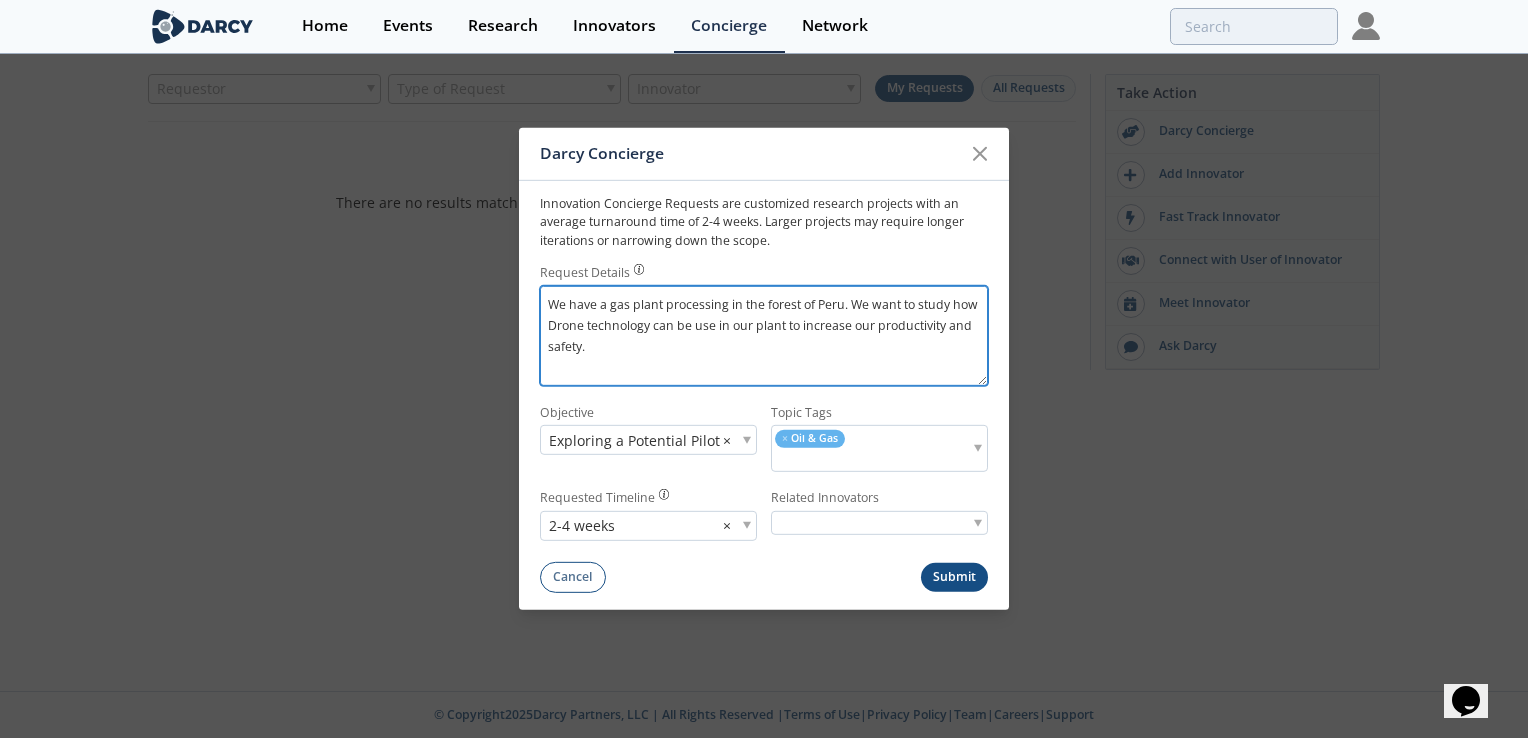 click on "We have a gas plant processing in the forest of Peru. We want to study how Drone technology can be use in our plant to increase our productivity and safety." at bounding box center [764, 336] 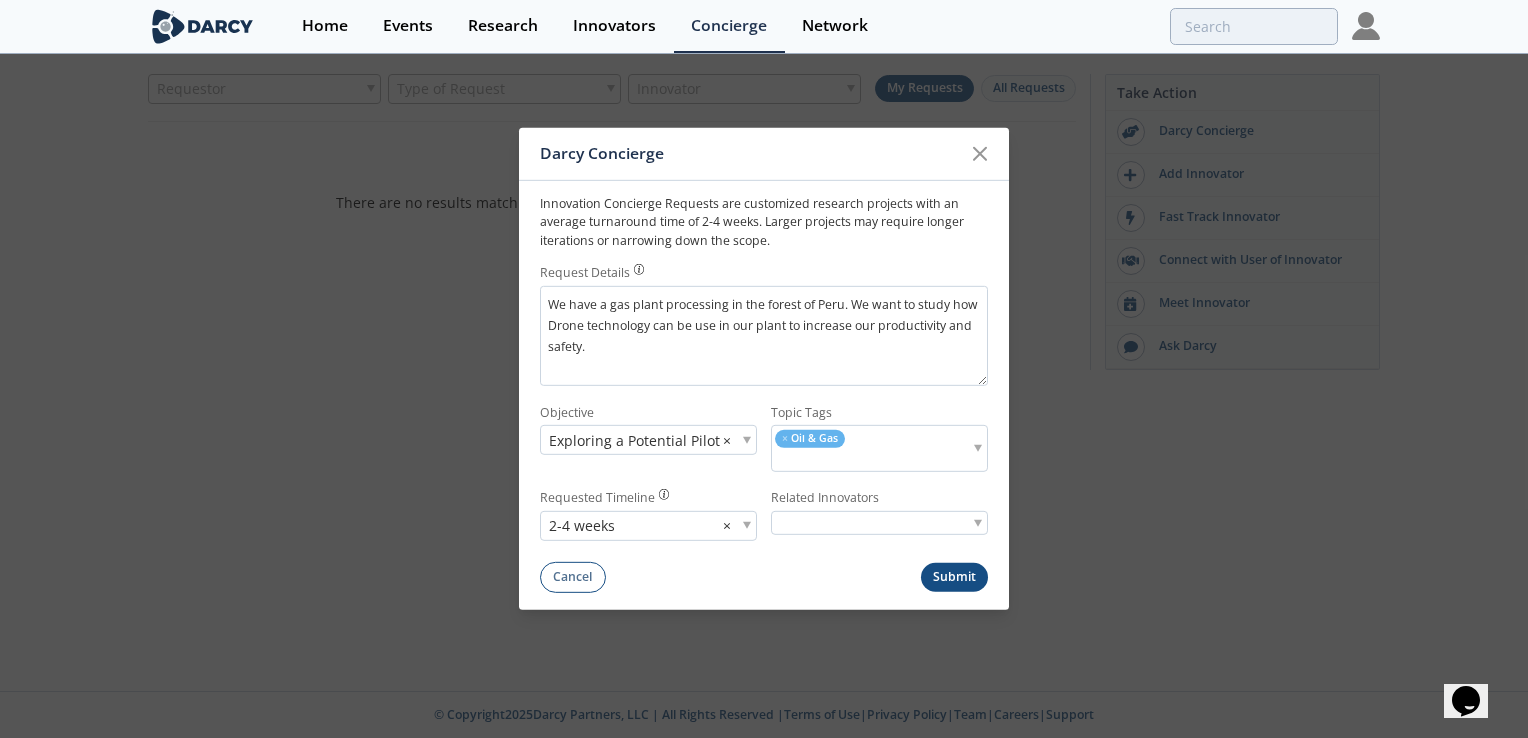 click on "Submit" at bounding box center (955, 577) 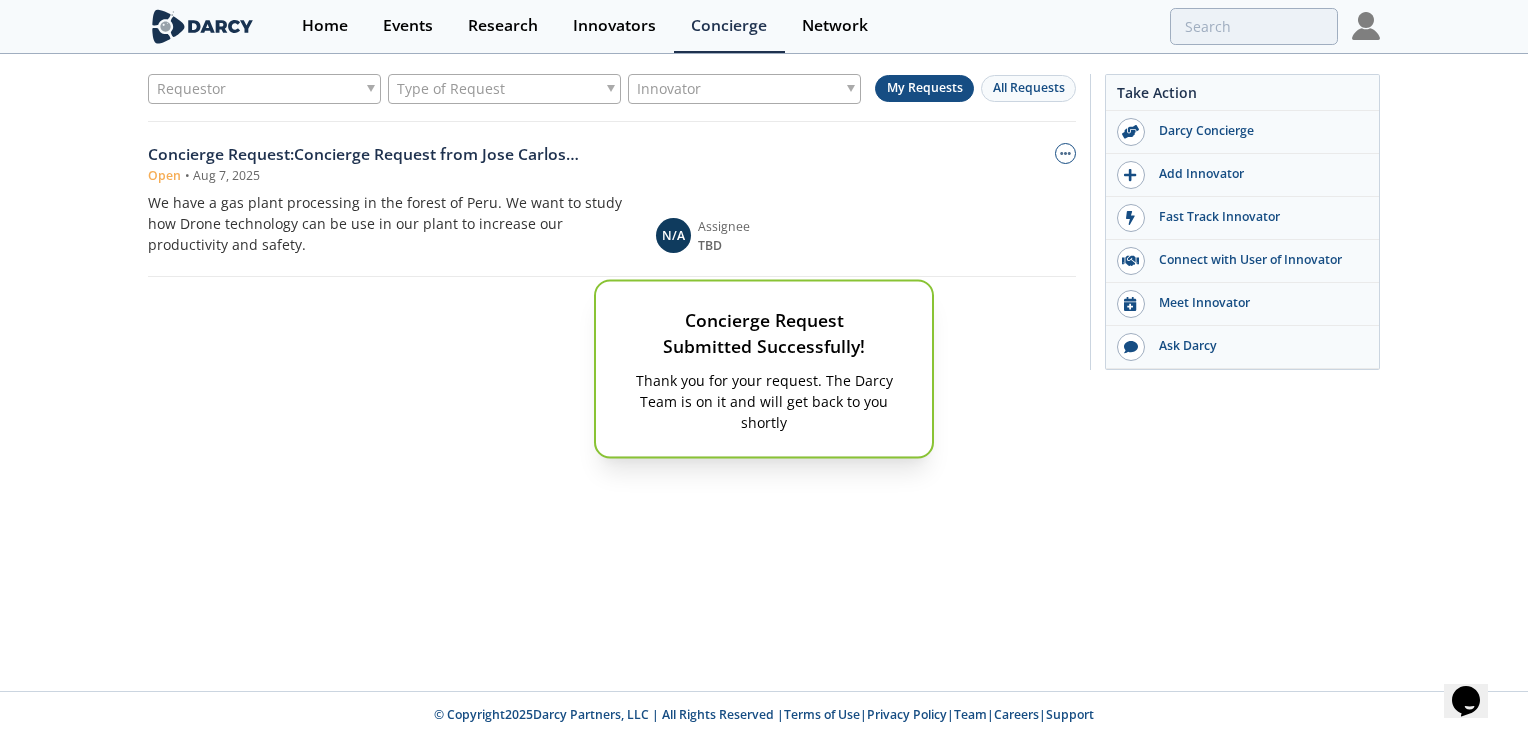 click on "Concierge Request Submitted Successfully!
Thank you for your request. The Darcy Team is on it and will get back to you shortly" at bounding box center (764, 369) 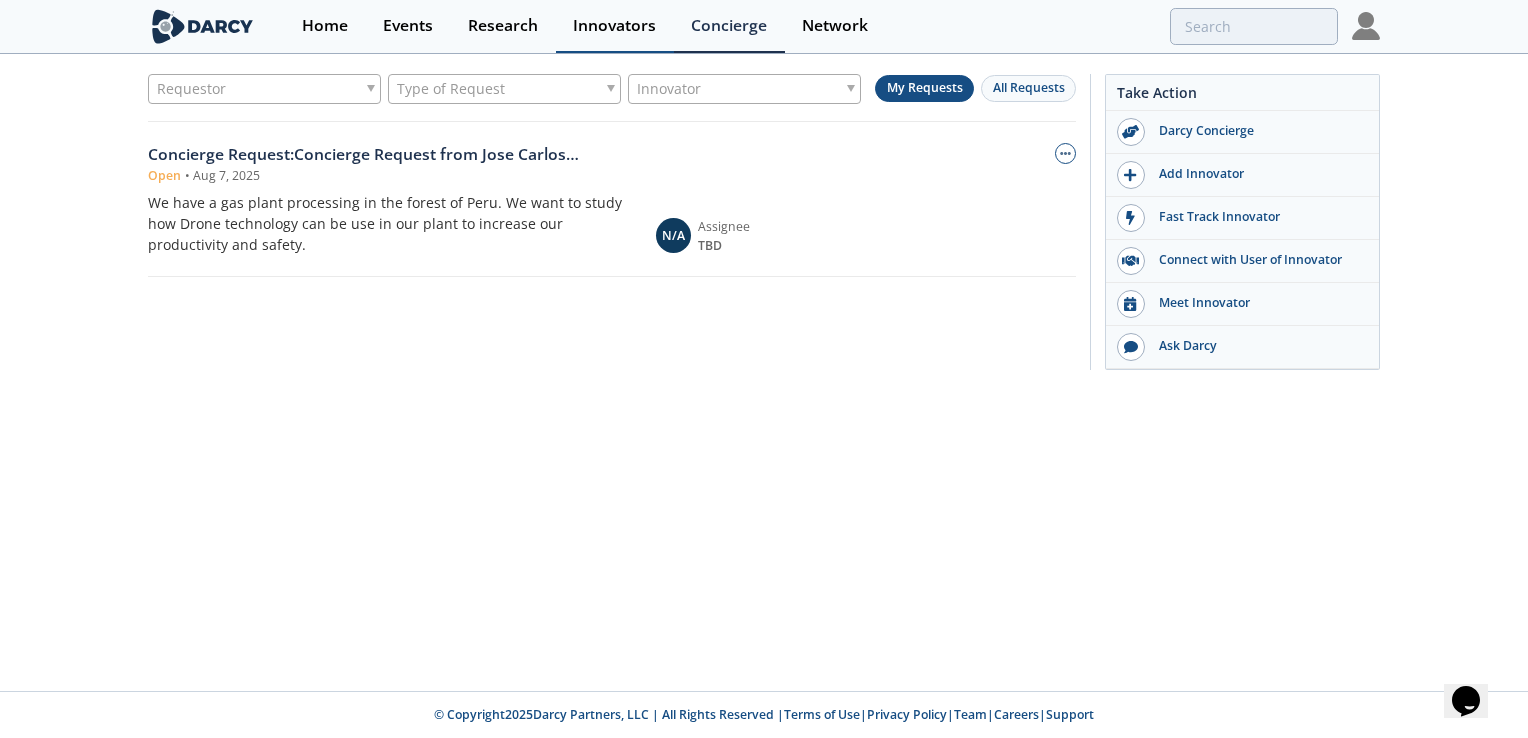 click on "Innovators" at bounding box center [614, 26] 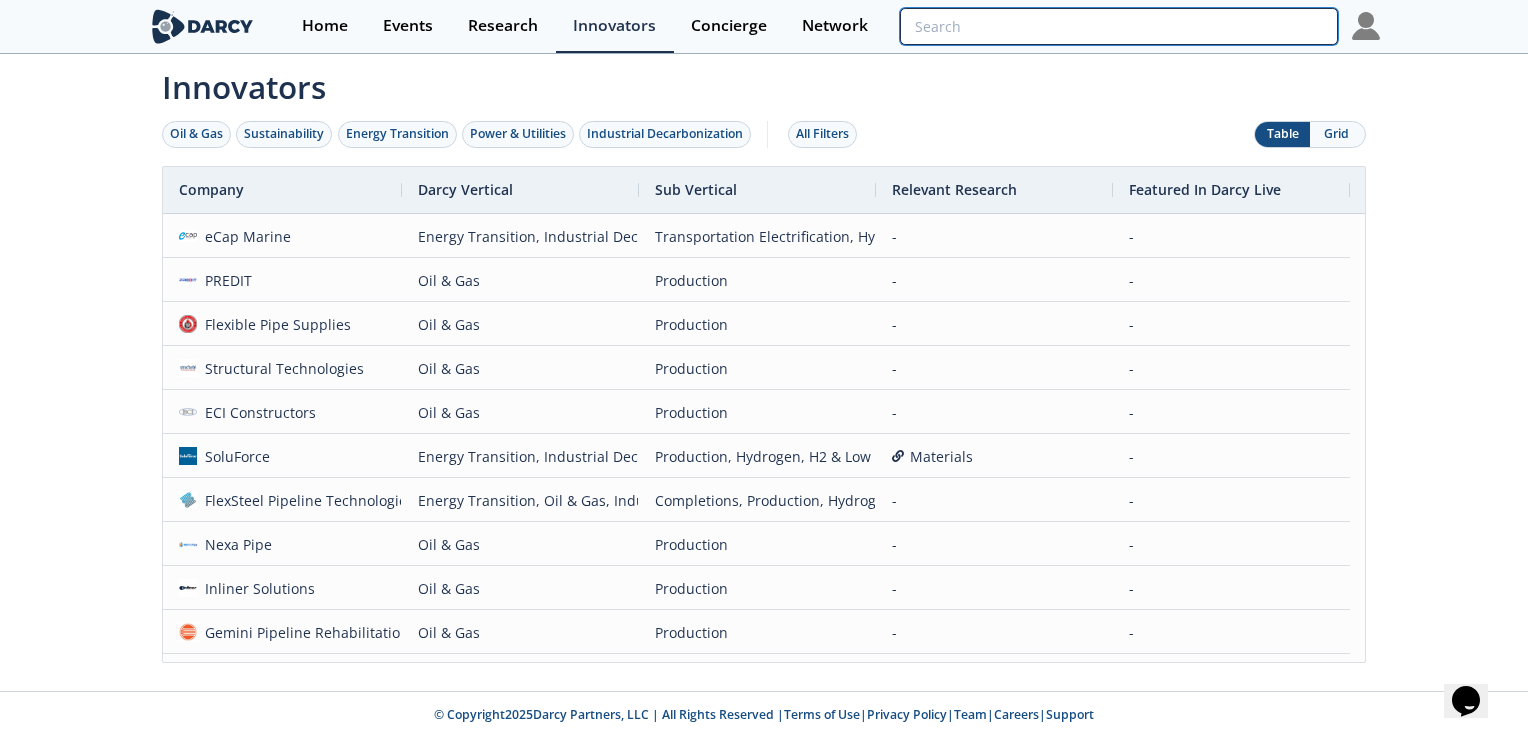 click at bounding box center [1119, 26] 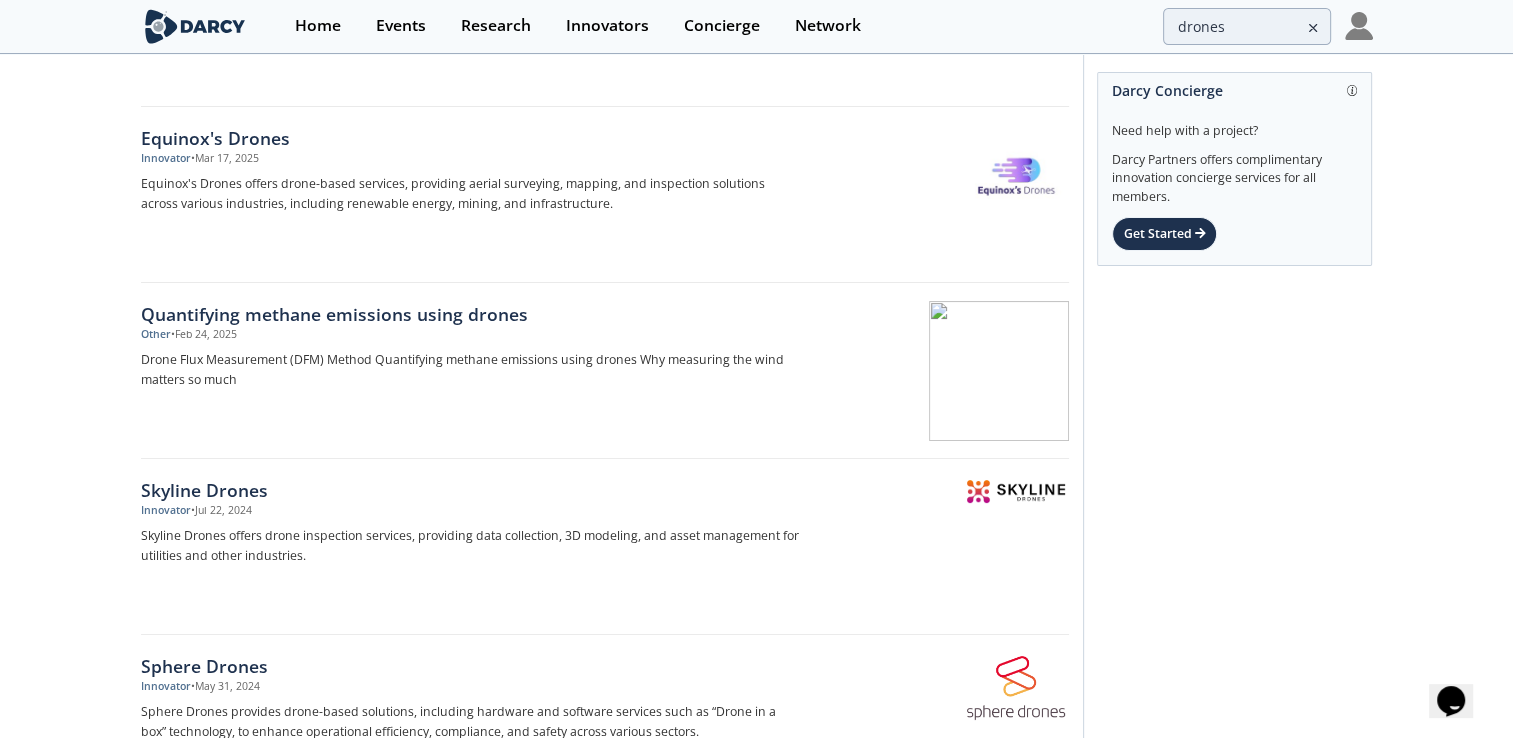 scroll, scrollTop: 400, scrollLeft: 0, axis: vertical 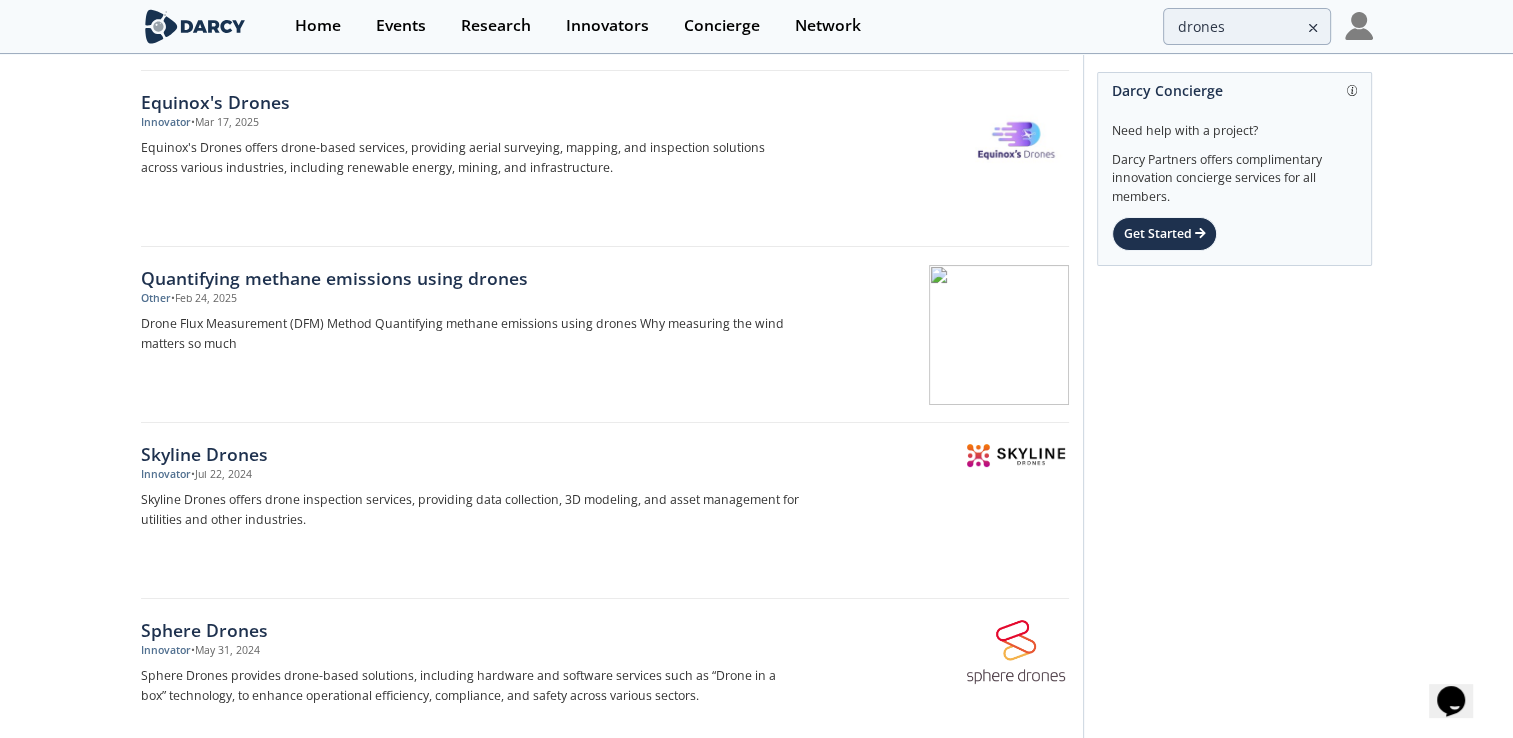 click on "Innovators
Frameworks
Insights
Events
Videos
Transcripts
Project Deployments
Other
All Filters
Nomadic Drones
Innovator
•  Jun 30, 2025
Nomadic  Drones  is building a UAV that harvests energy directly from the electromagnetic fields surrounding high-voltage power lines (up to 200 kV). This allows the  drones" 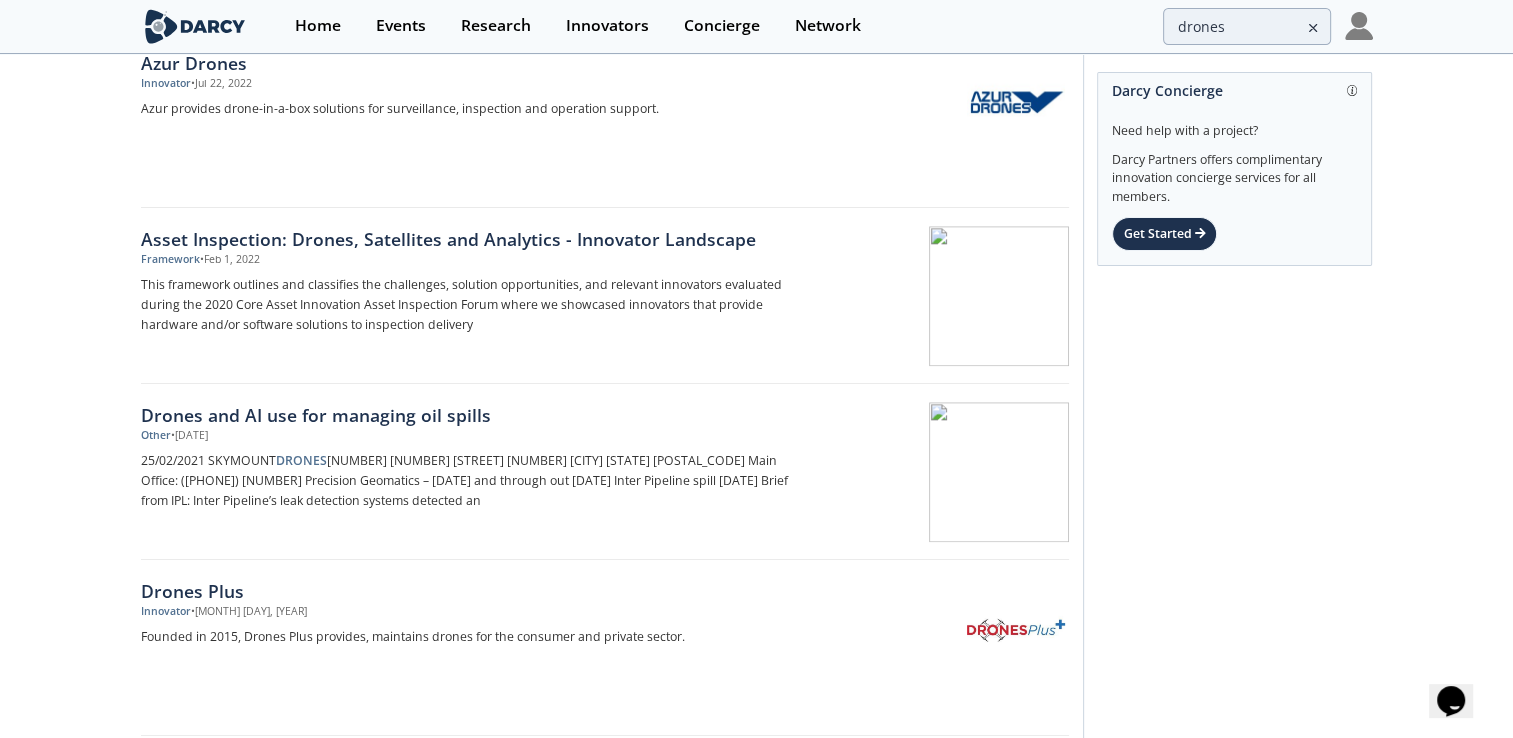 scroll, scrollTop: 2200, scrollLeft: 0, axis: vertical 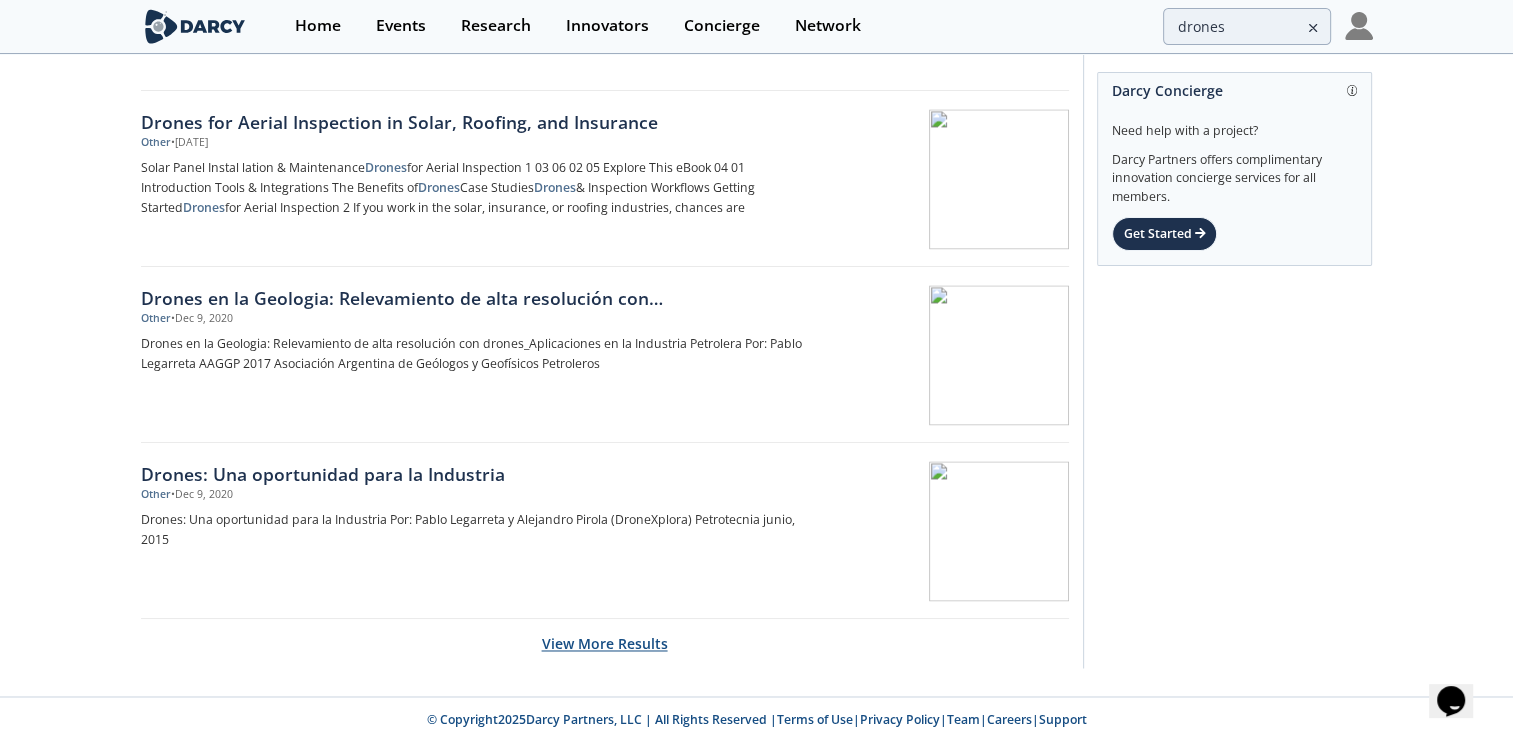 click on "View More Results" at bounding box center [605, 643] 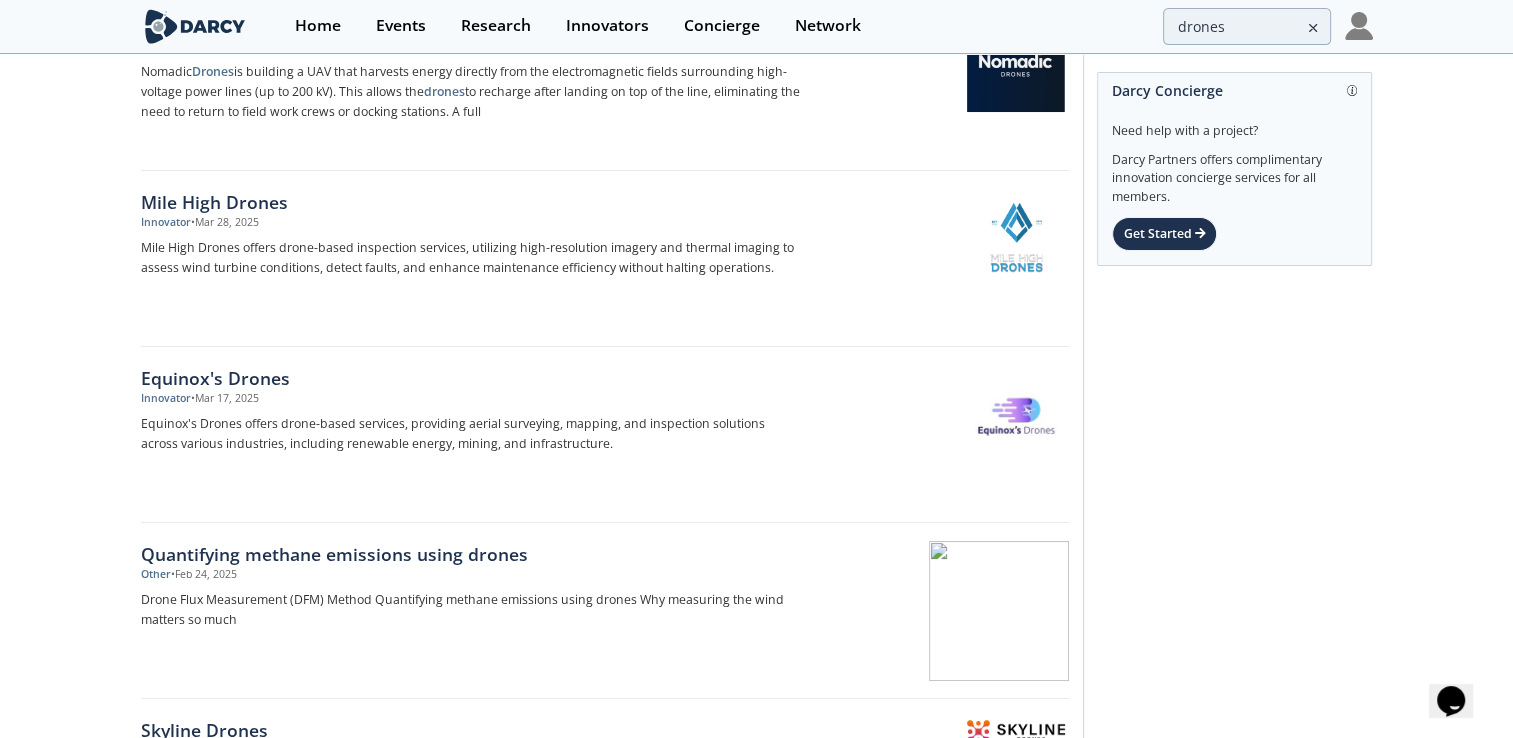 scroll, scrollTop: 0, scrollLeft: 0, axis: both 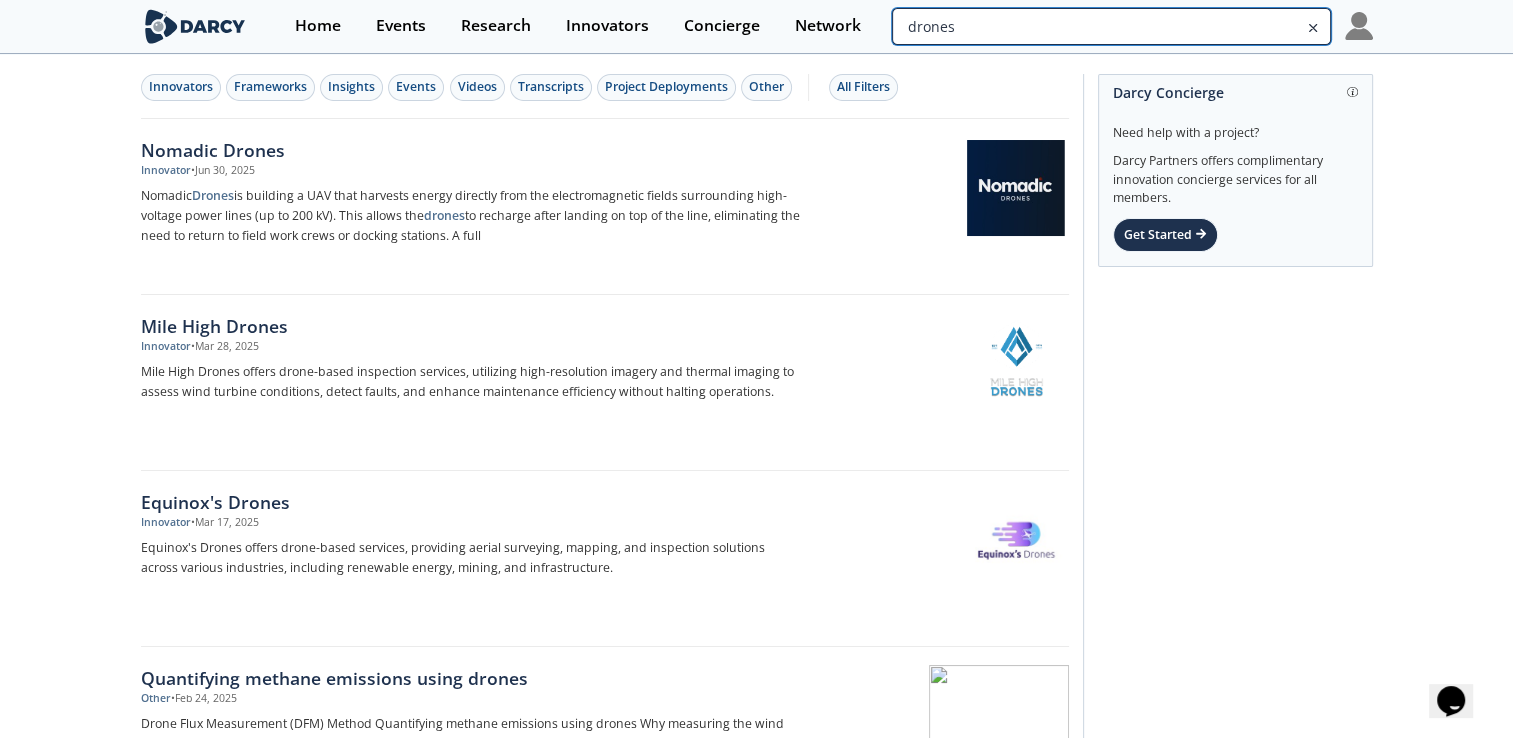 click on "drones" at bounding box center (1111, 26) 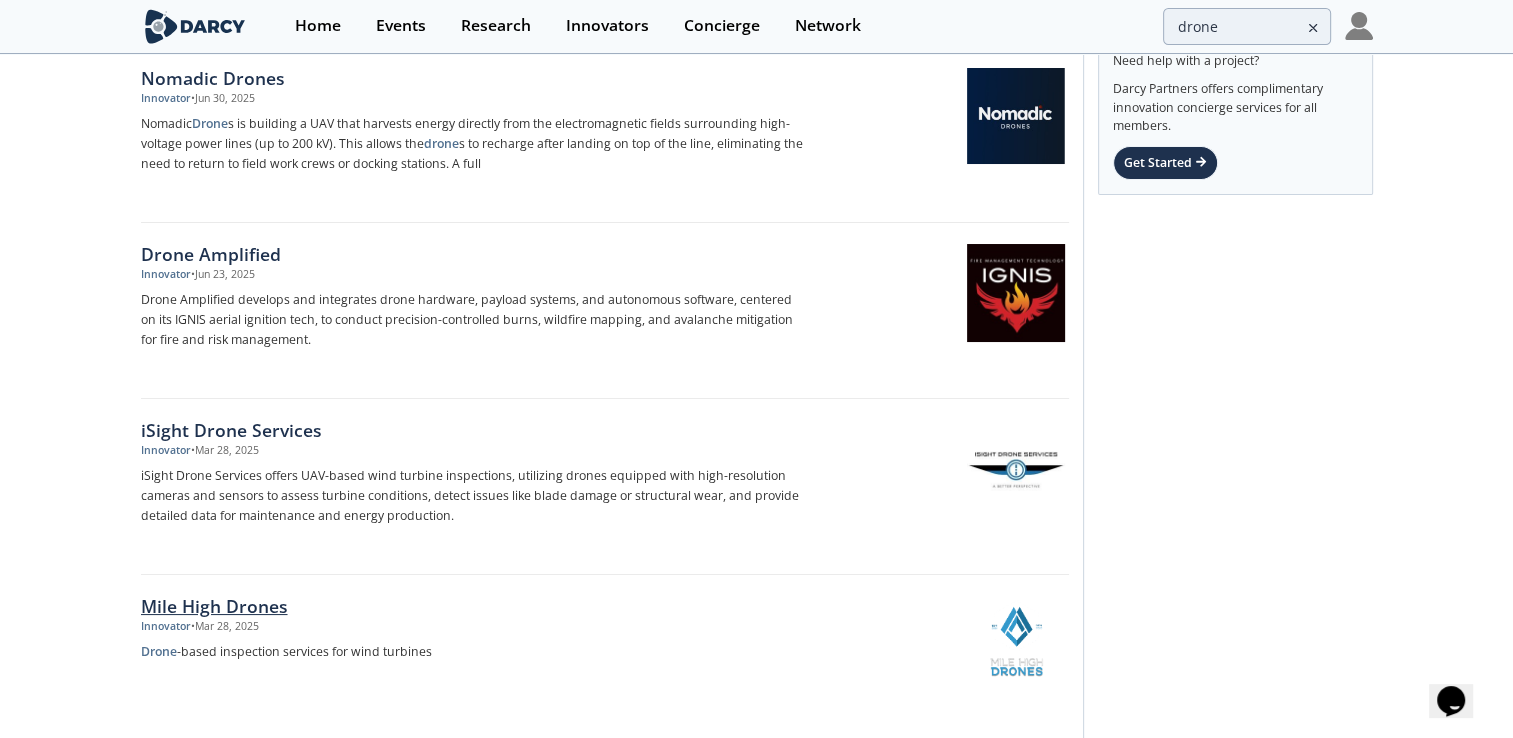 scroll, scrollTop: 0, scrollLeft: 0, axis: both 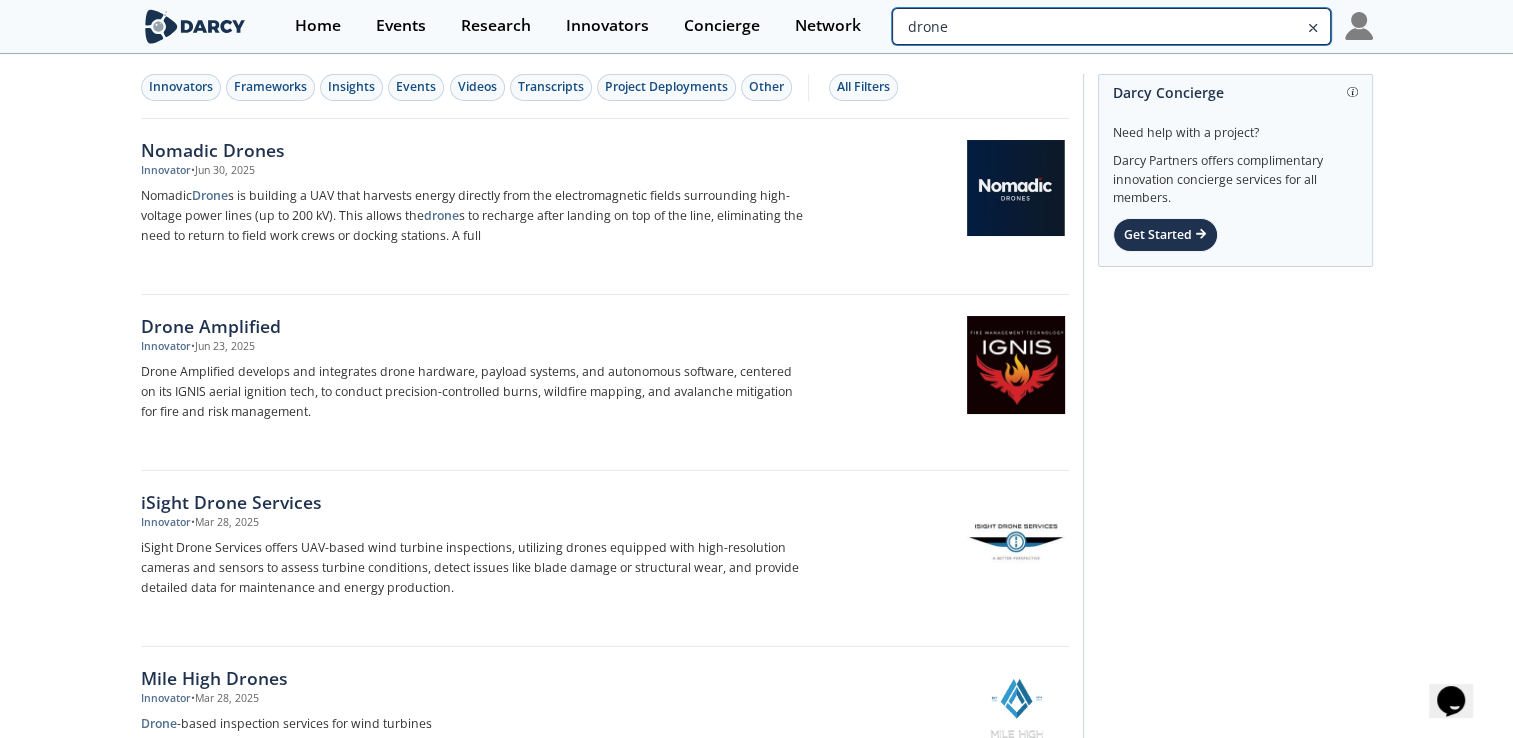 click on "drone" at bounding box center [1111, 26] 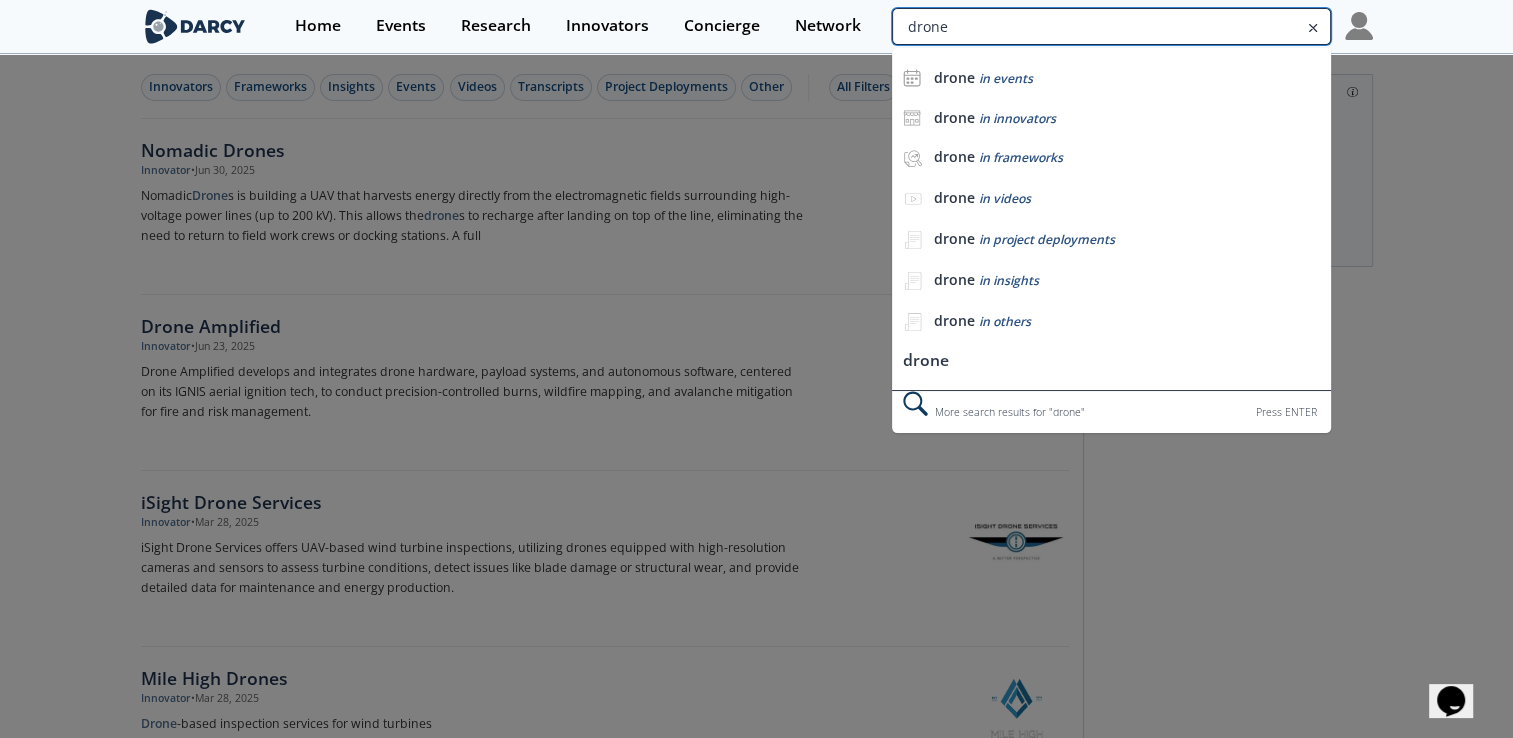 click on "drone" at bounding box center (1111, 26) 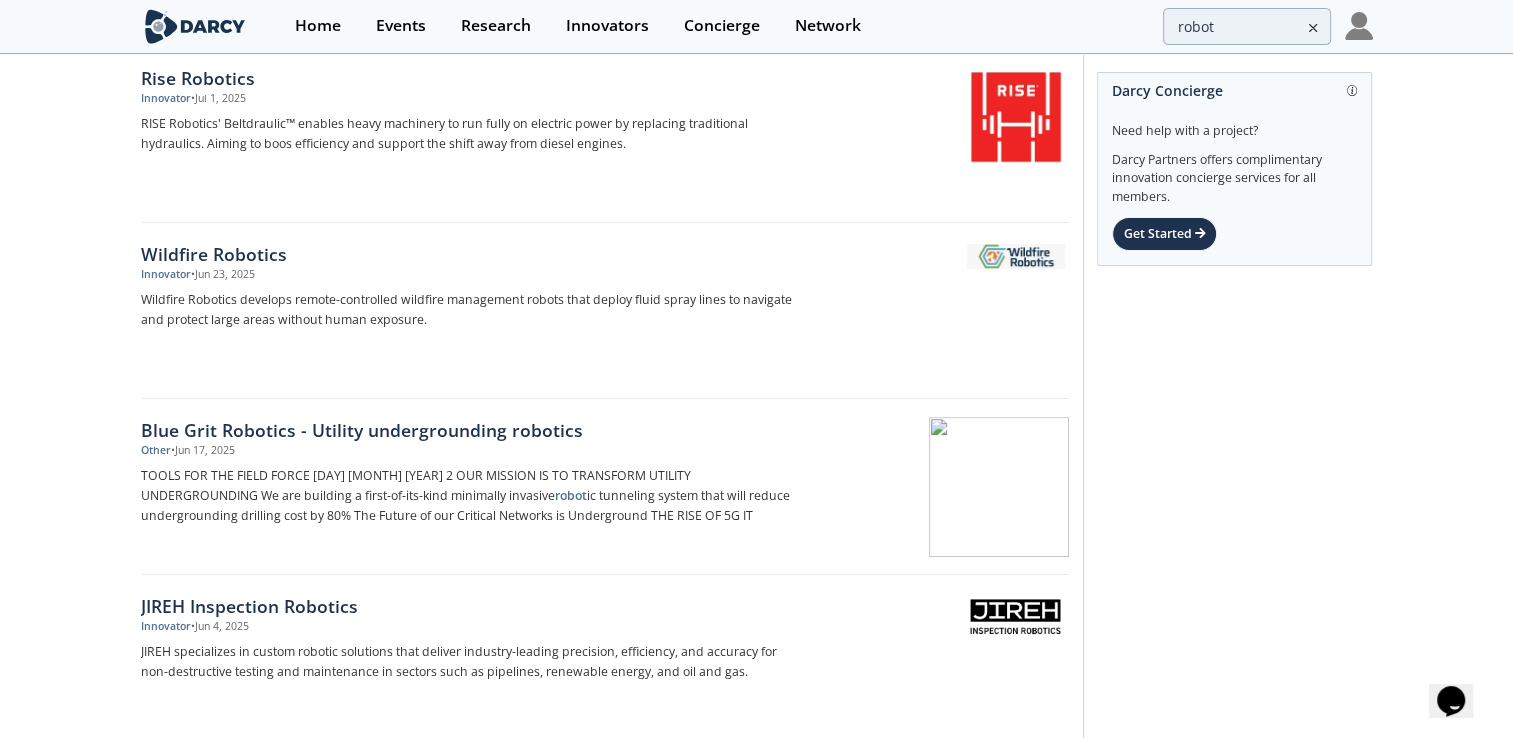 scroll, scrollTop: 0, scrollLeft: 0, axis: both 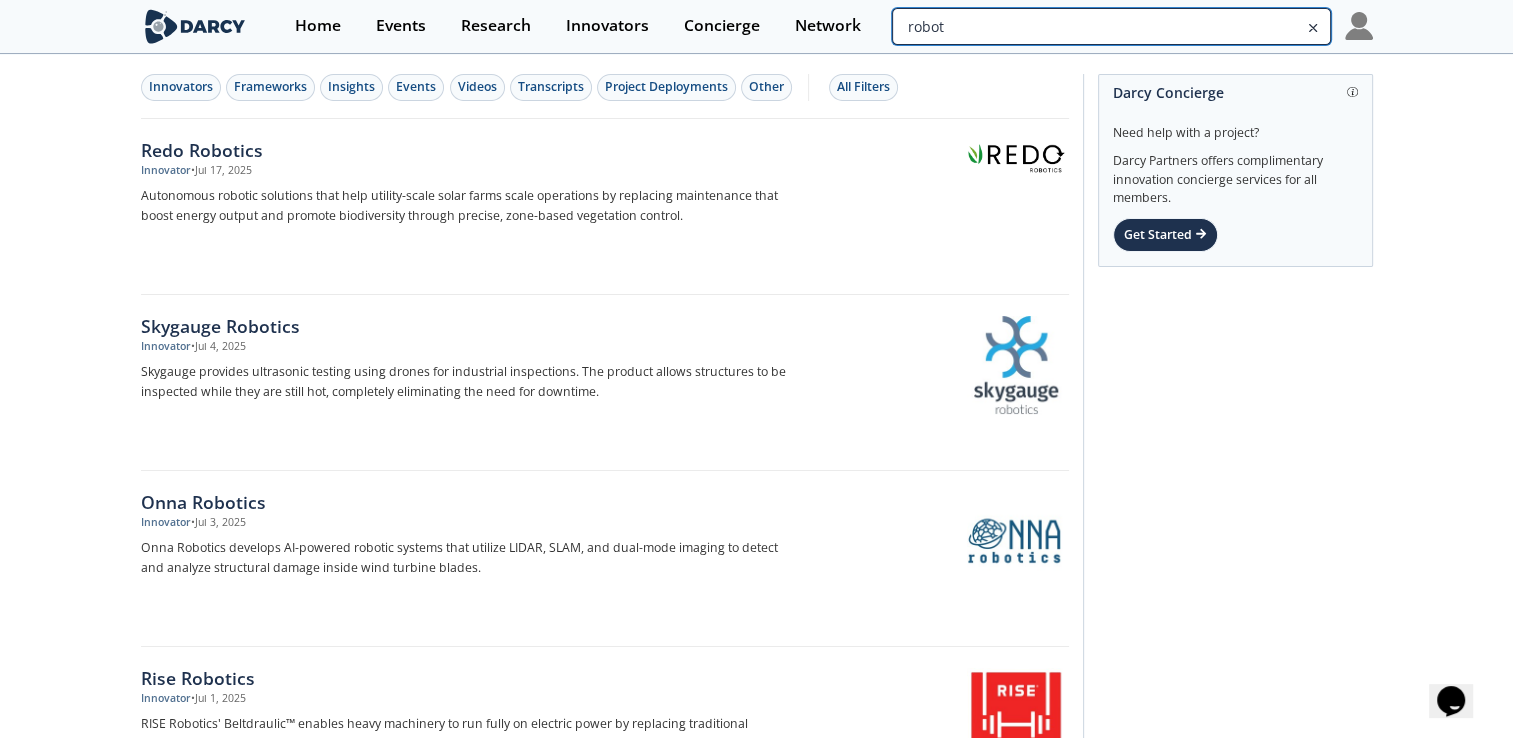 click on "robot" at bounding box center (1111, 26) 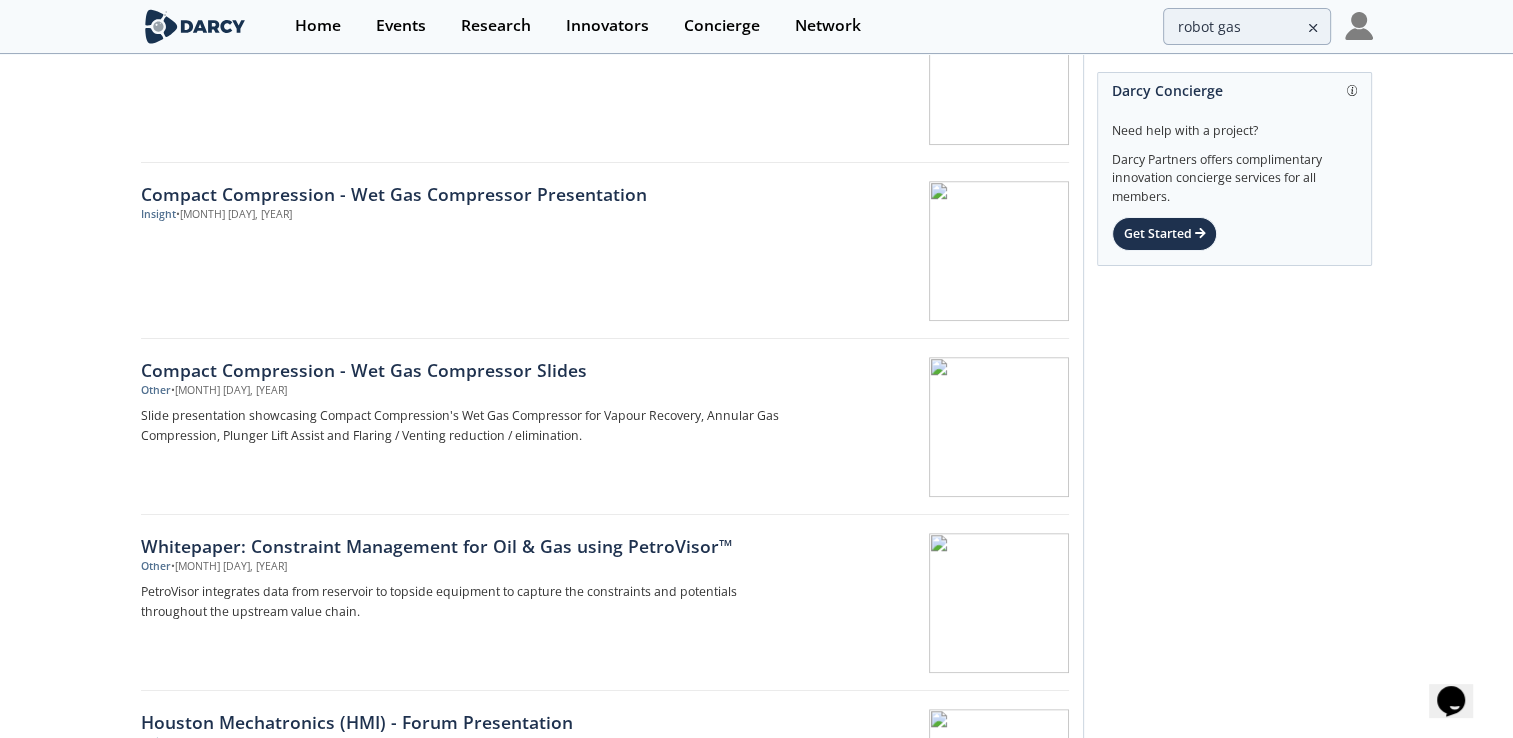 scroll, scrollTop: 1500, scrollLeft: 0, axis: vertical 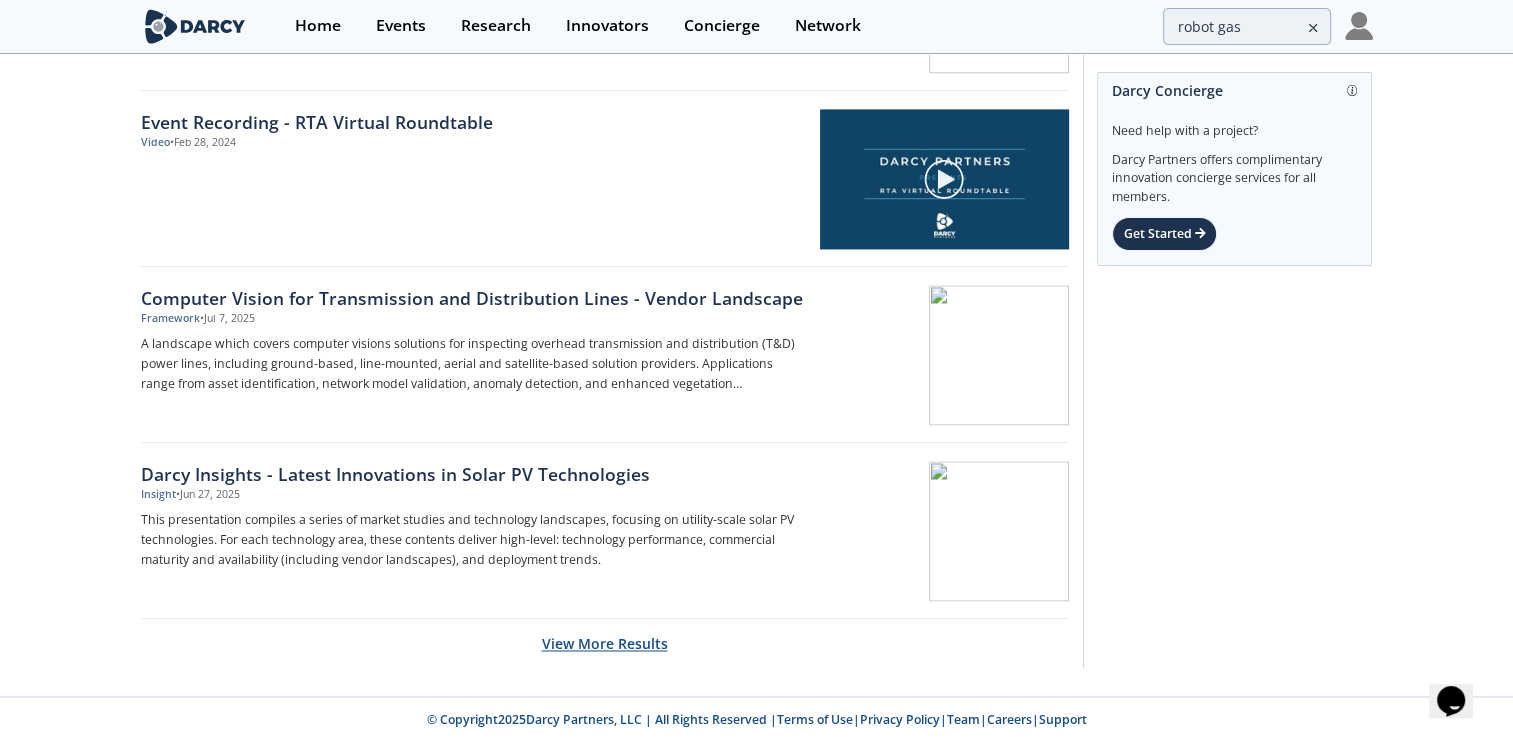 click on "View More Results" at bounding box center (605, 643) 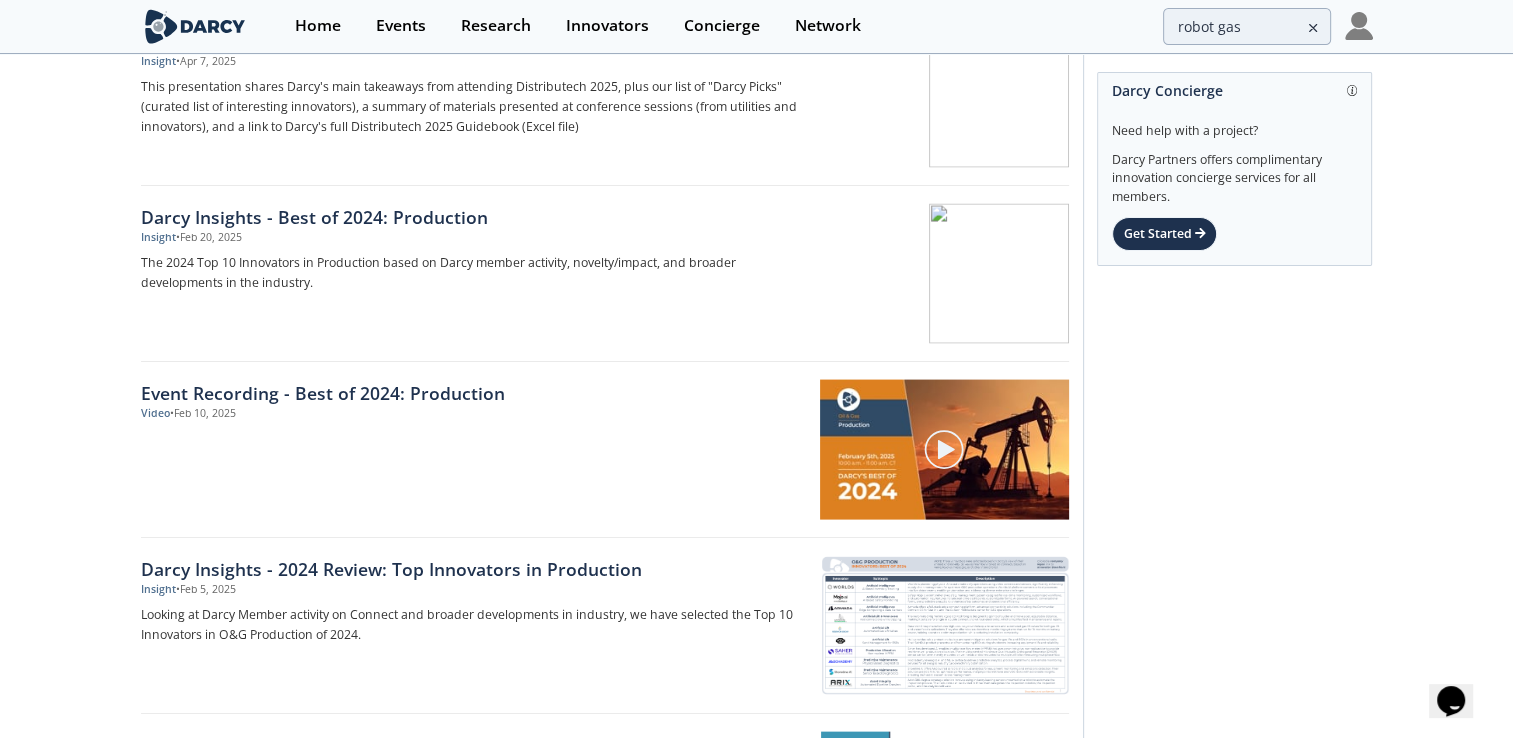 scroll, scrollTop: 4020, scrollLeft: 0, axis: vertical 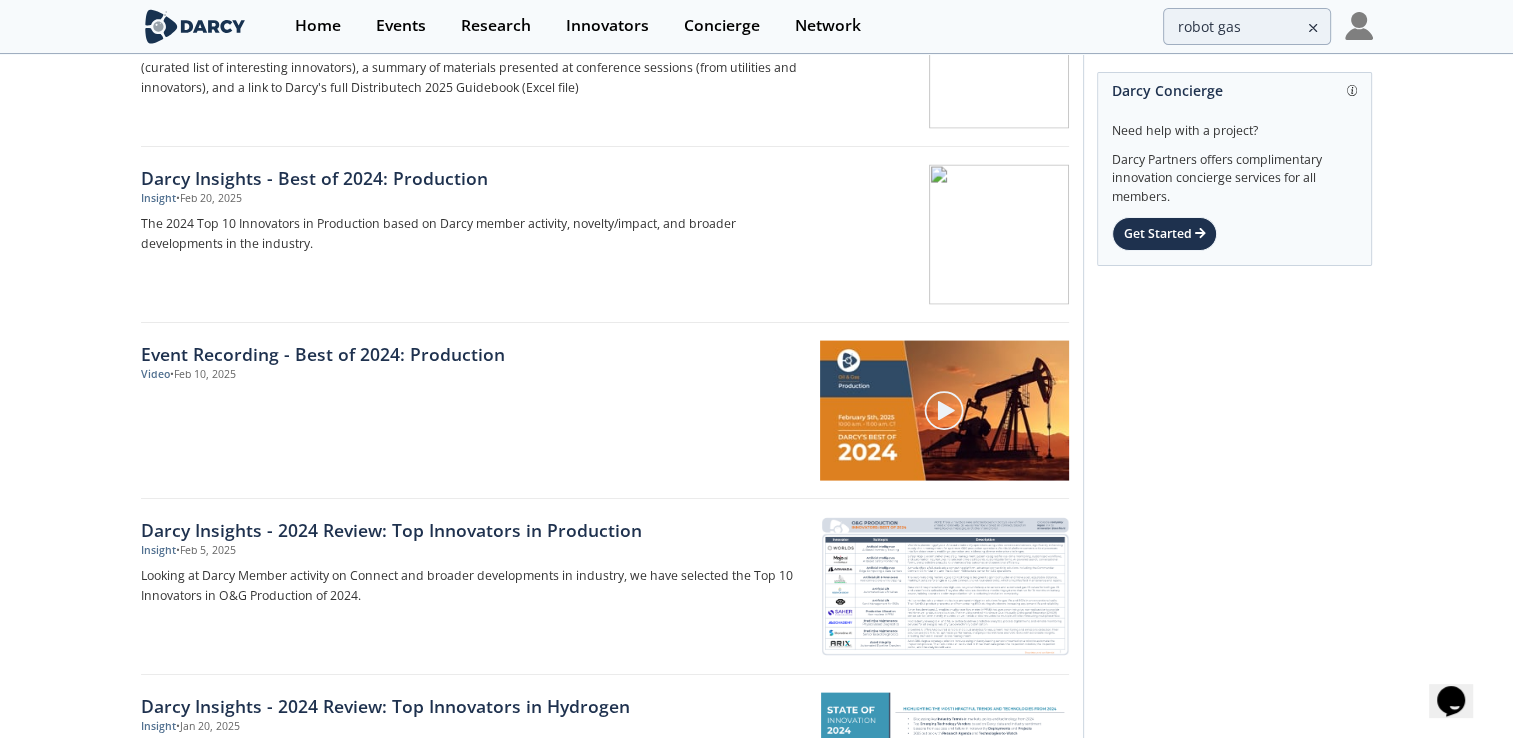 click on "Innovators
Frameworks
Insights
Events
Videos
Transcripts
Project Deployments
Other
All Filters
Square Robot Inc.
Innovator
•  Oct 19, 2023
Square Robot Inc. specializes in robotic tank inspection services, offering cutting-edge technology solutions to industries worldwide
•" 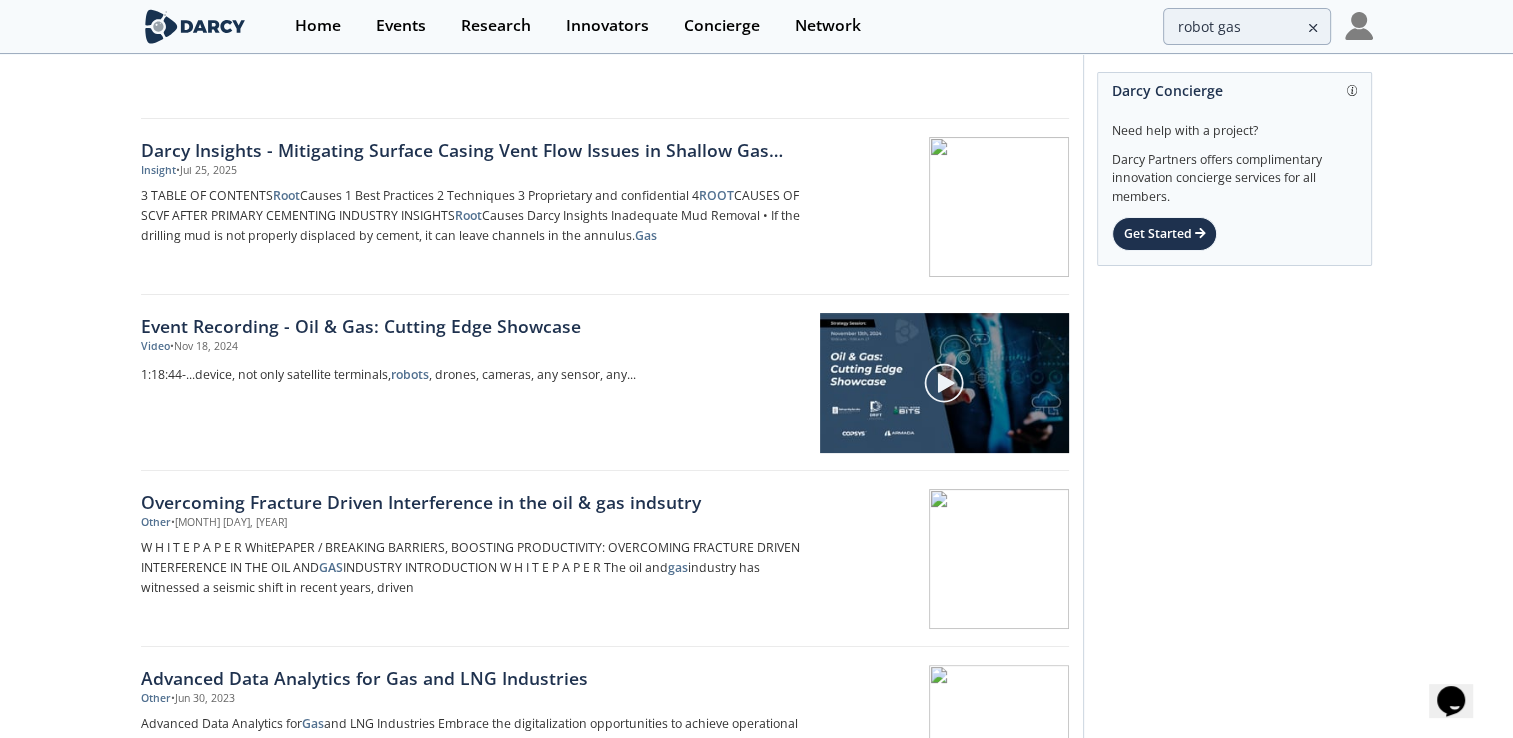 scroll, scrollTop: 120, scrollLeft: 0, axis: vertical 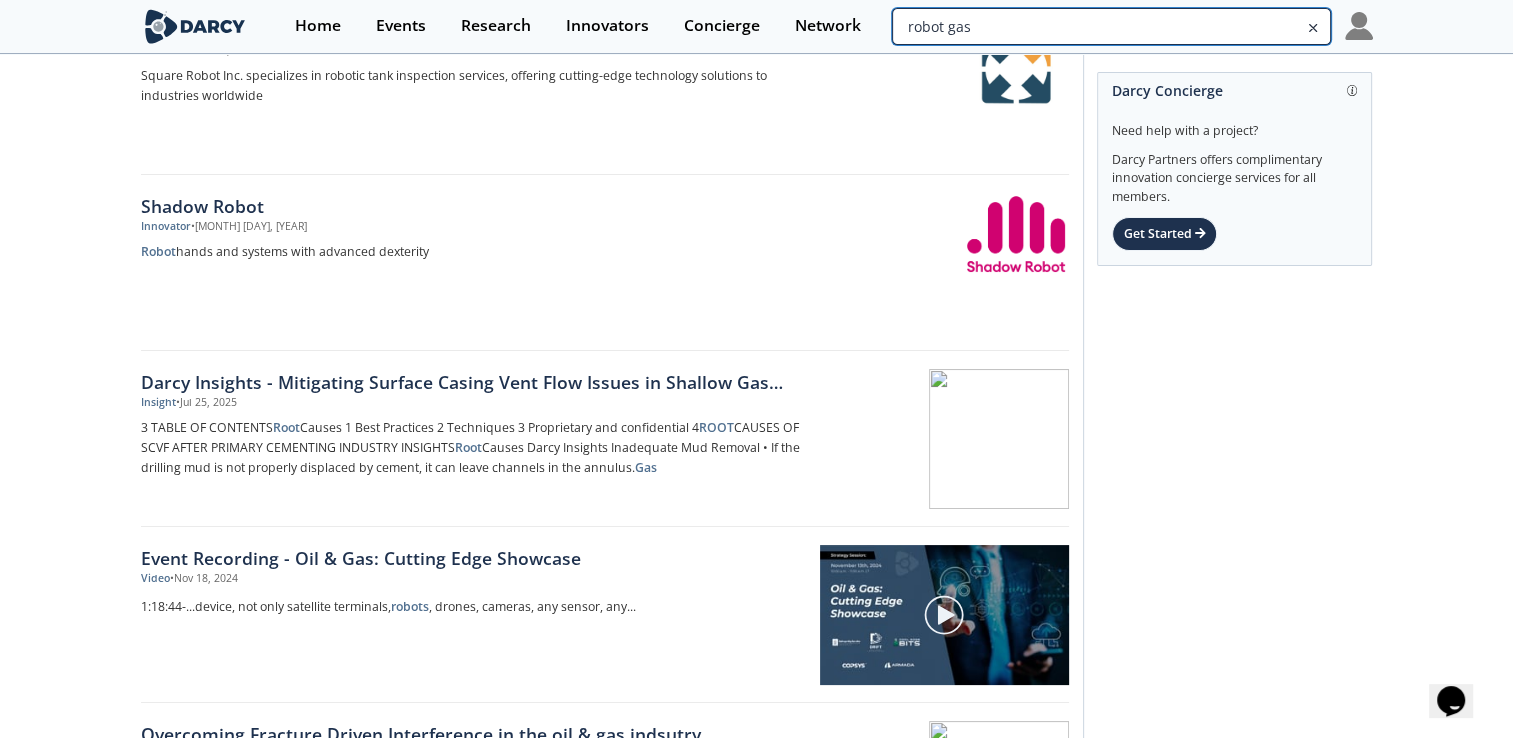 click on "robot gas" at bounding box center [1111, 26] 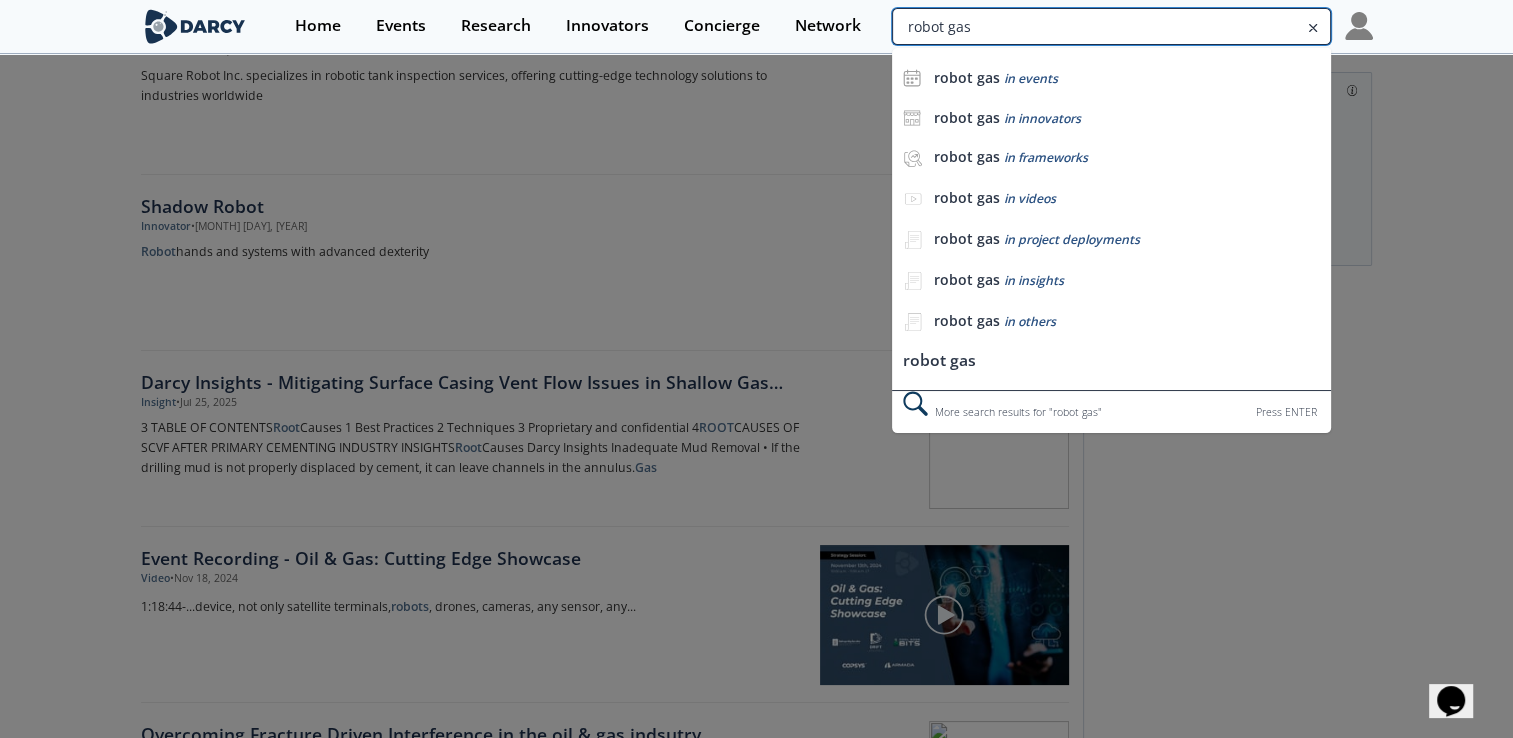 click on "robot gas" at bounding box center [1111, 26] 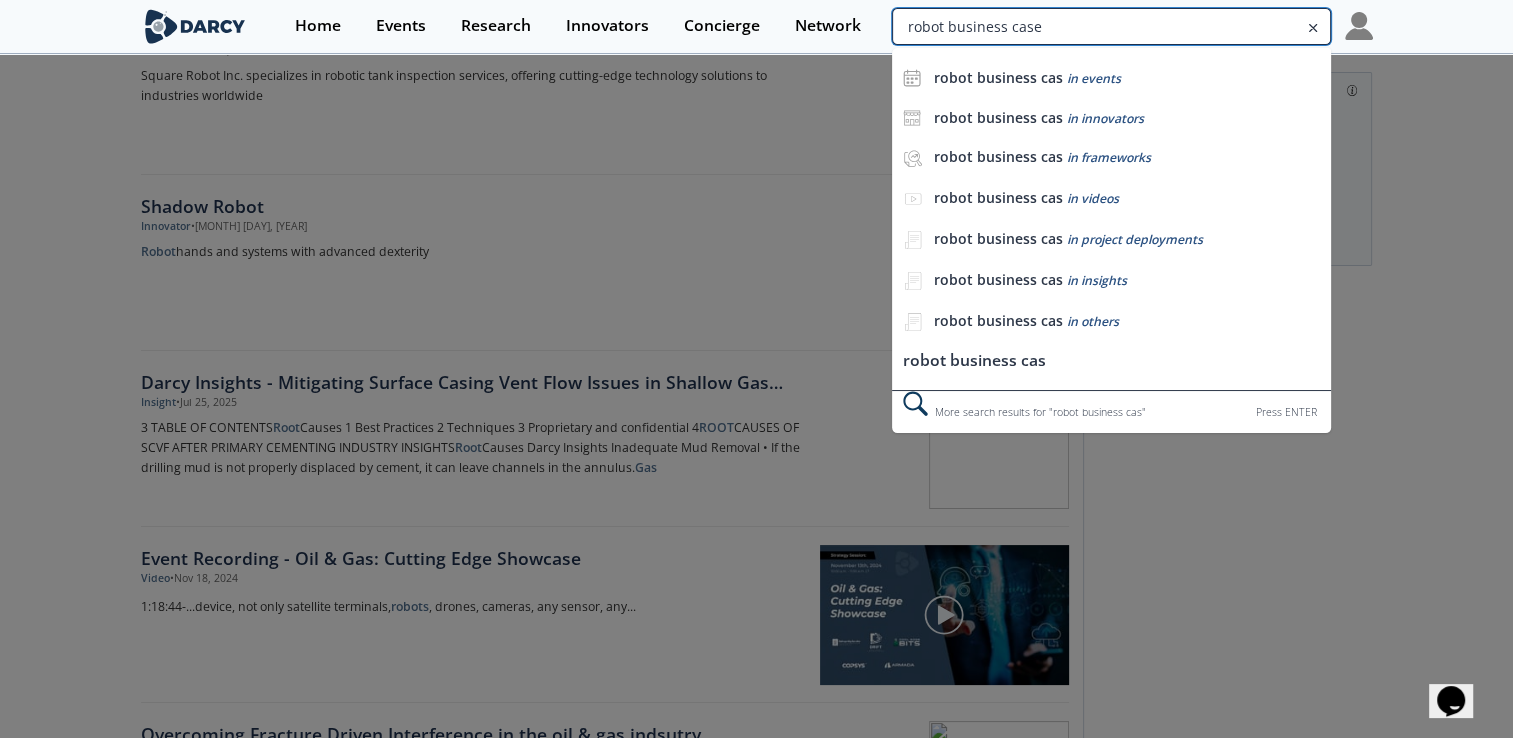type on "robot business case" 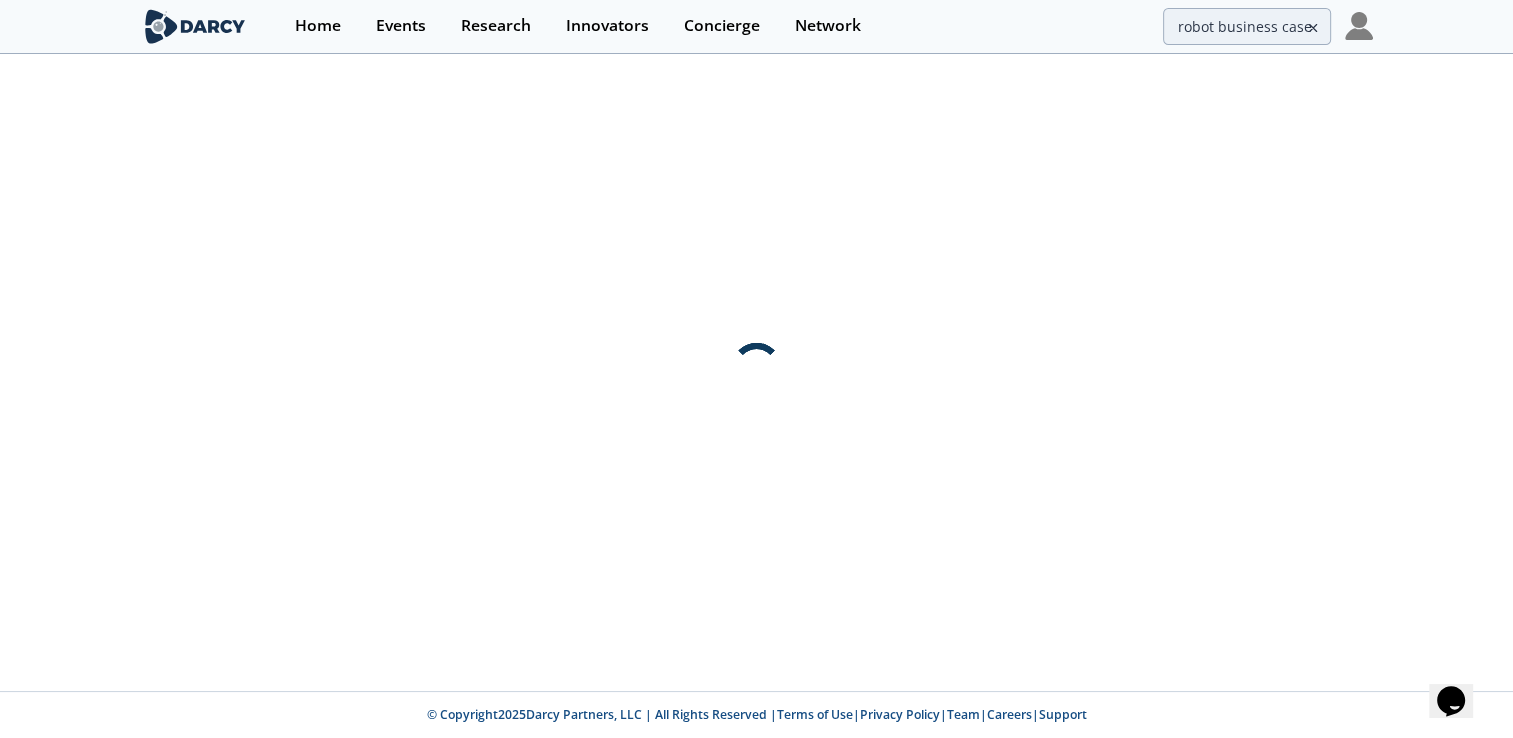 scroll, scrollTop: 0, scrollLeft: 0, axis: both 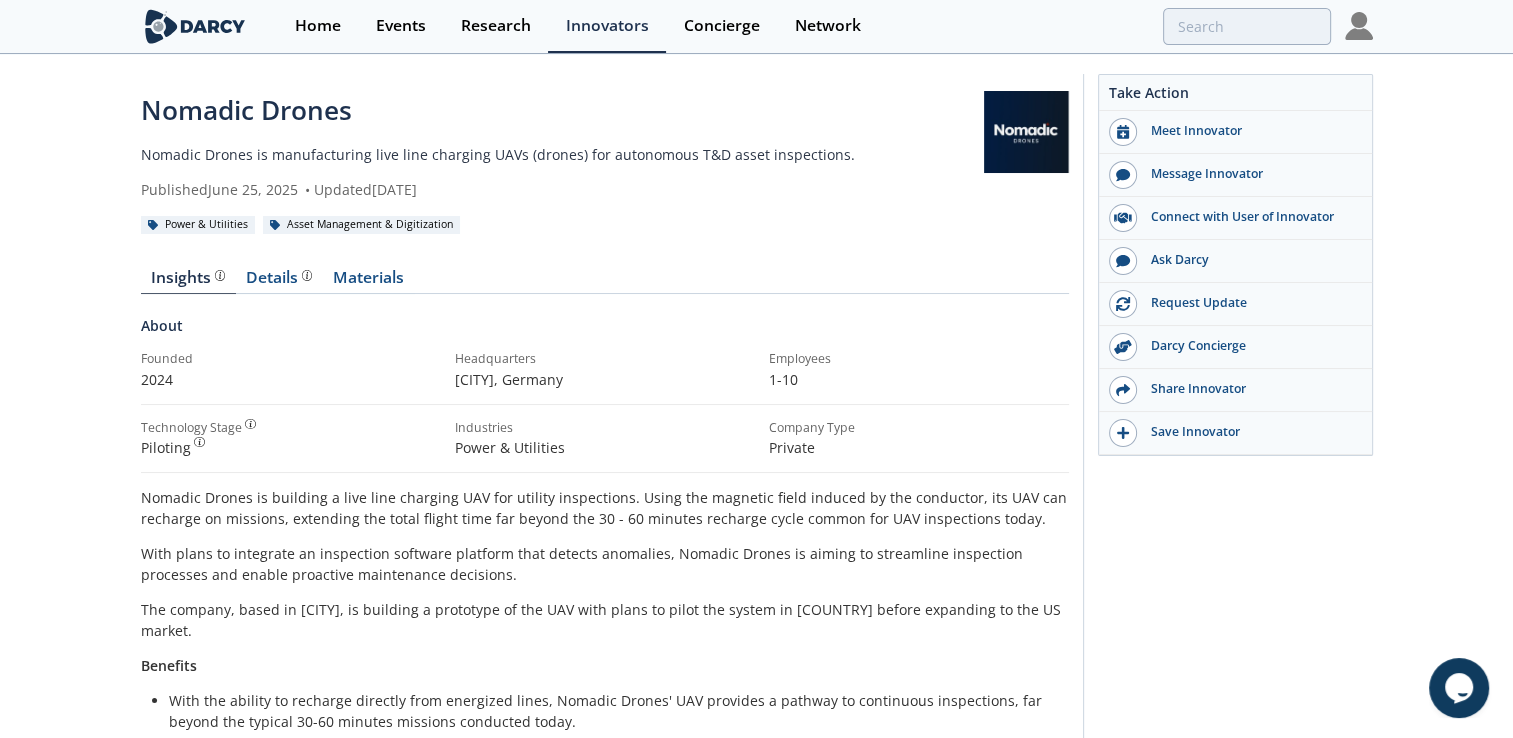 click on "Nomadic Drones
Nomadic Drones is manufacturing live line charging UAVs (drones) for autonomous T&D asset inspections.
Published  June 25, 2025
•
Updated  June 30, 2025
Power & Utilities
Asset Management & Digitization" at bounding box center [605, 163] 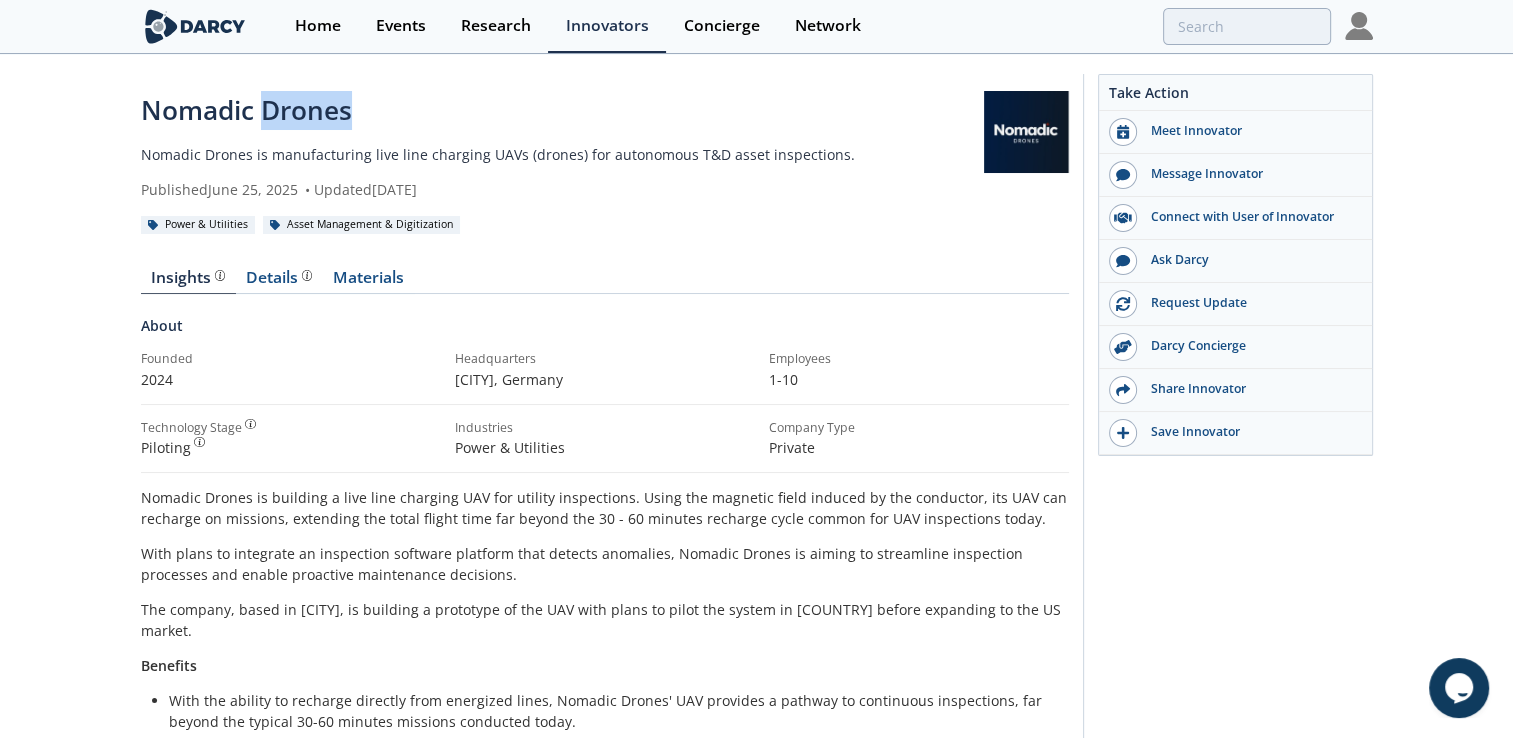 click on "Nomadic Drones" at bounding box center [563, 110] 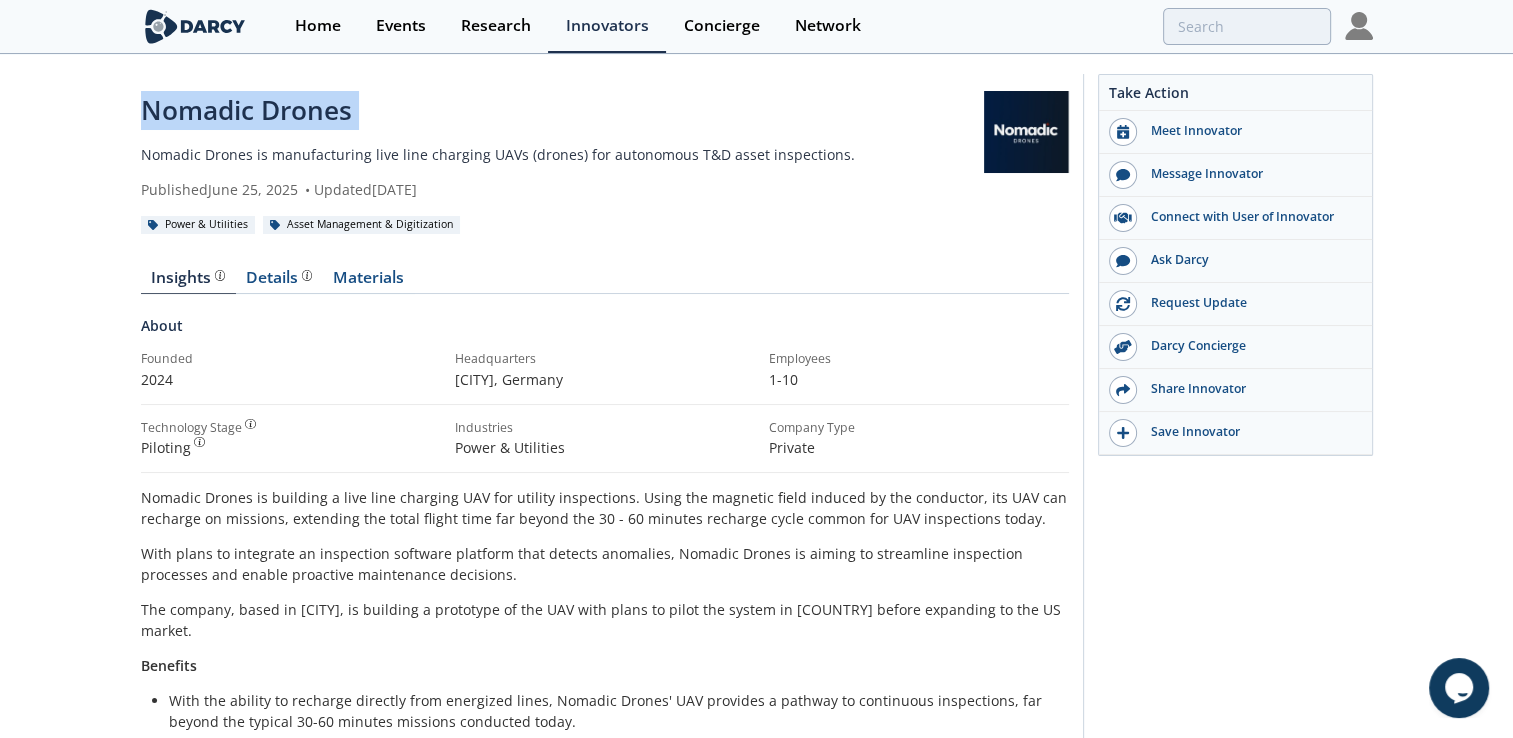 click on "Nomadic Drones" at bounding box center [563, 110] 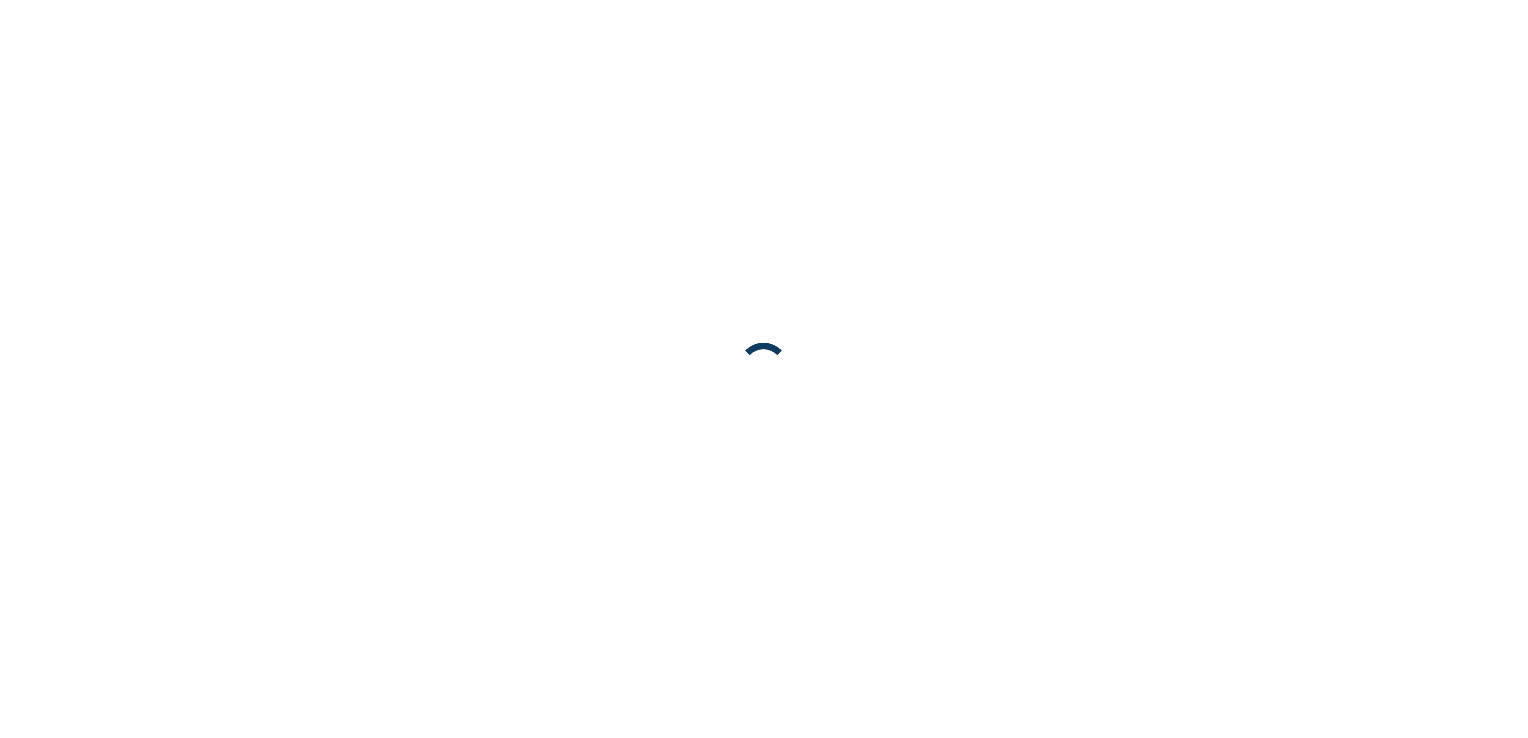 scroll, scrollTop: 0, scrollLeft: 0, axis: both 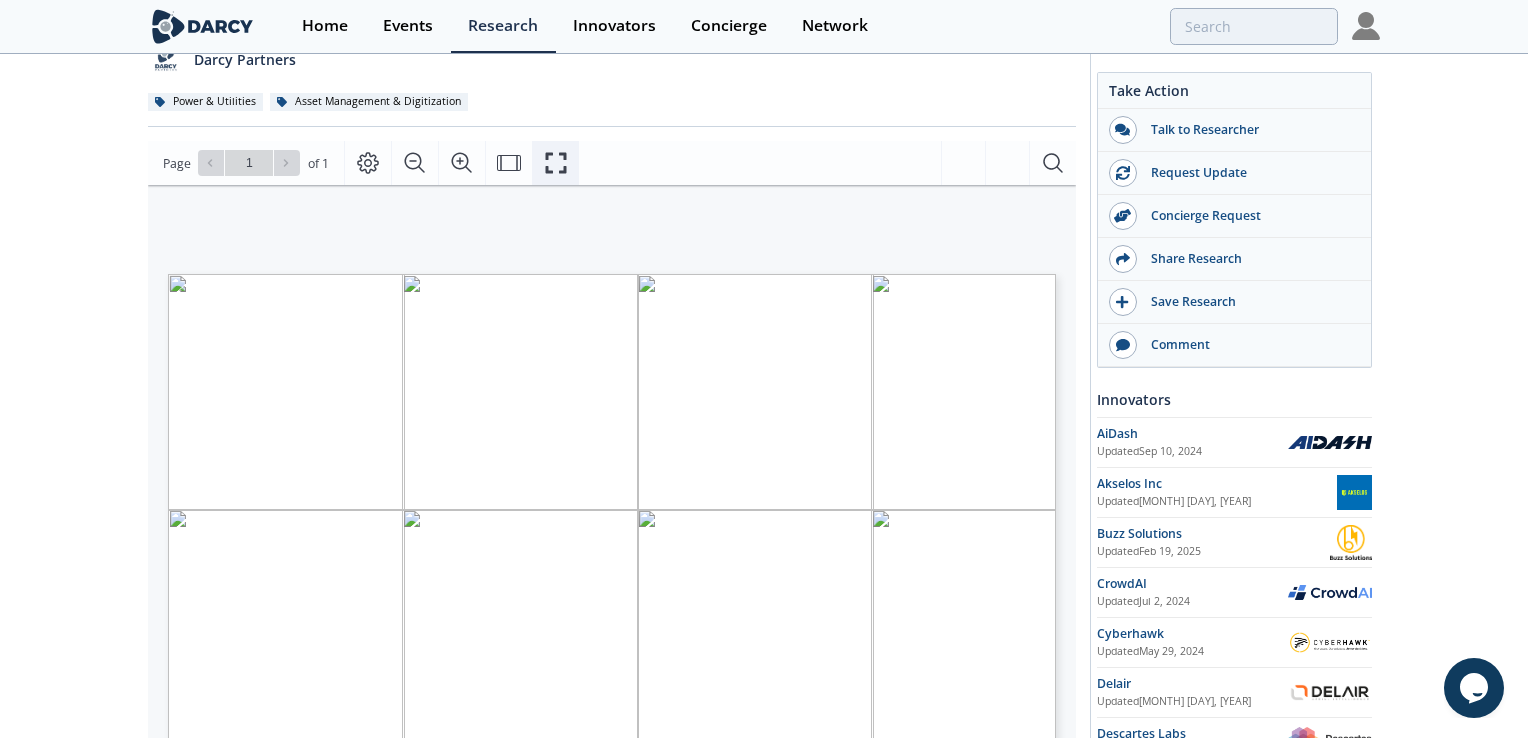 click at bounding box center [555, 163] 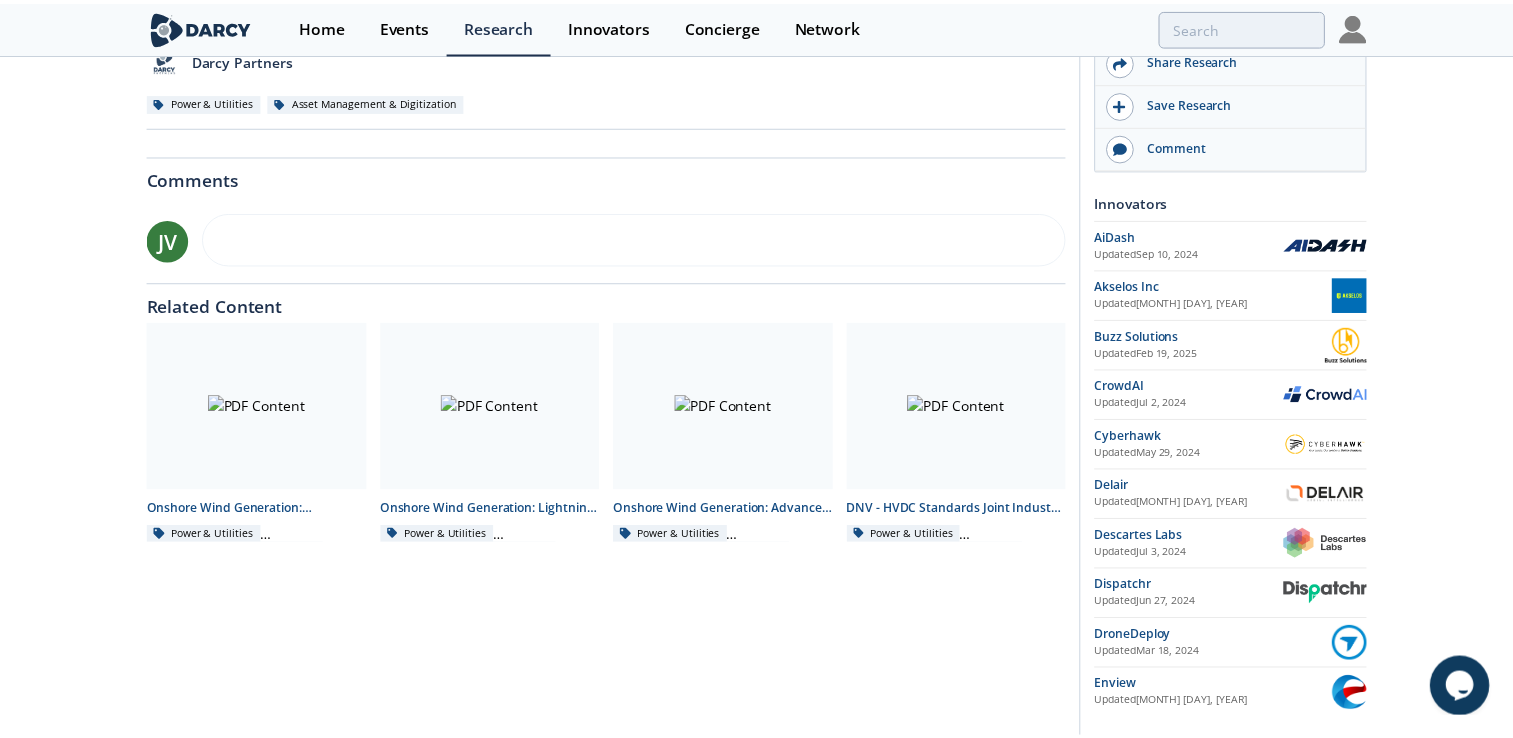 scroll, scrollTop: 0, scrollLeft: 0, axis: both 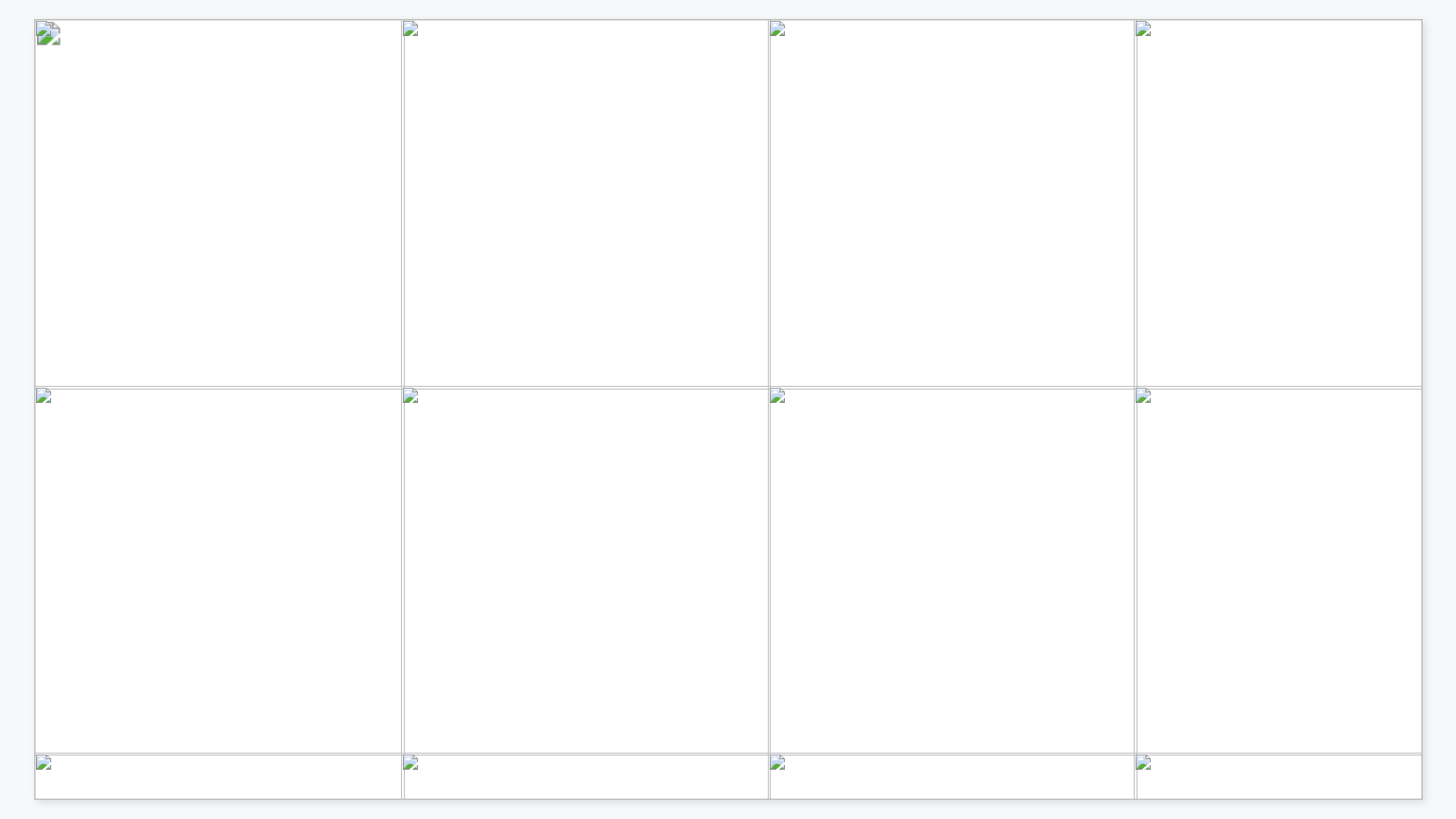 click at bounding box center (1093, 614) 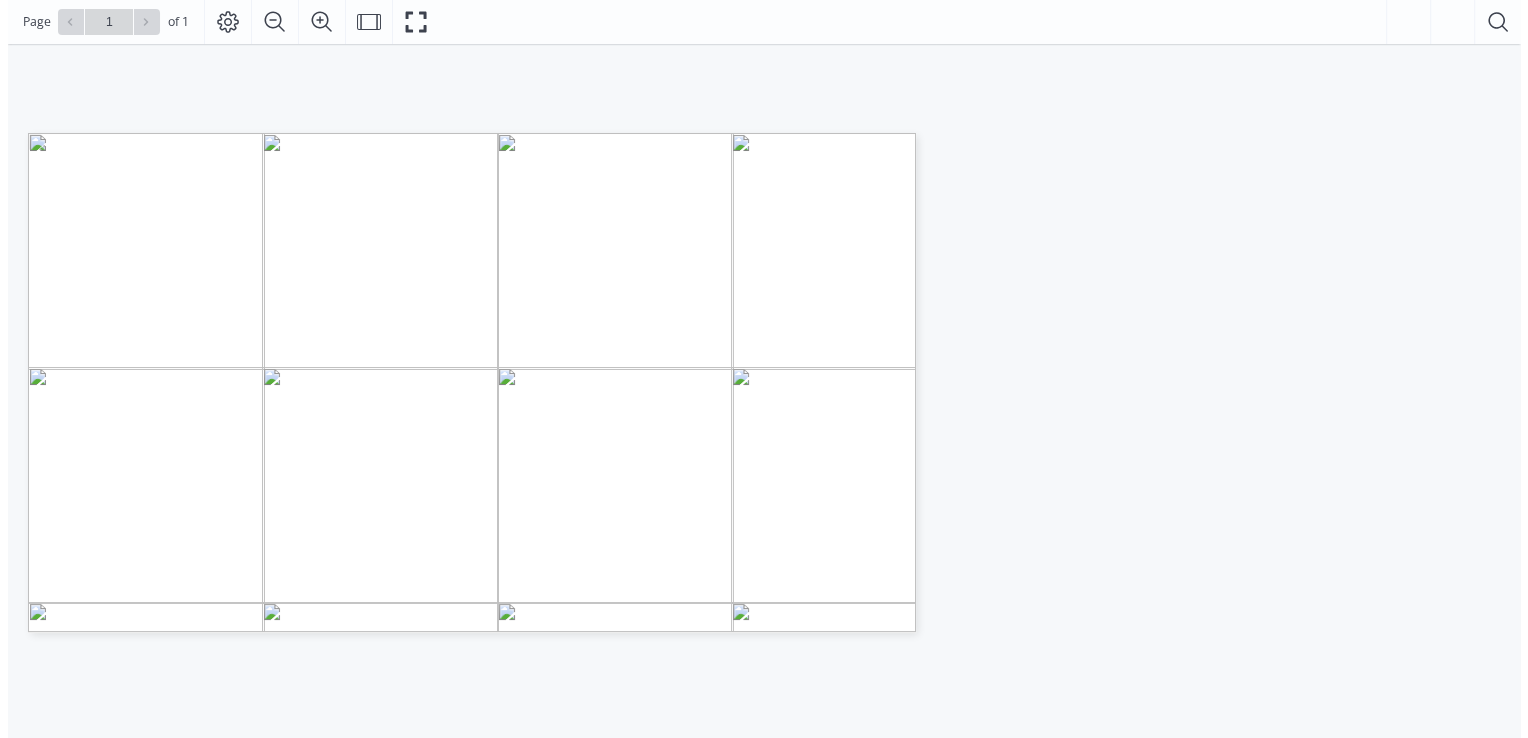scroll, scrollTop: 200, scrollLeft: 0, axis: vertical 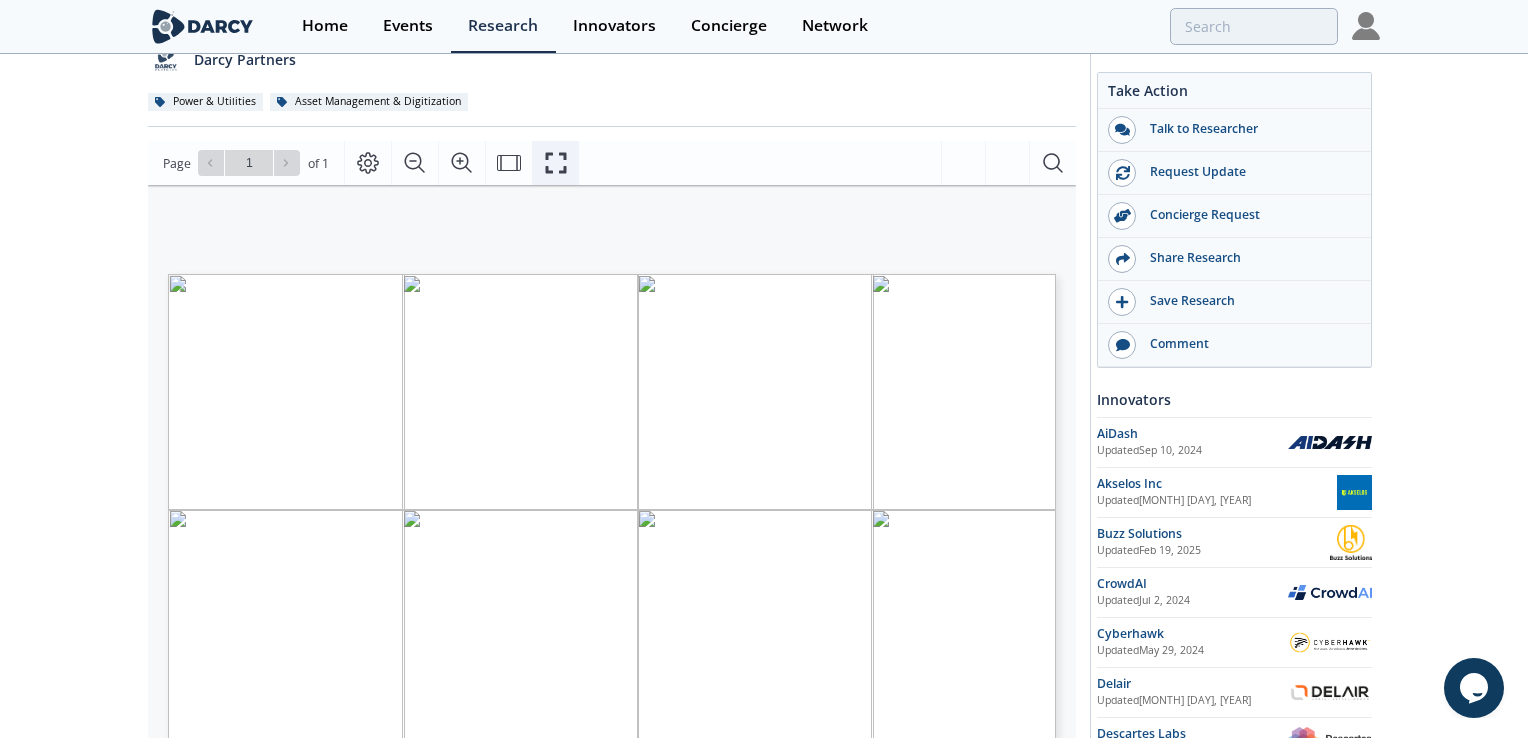 click 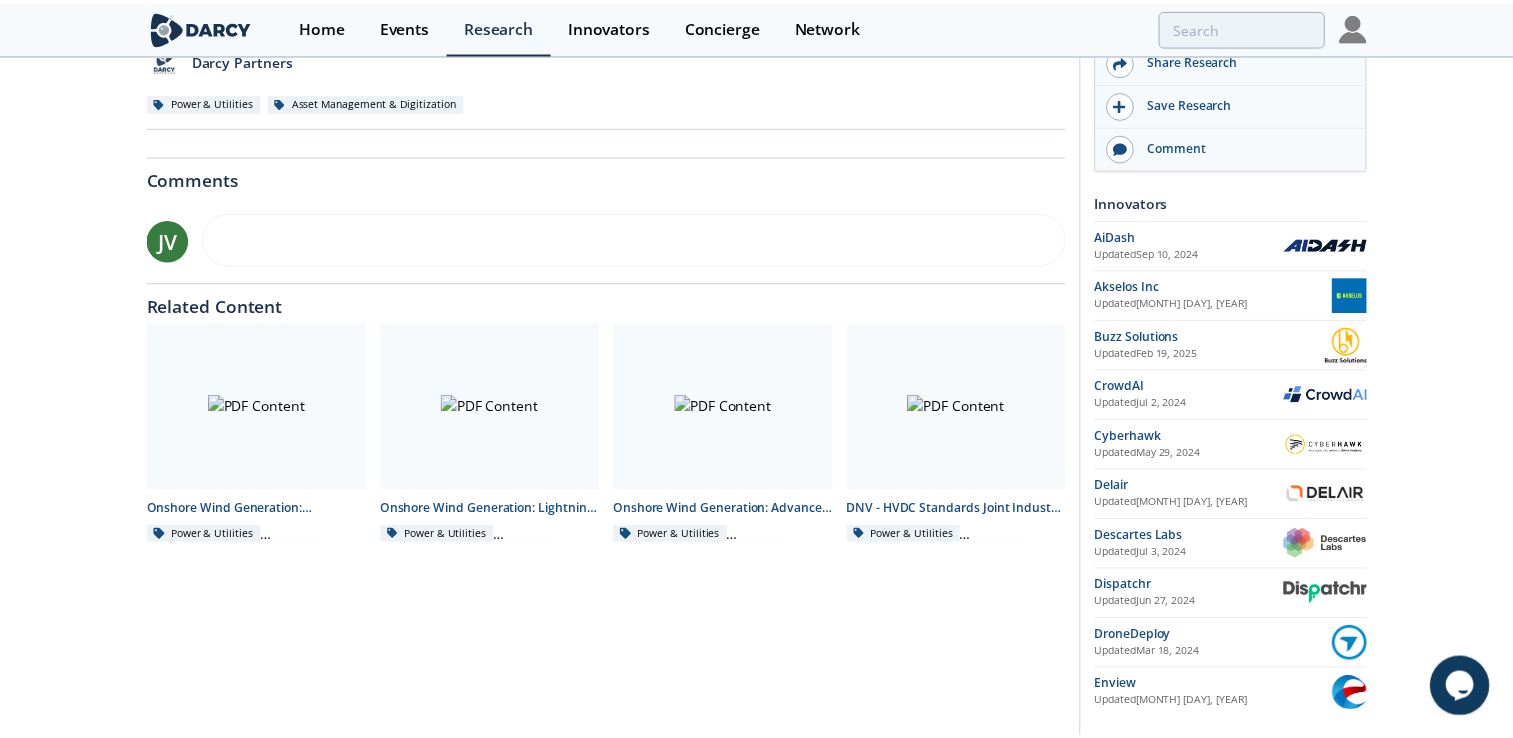 scroll, scrollTop: 0, scrollLeft: 0, axis: both 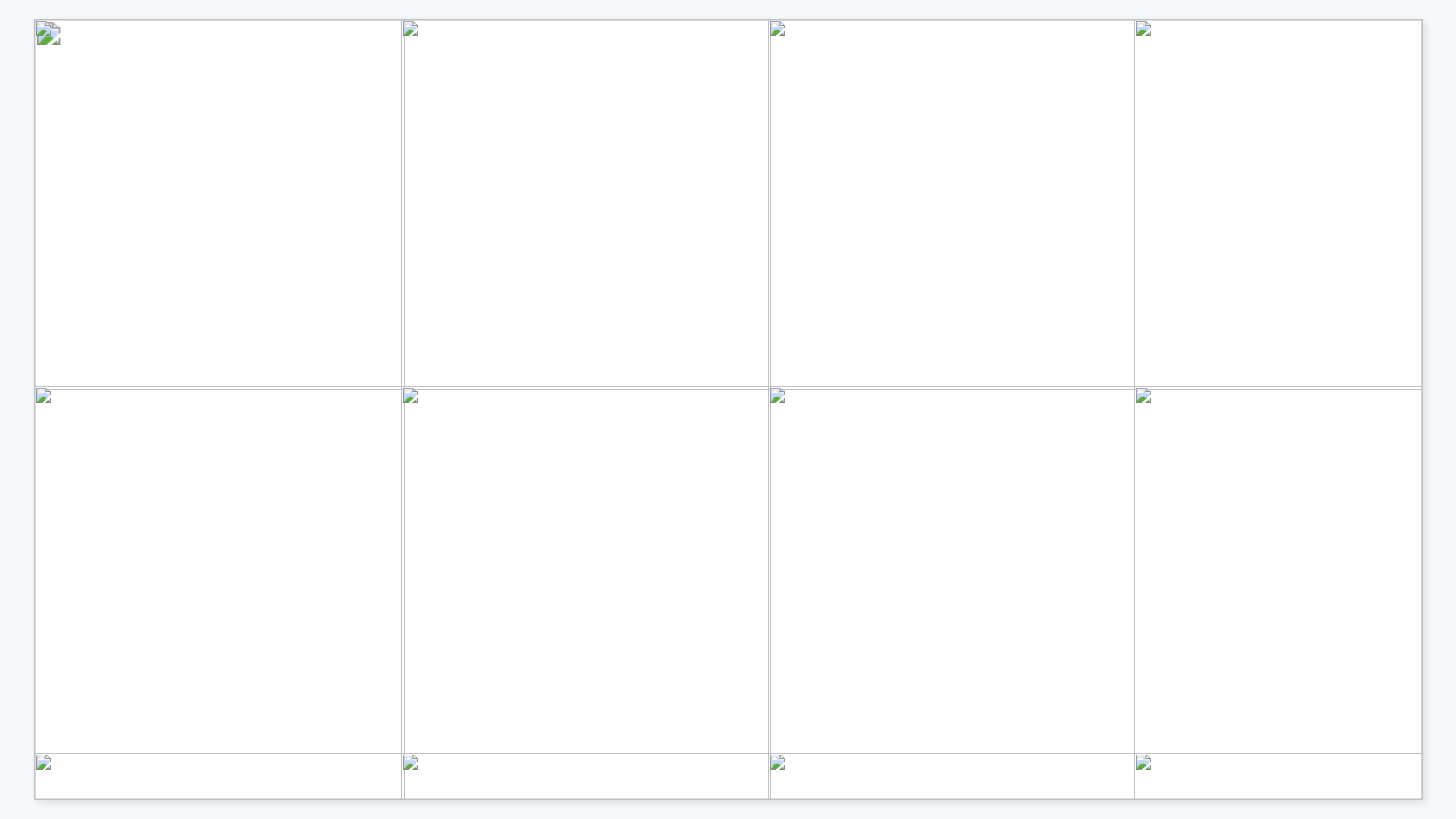 click at bounding box center (1093, 614) 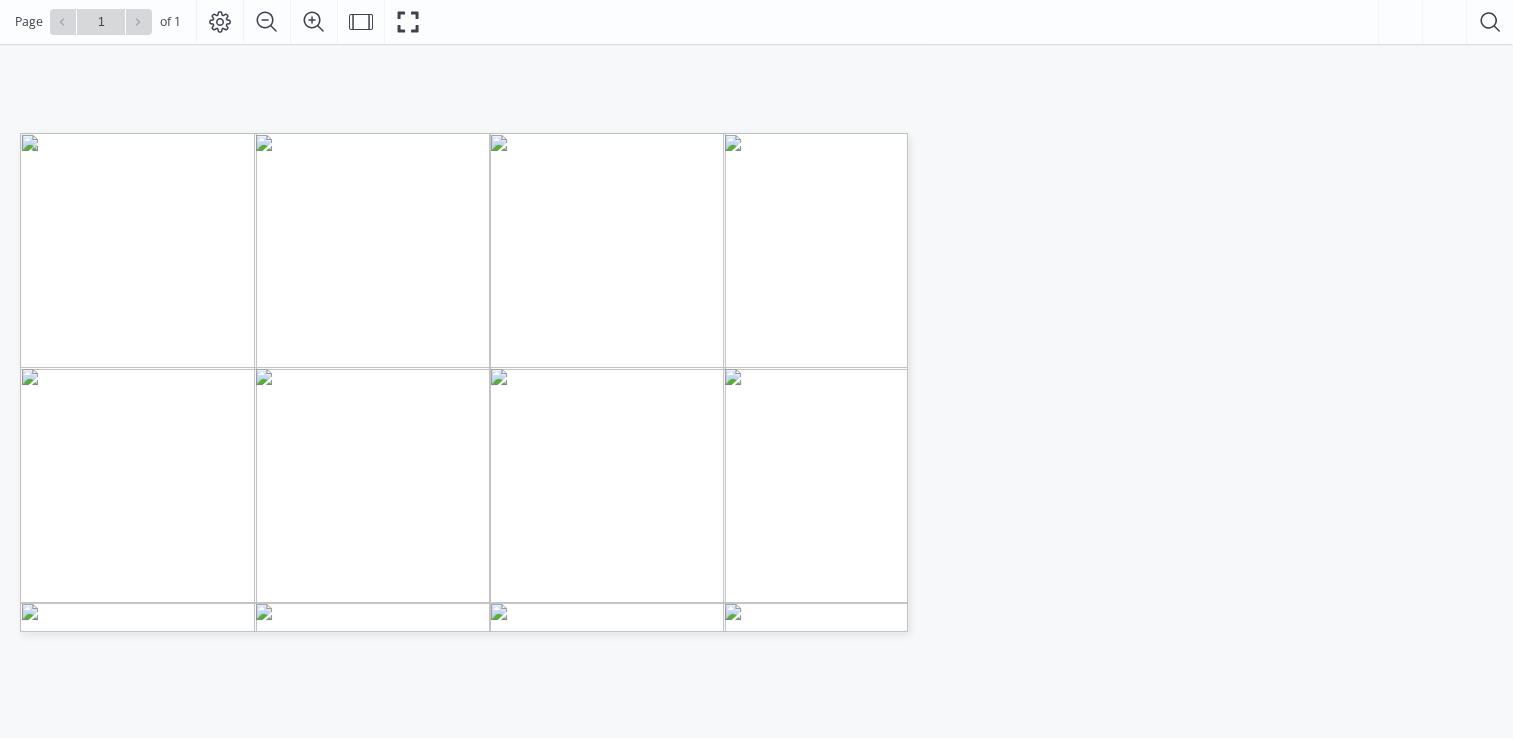scroll, scrollTop: 300, scrollLeft: 0, axis: vertical 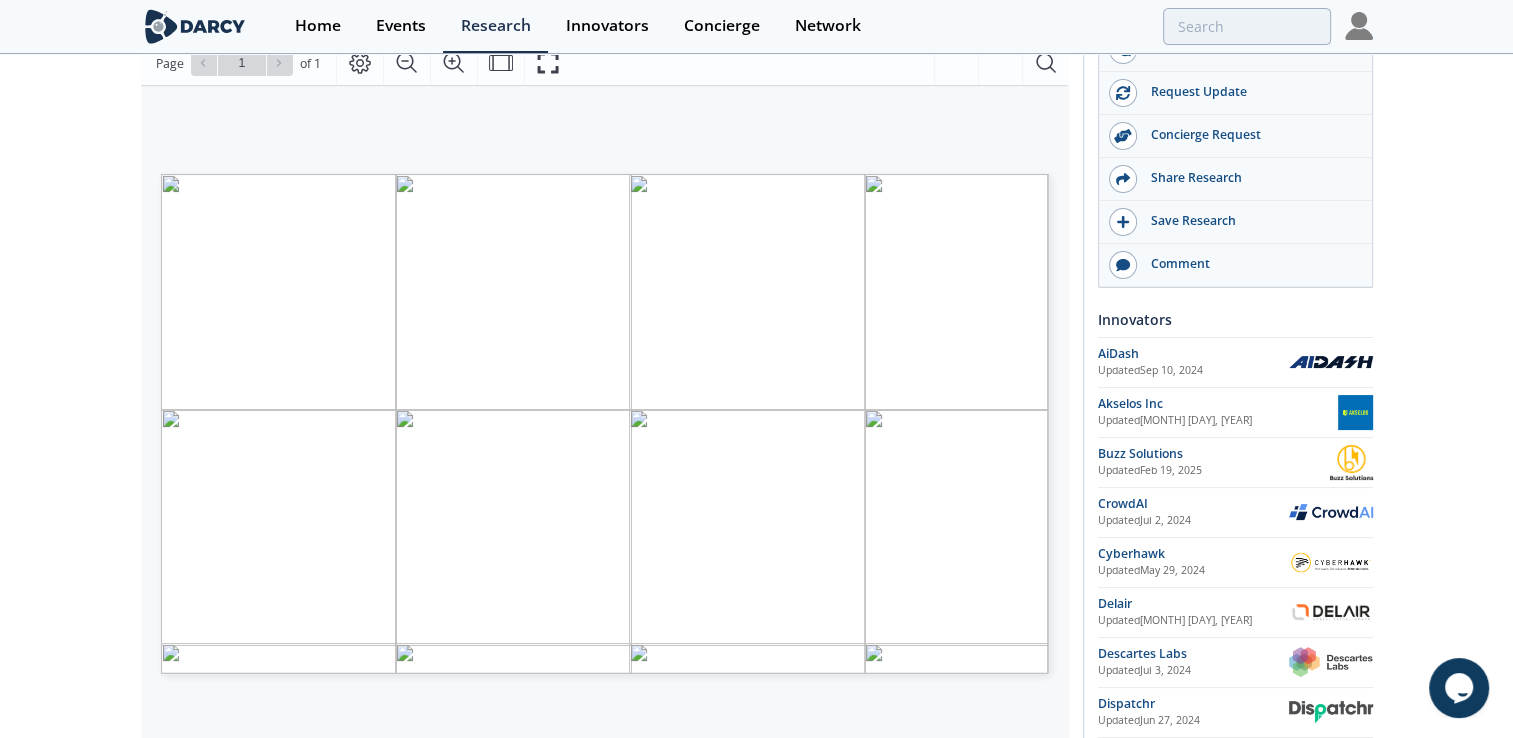 click on "Take Action
Talk to Researcher
Request Update
Concierge Request
Share Research" at bounding box center [1228, 476] 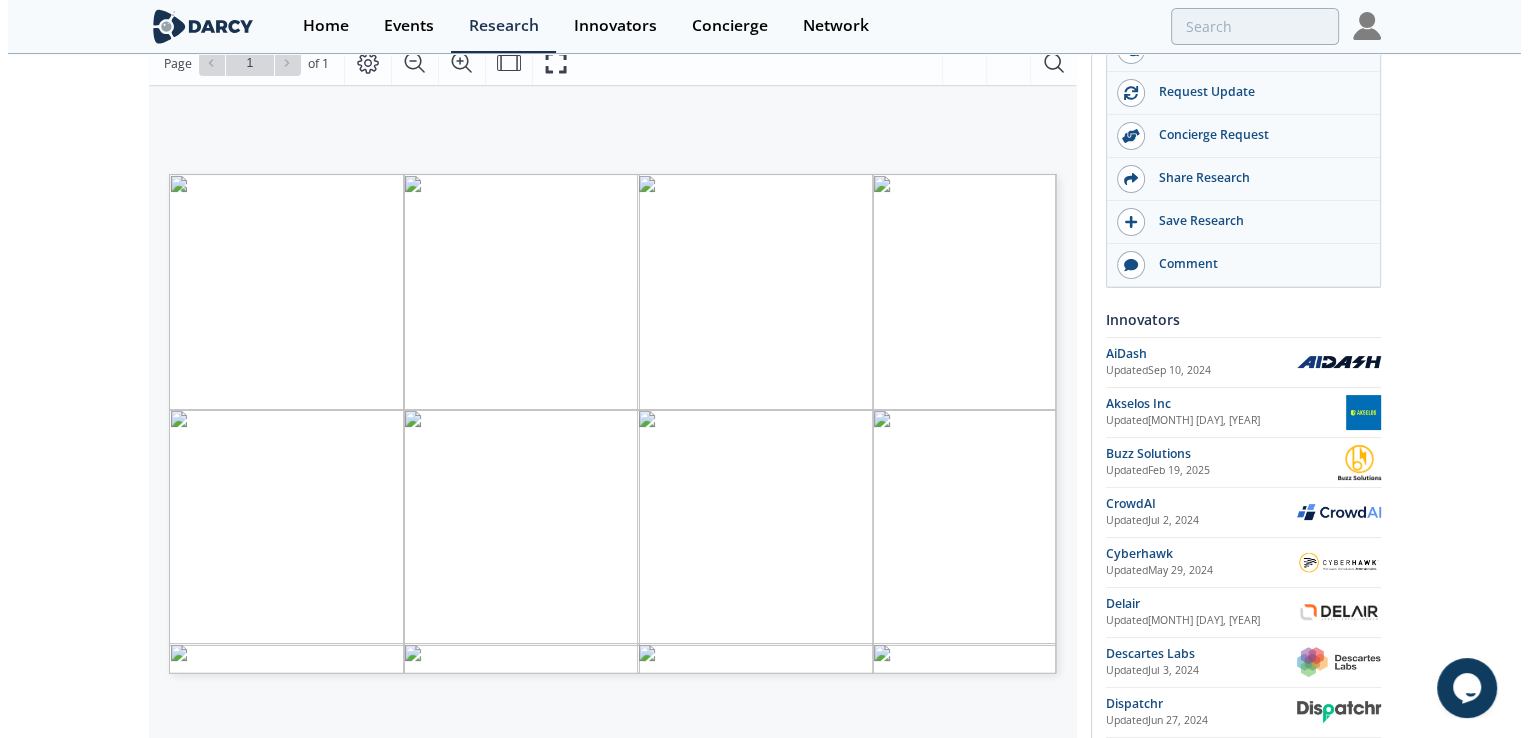 scroll, scrollTop: 200, scrollLeft: 0, axis: vertical 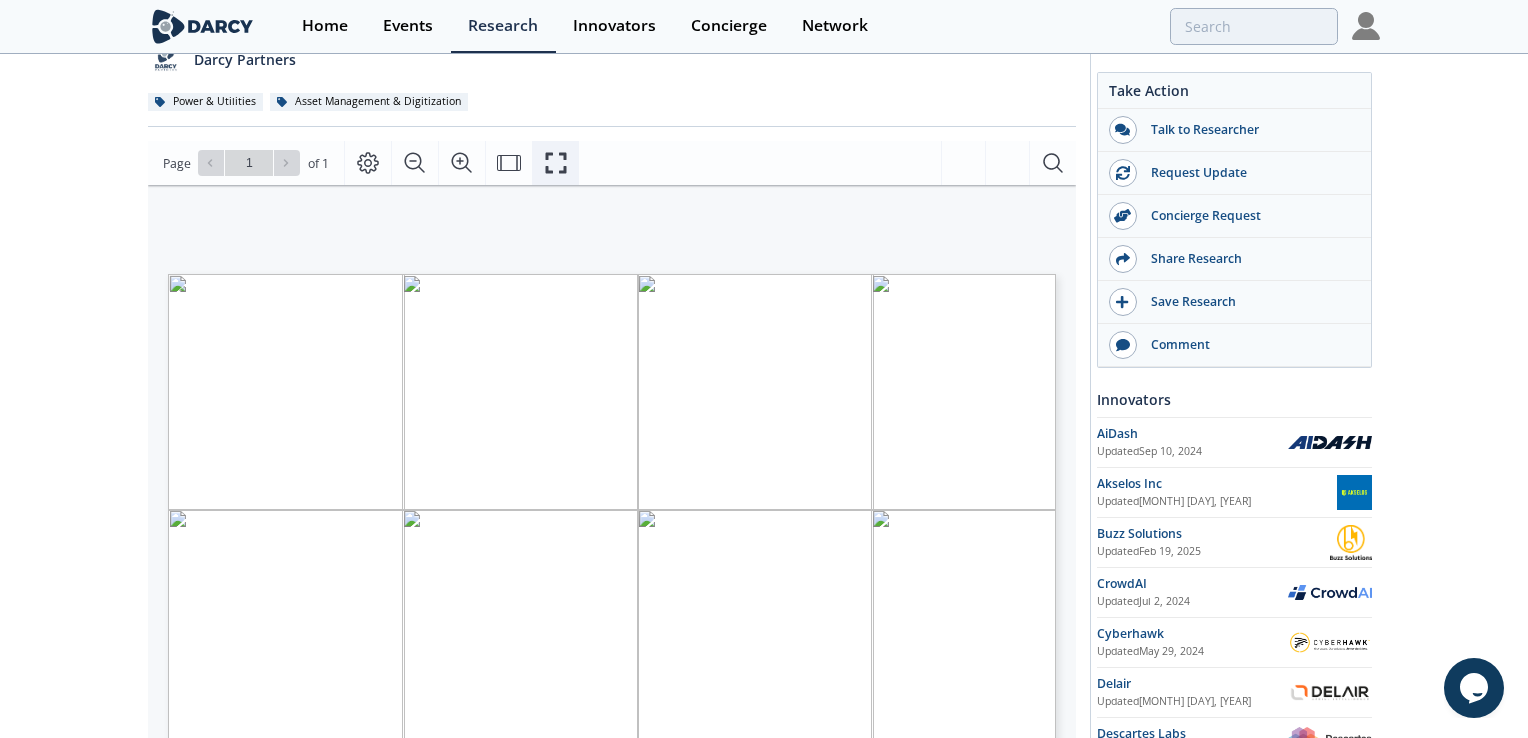 click at bounding box center [555, 163] 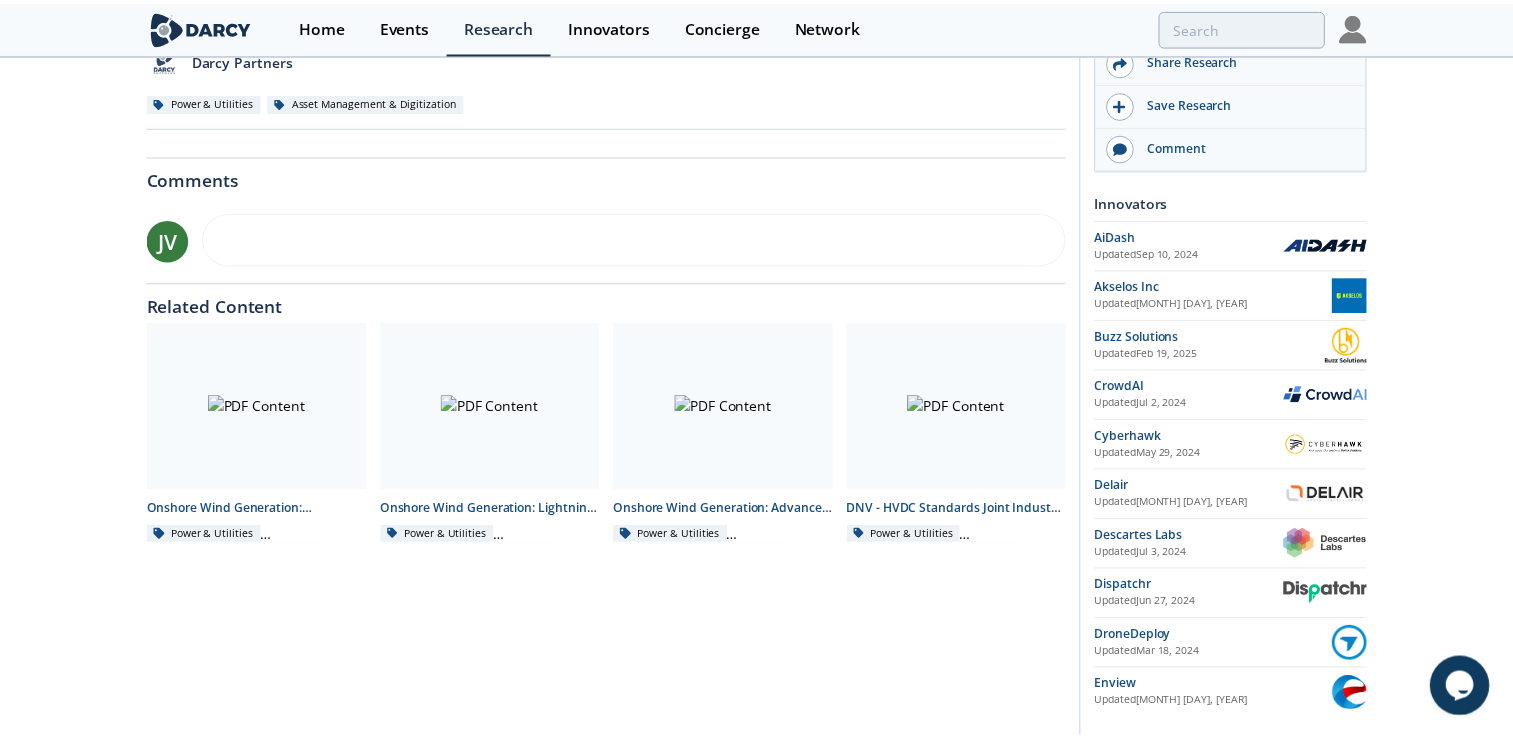 scroll, scrollTop: 0, scrollLeft: 0, axis: both 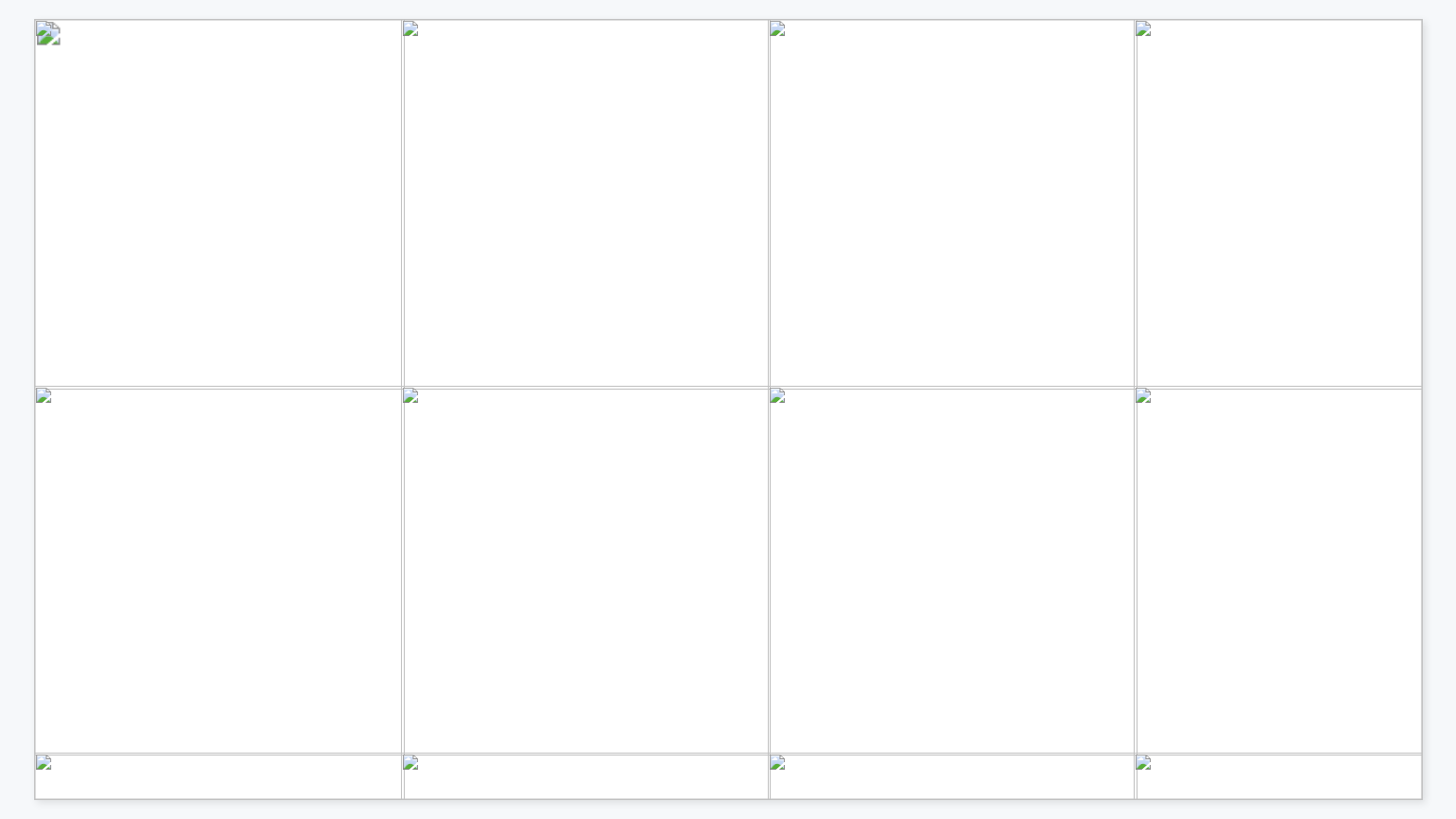 click at bounding box center (1093, 614) 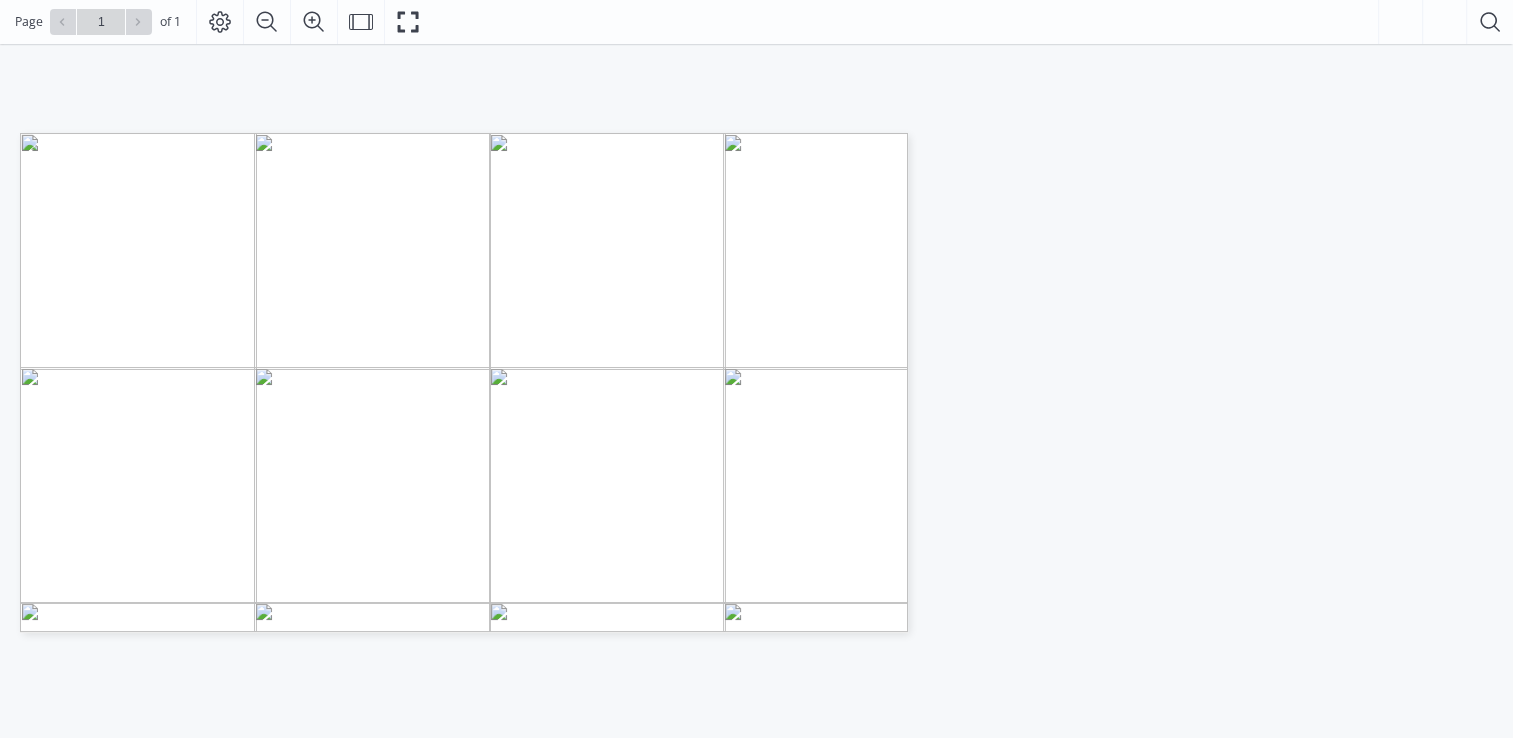 scroll, scrollTop: 300, scrollLeft: 0, axis: vertical 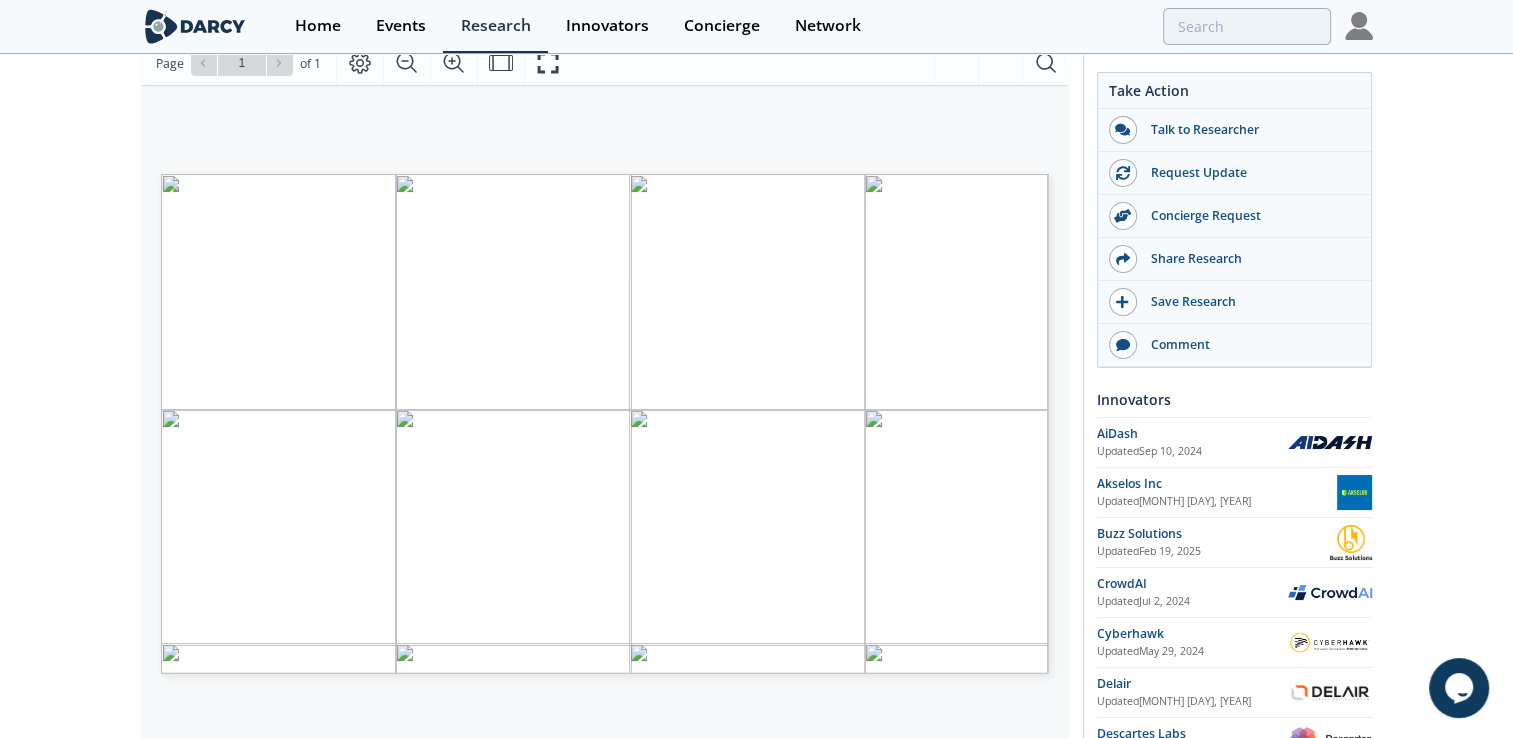click on "Take Action
Talk to Researcher
Request Update
Concierge Request
Share Research" at bounding box center (1228, 476) 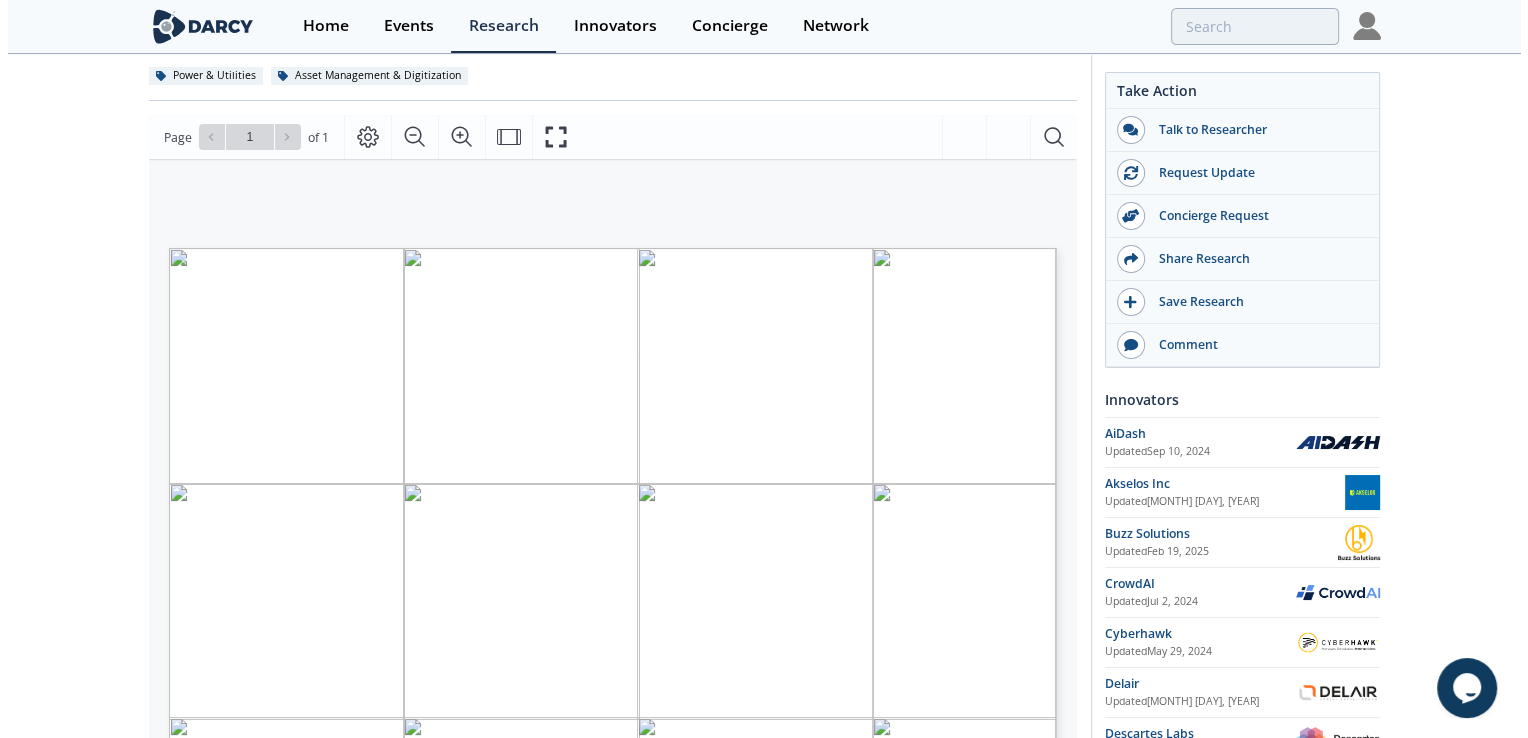 scroll, scrollTop: 100, scrollLeft: 0, axis: vertical 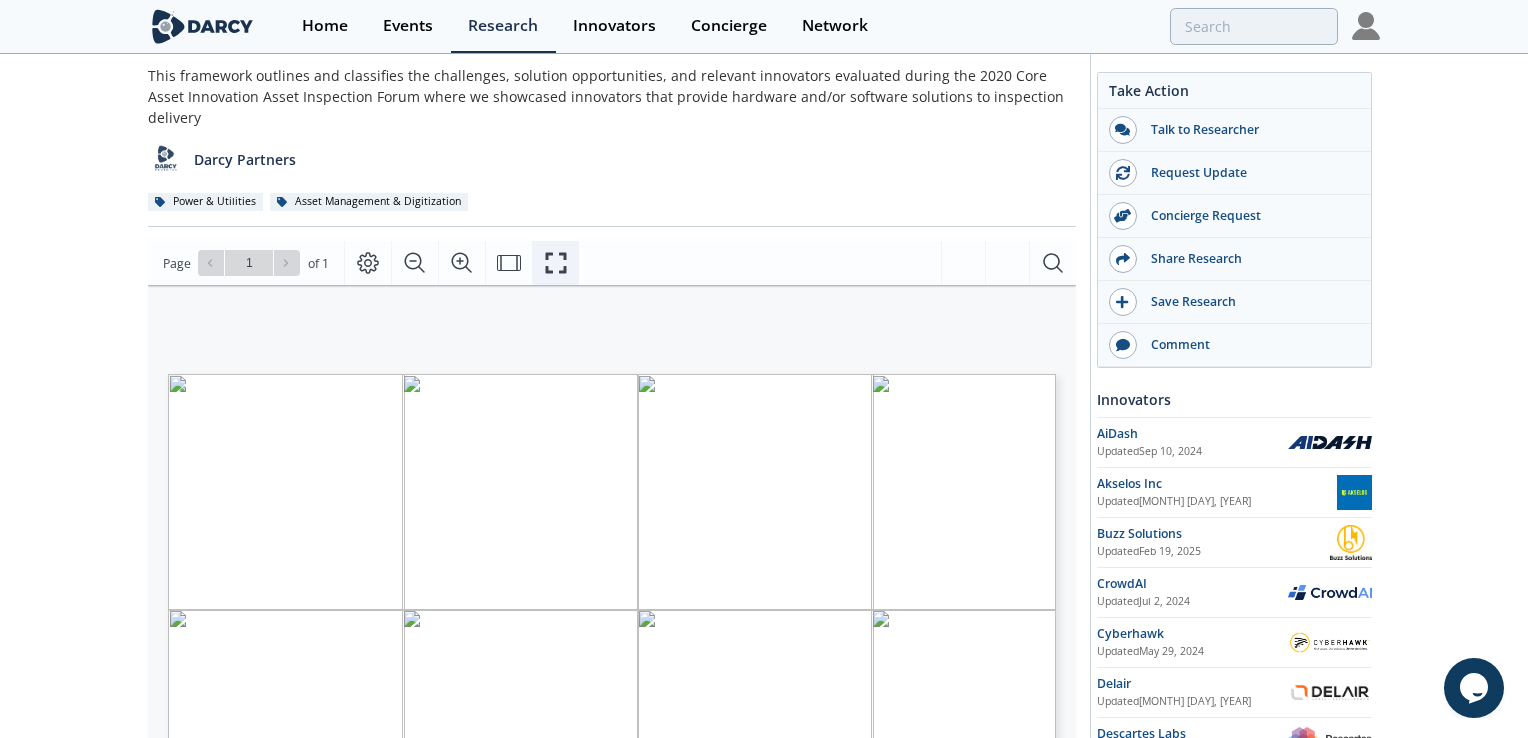 click 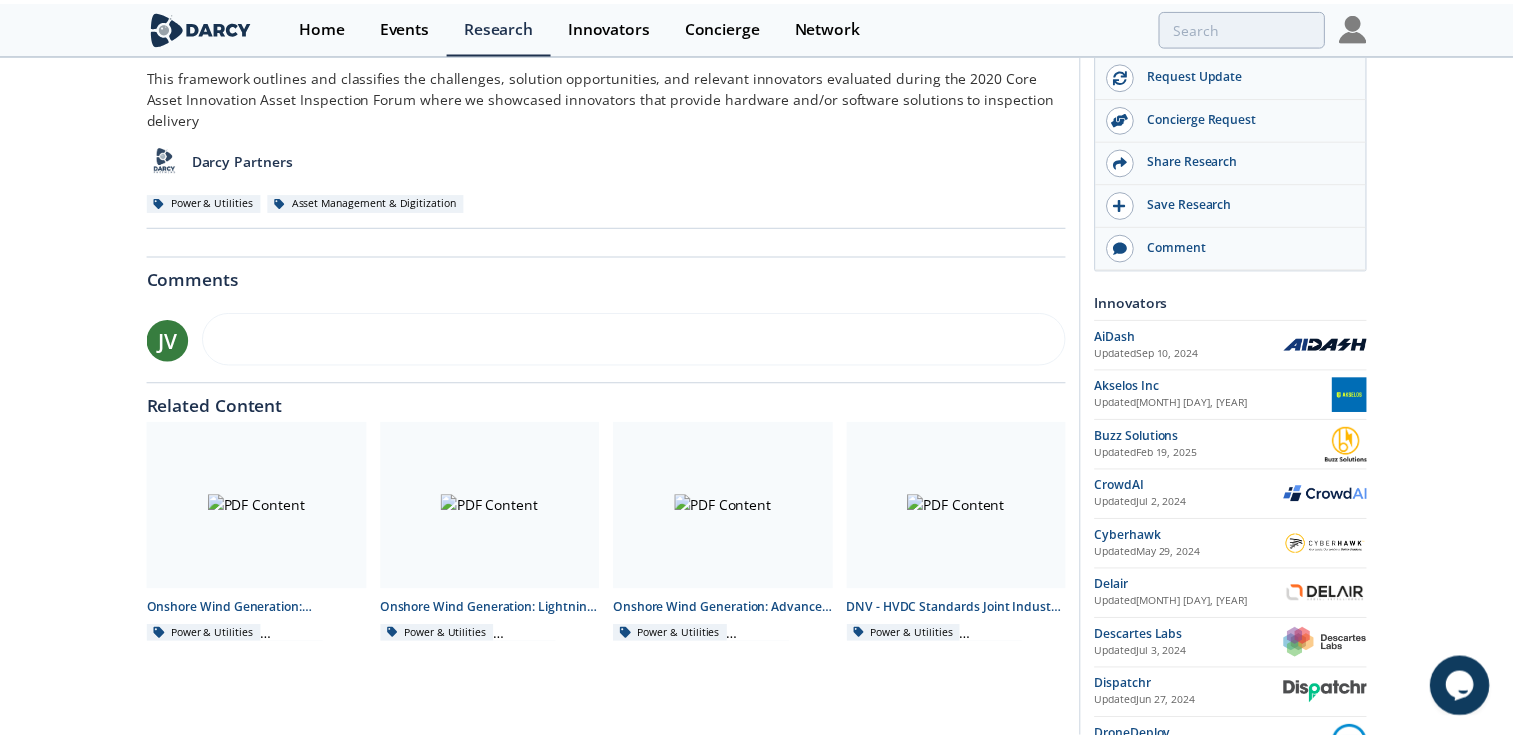 scroll, scrollTop: 0, scrollLeft: 0, axis: both 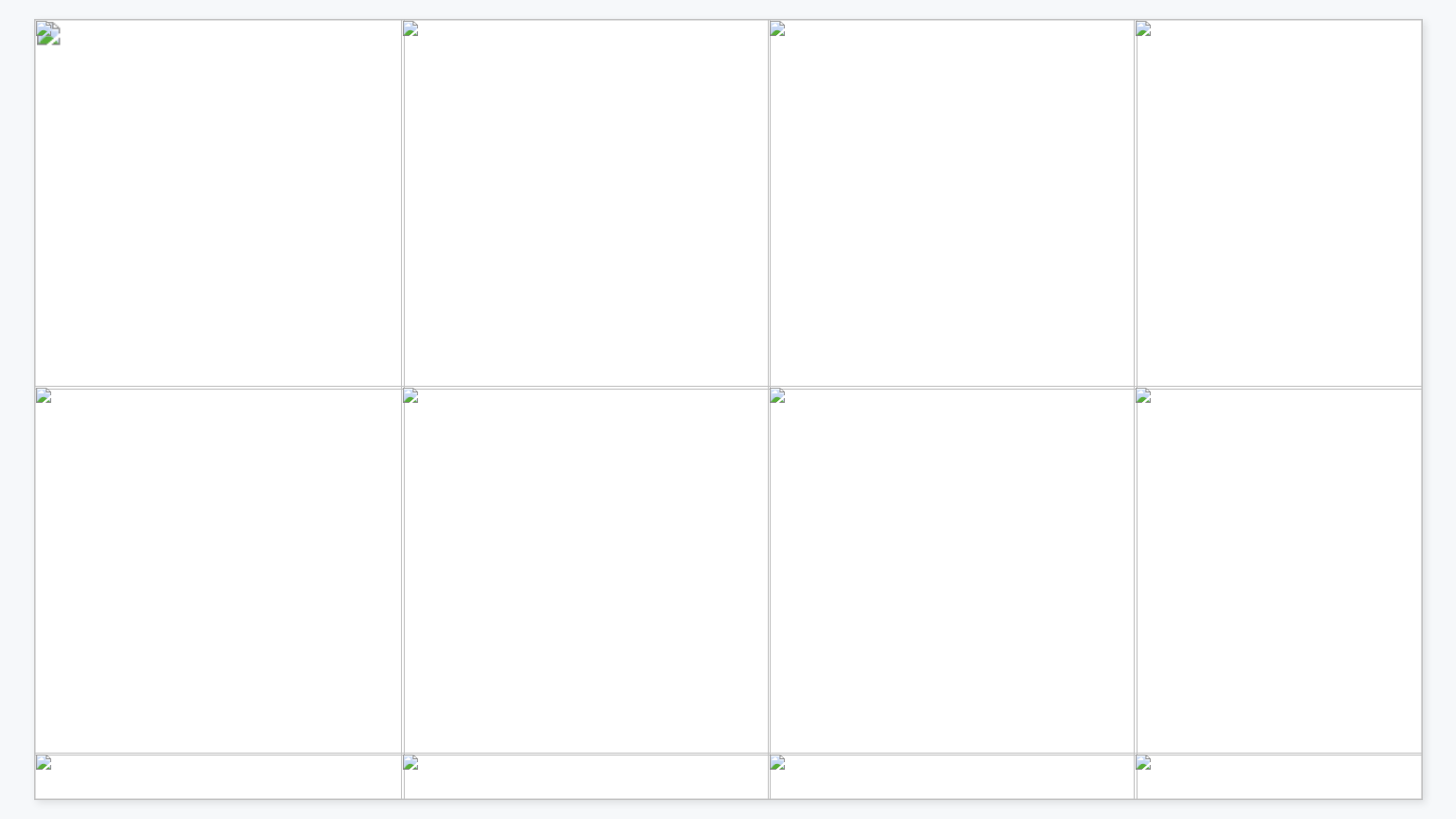 click at bounding box center [1093, 614] 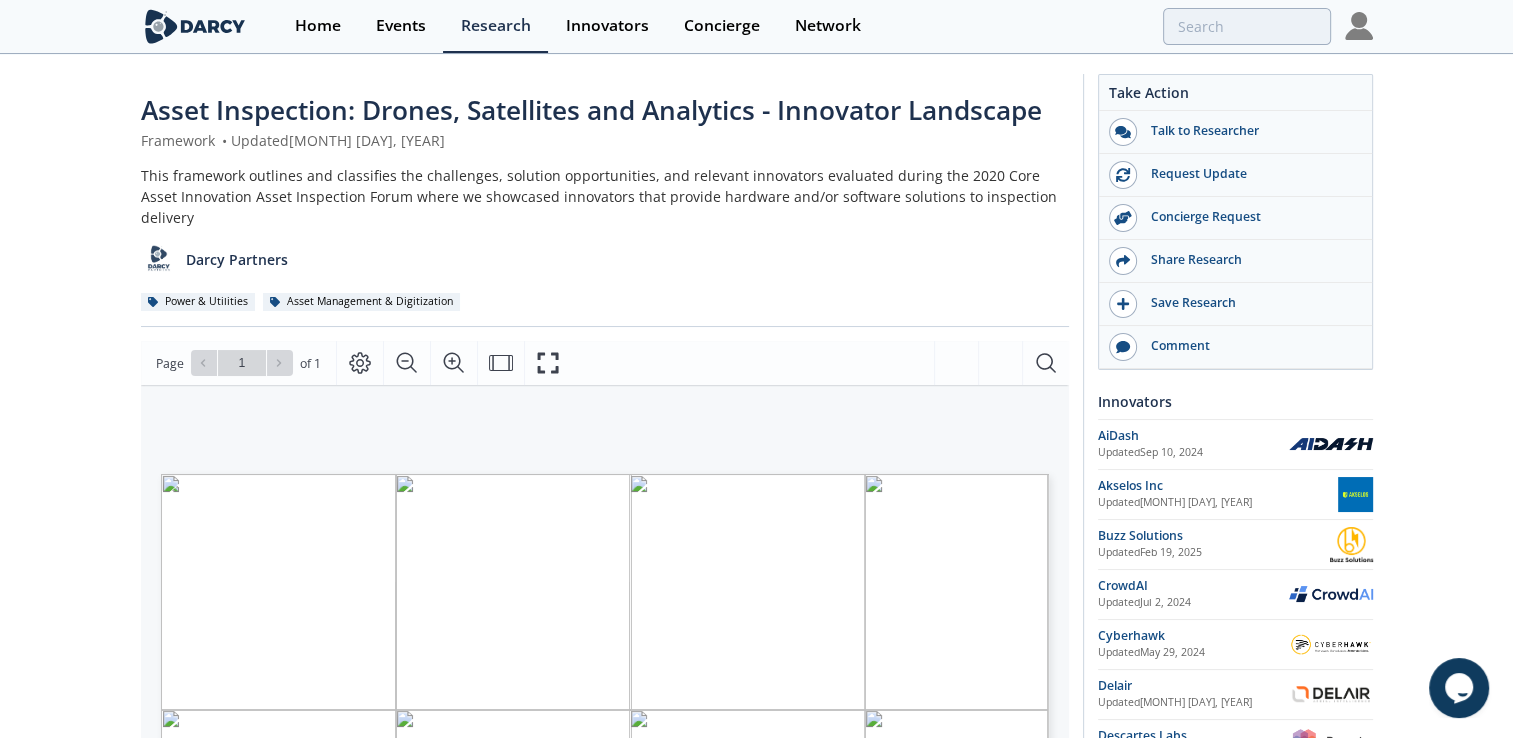 click on "Asset Inspection: Drones, Satellites and Analytics - Innovator Landscape
Framework
•
Updated  February 1, 2022
This framework outlines and classifies the challenges, solution opportunities, and relevant innovators evaluated during the 2020 Core Asset Innovation Asset Inspection Forum where we showcased innovators that provide hardware and/or software solutions to inspection delivery
Darcy Partners
Power & Utilities" at bounding box center [605, 209] 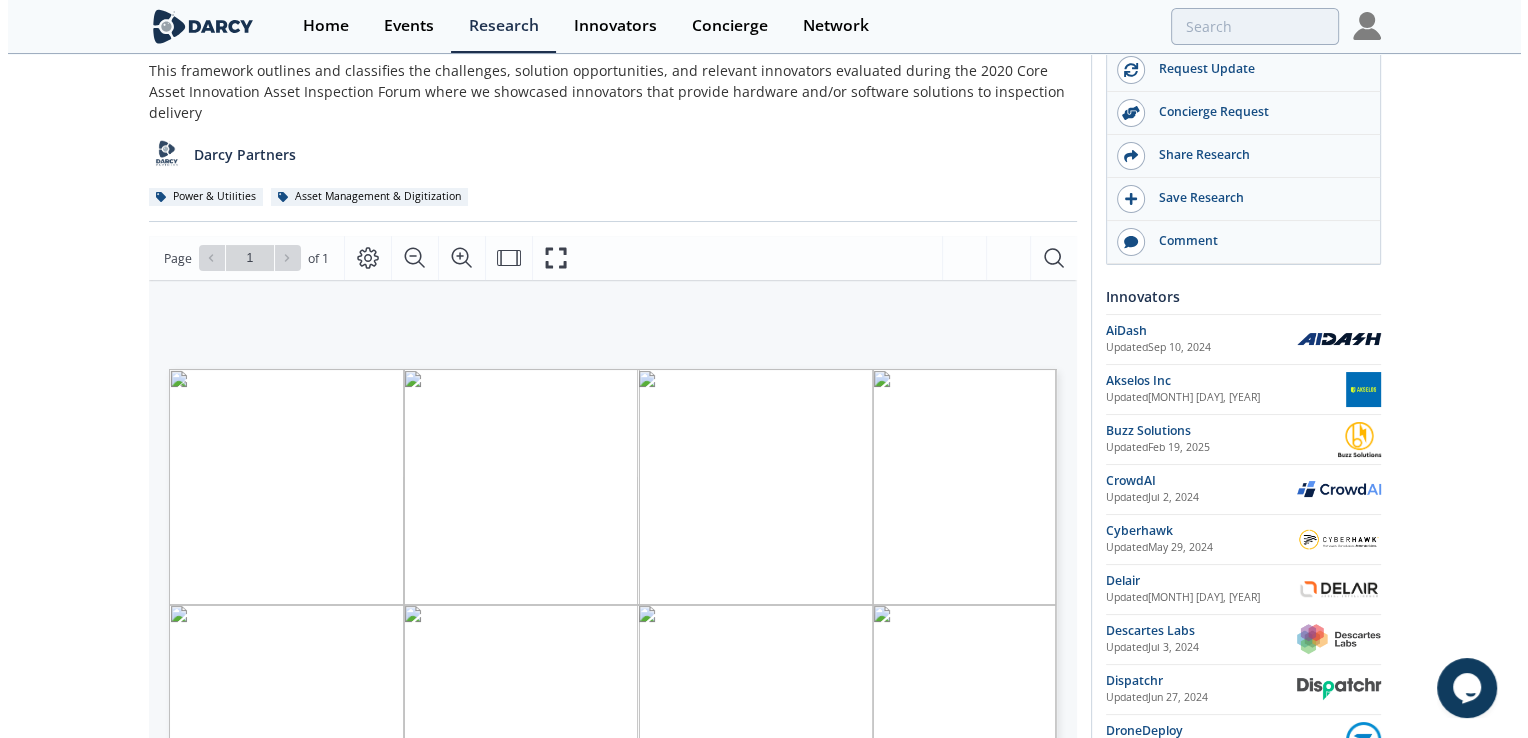 scroll, scrollTop: 200, scrollLeft: 0, axis: vertical 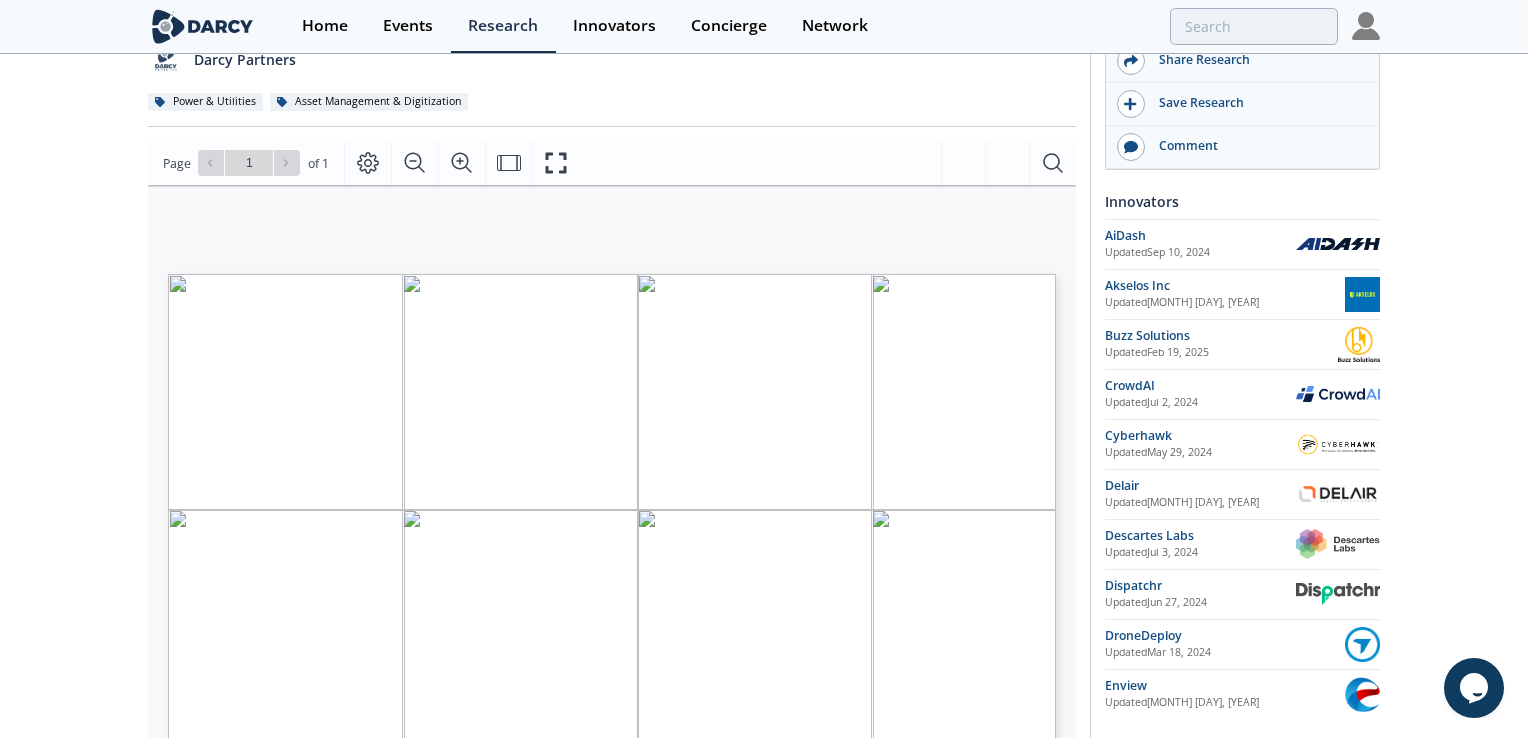 click at bounding box center (578, 505) 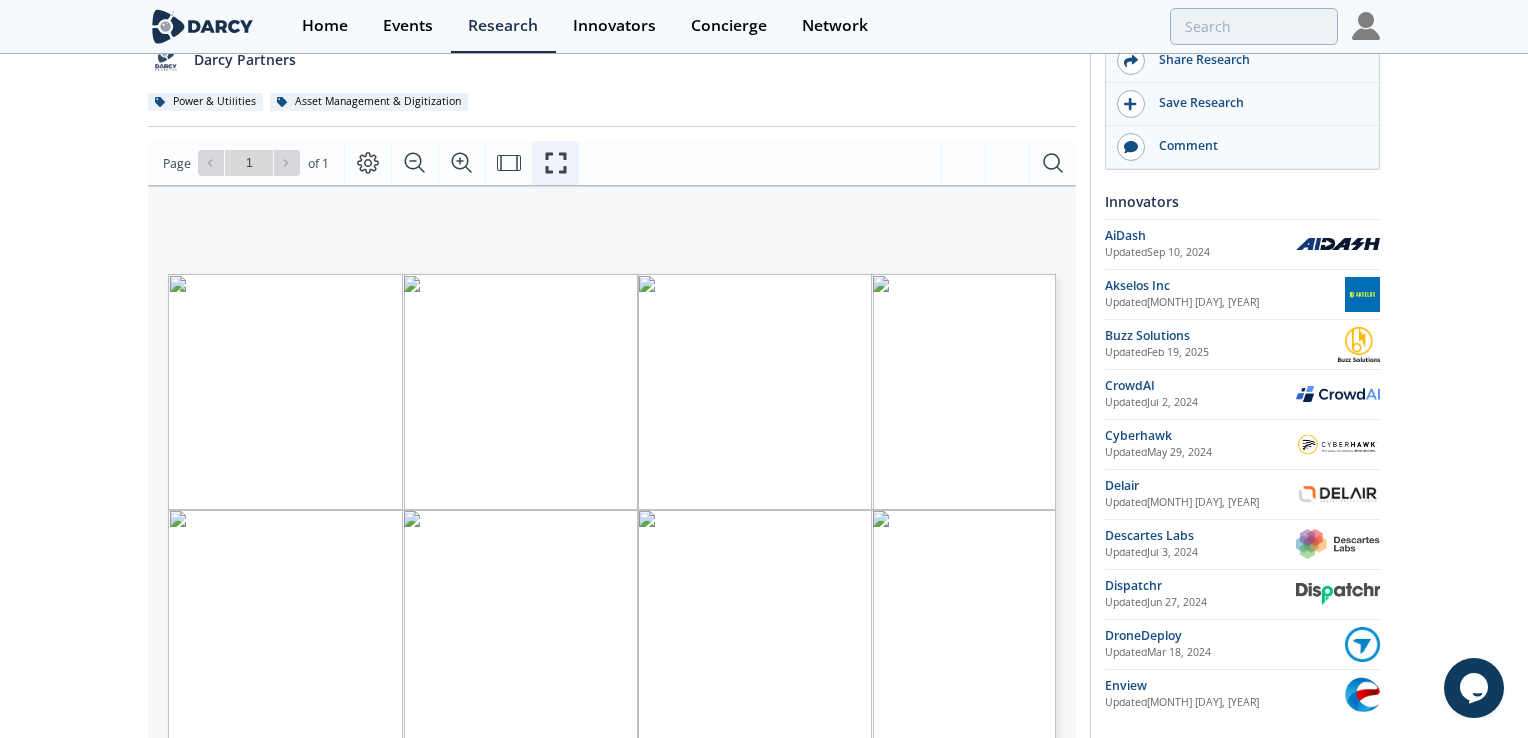 click 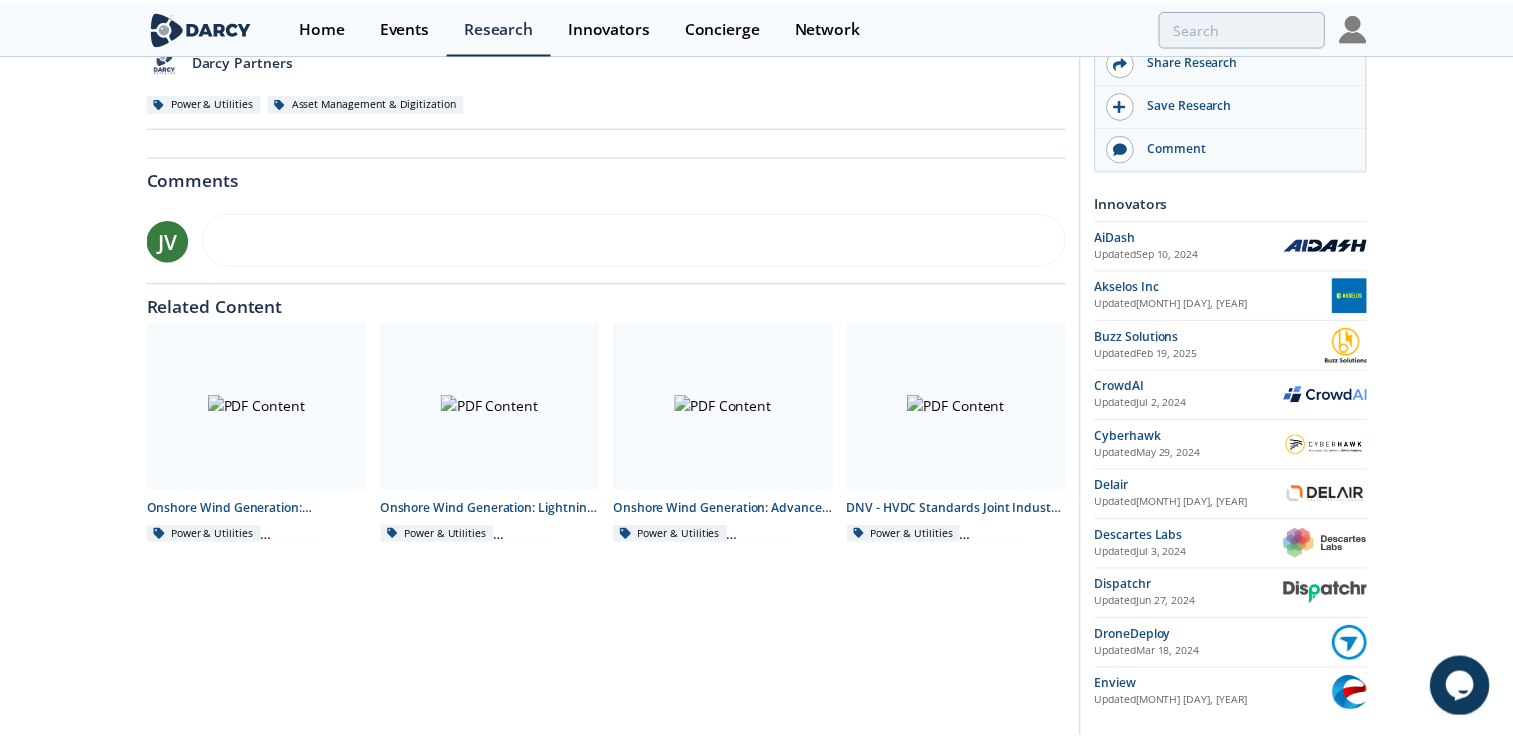 scroll, scrollTop: 0, scrollLeft: 0, axis: both 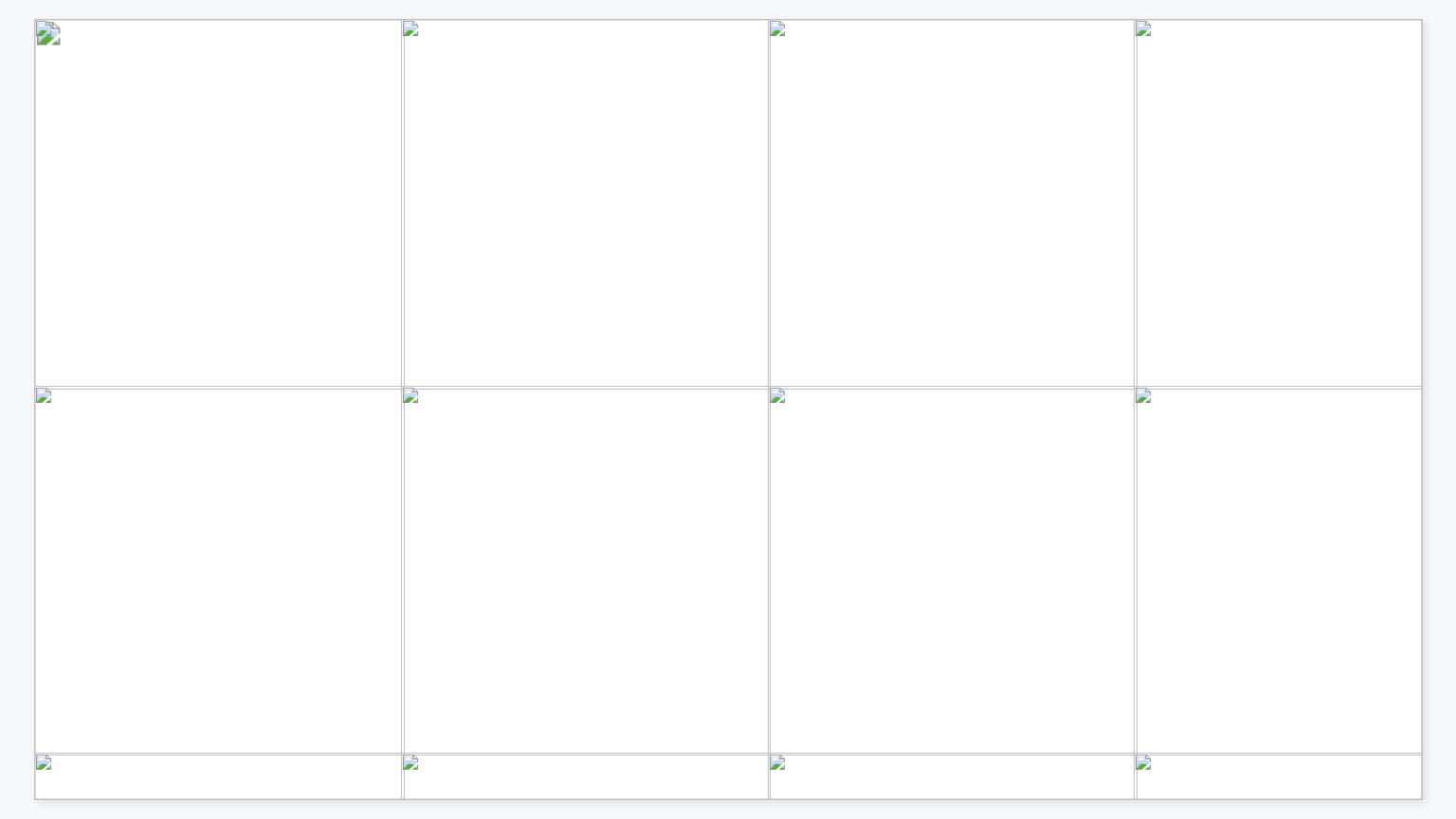 click at bounding box center [1093, 614] 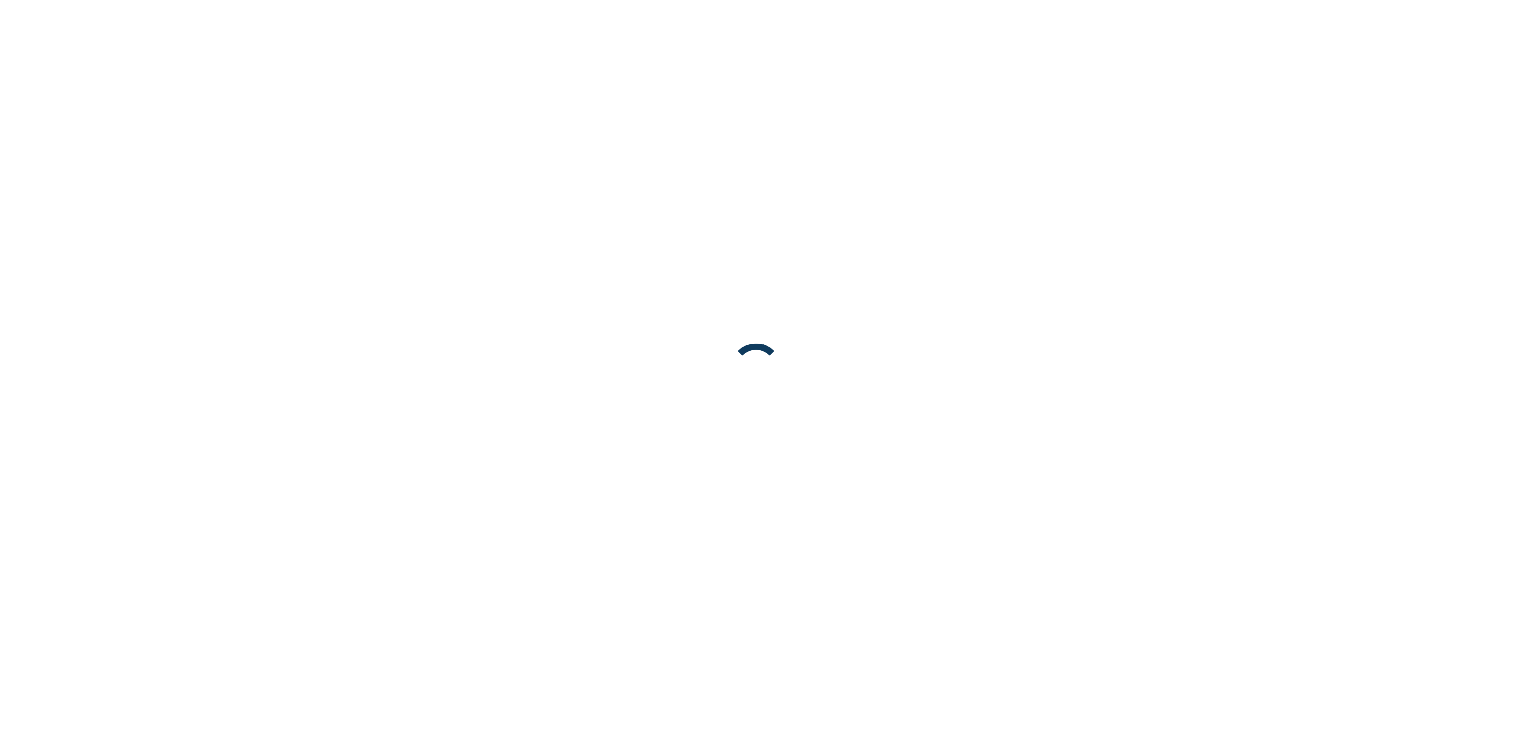 scroll, scrollTop: 0, scrollLeft: 0, axis: both 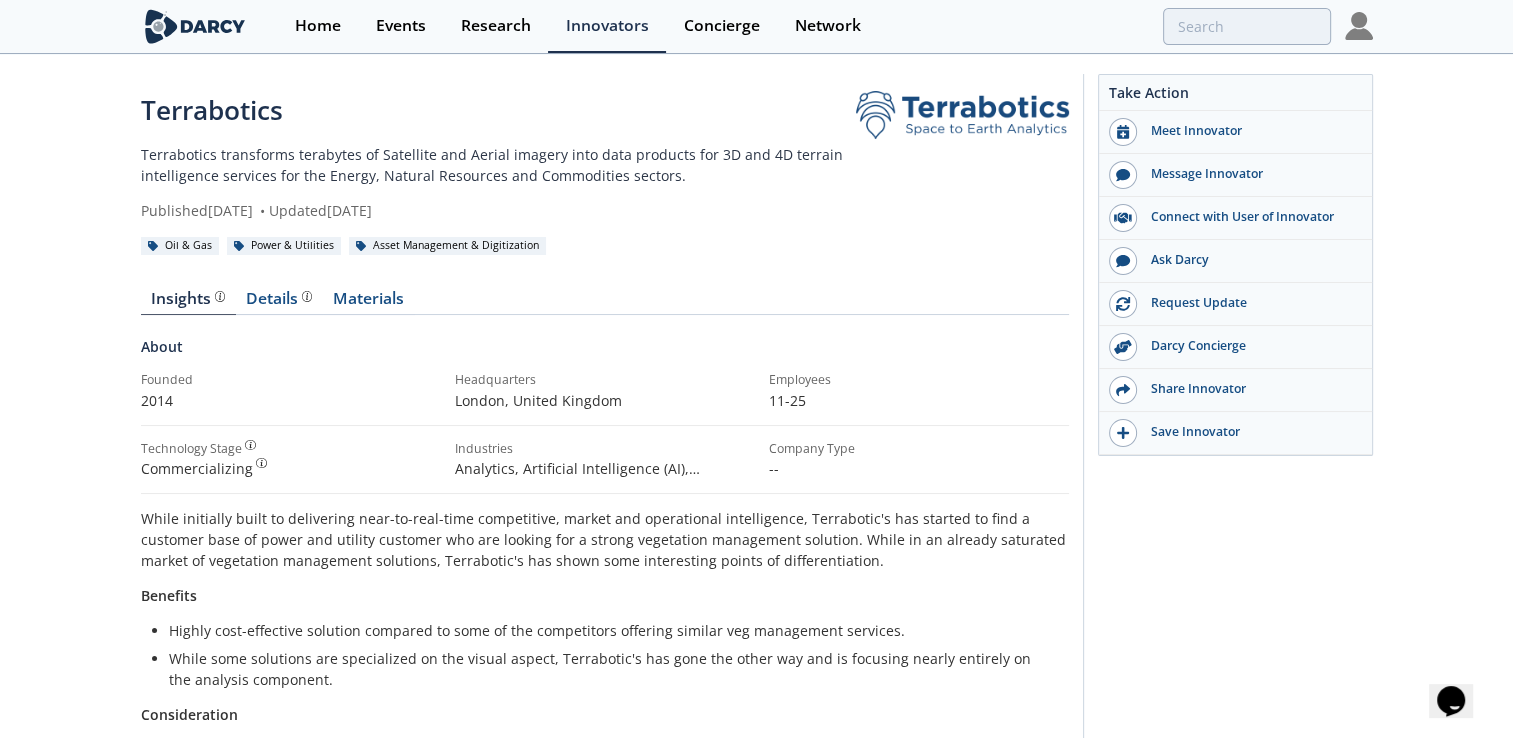 click on "Terrabotics" at bounding box center (498, 110) 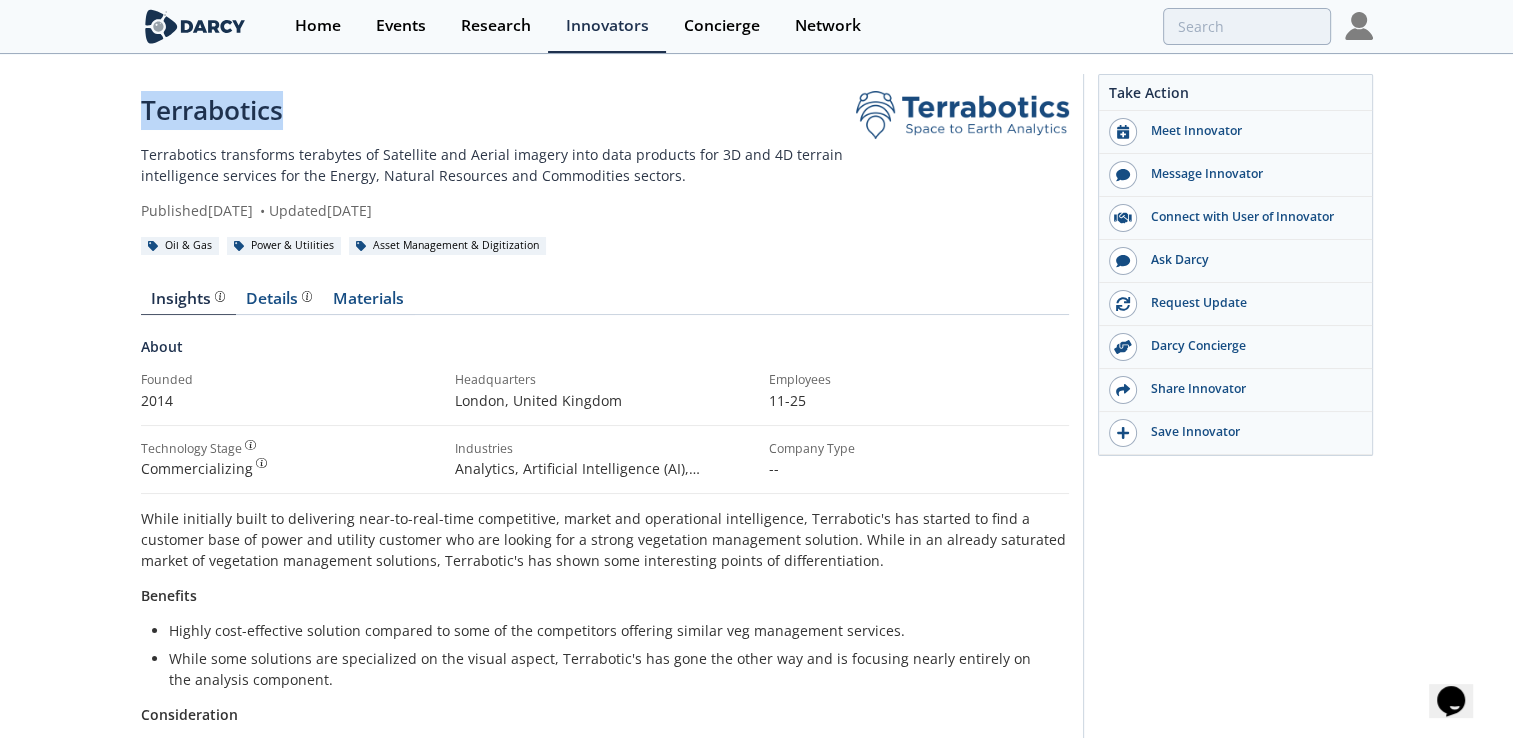 click on "Terrabotics" at bounding box center (498, 110) 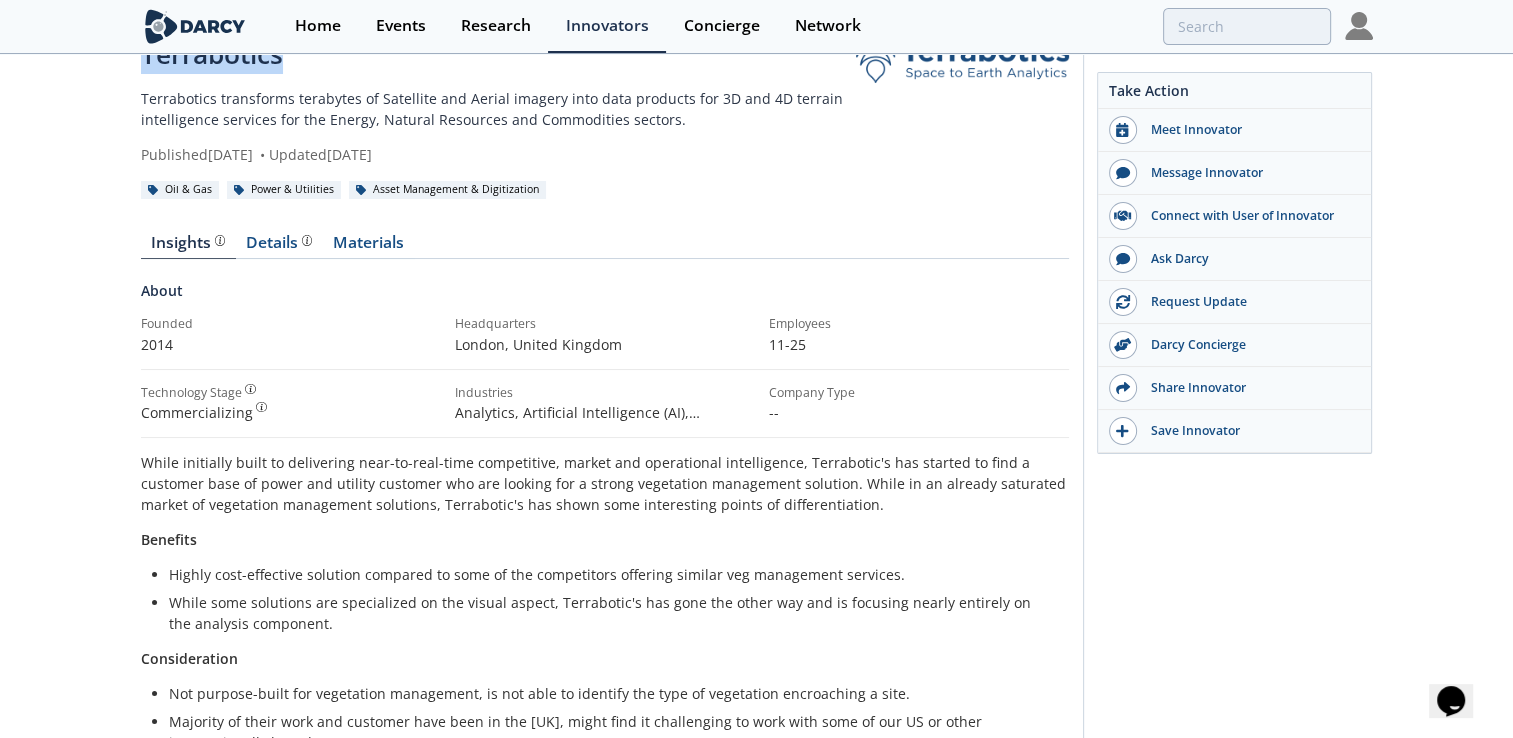 scroll, scrollTop: 100, scrollLeft: 0, axis: vertical 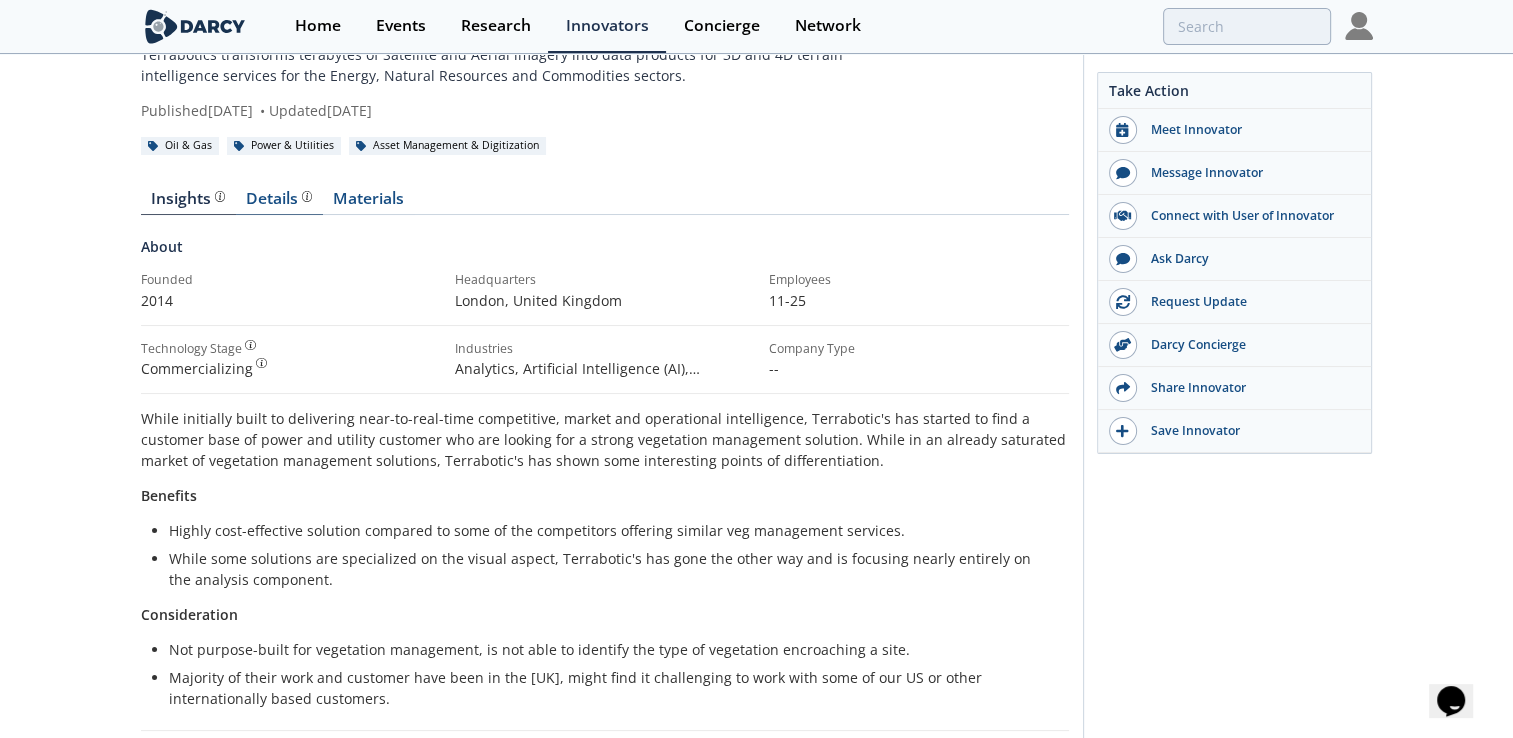 click on "Details" at bounding box center (279, 199) 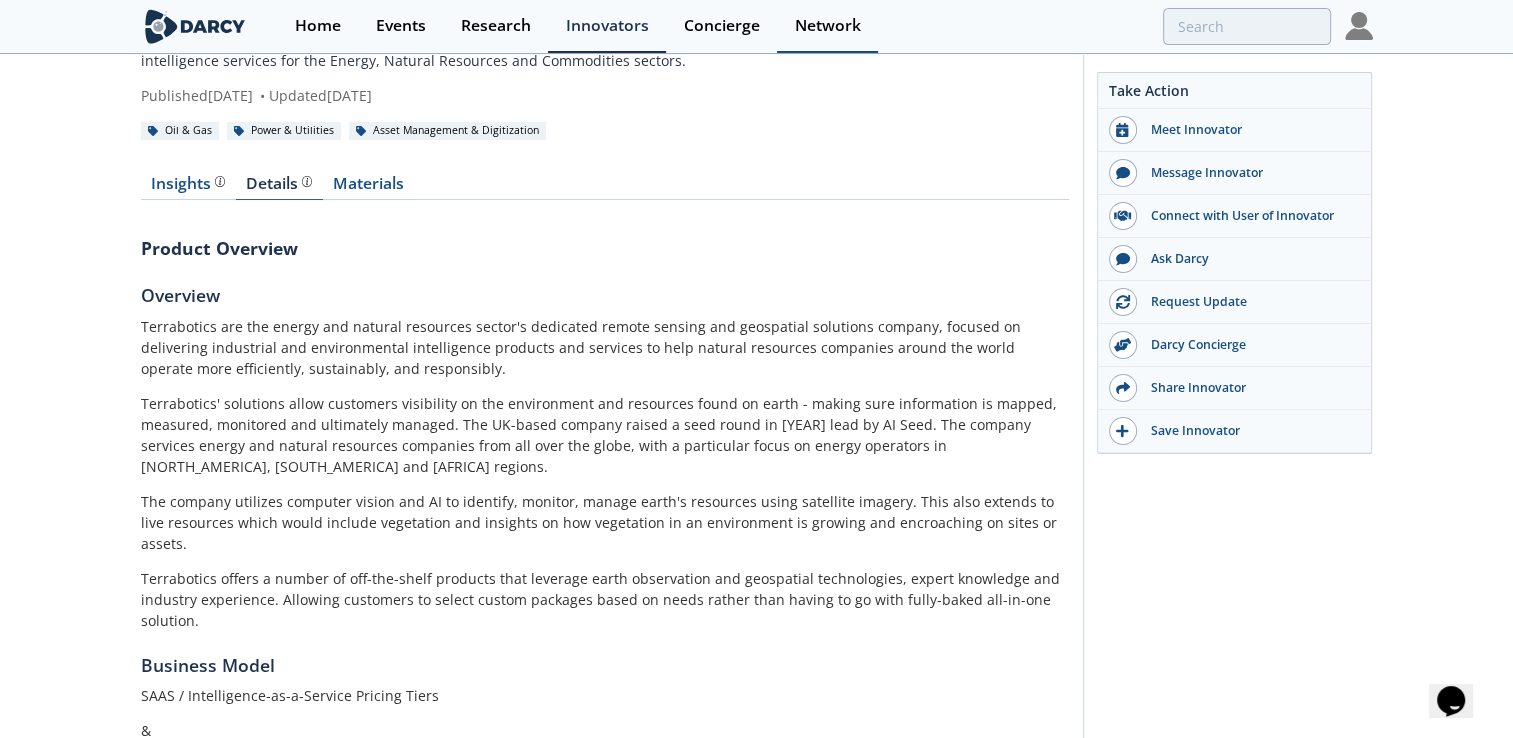 scroll, scrollTop: 0, scrollLeft: 0, axis: both 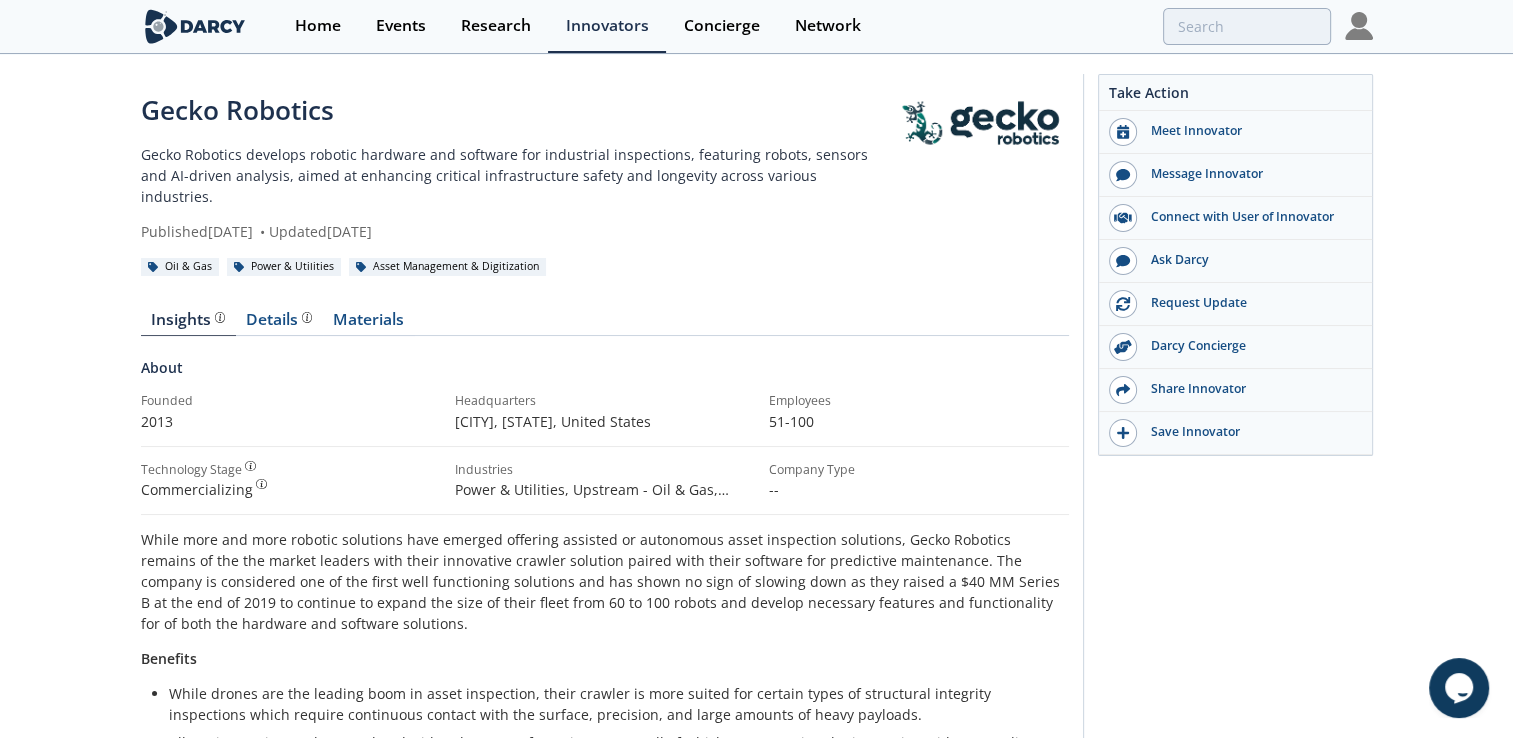 click on "Gecko Robotics" at bounding box center [516, 110] 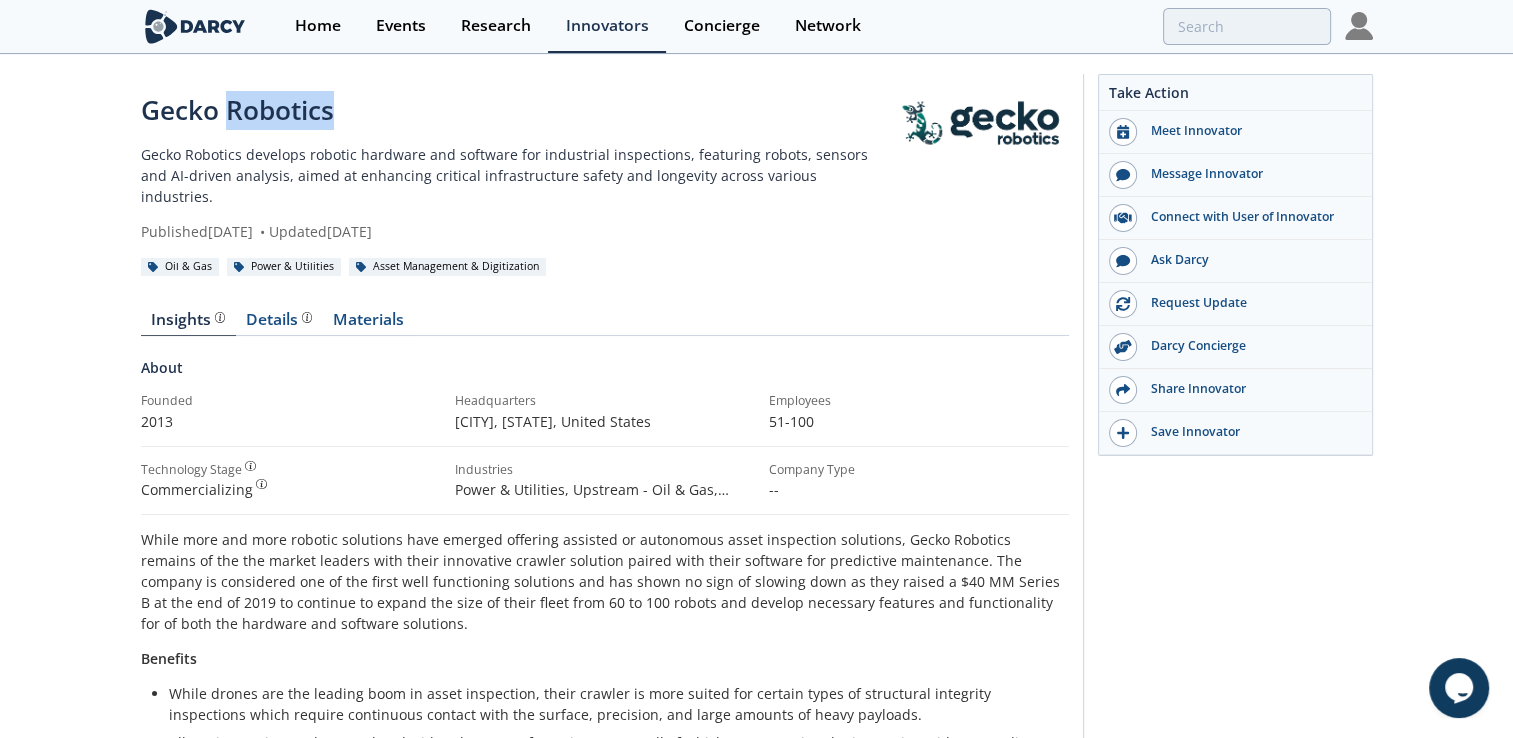 click on "Gecko Robotics" at bounding box center (516, 110) 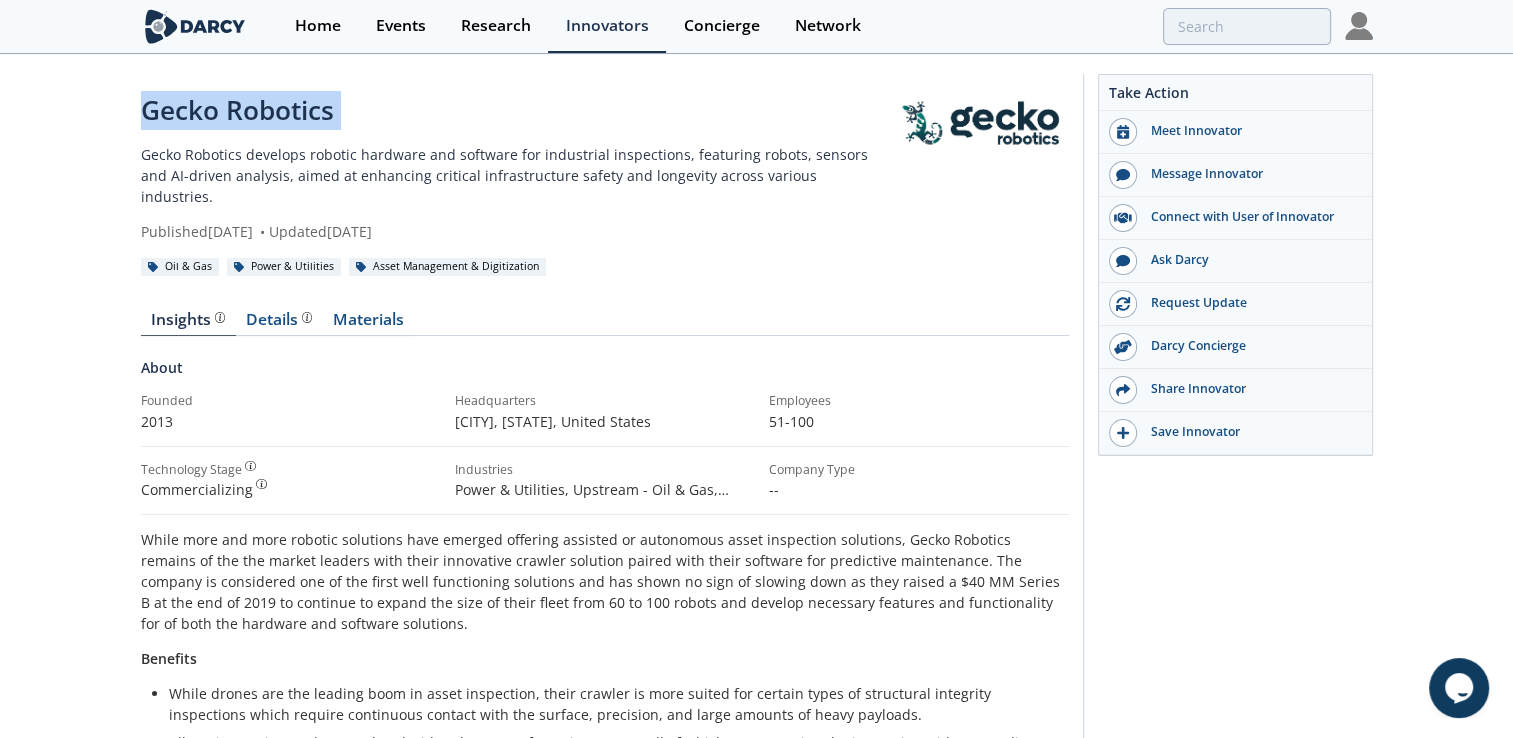 click on "Gecko Robotics" at bounding box center [516, 110] 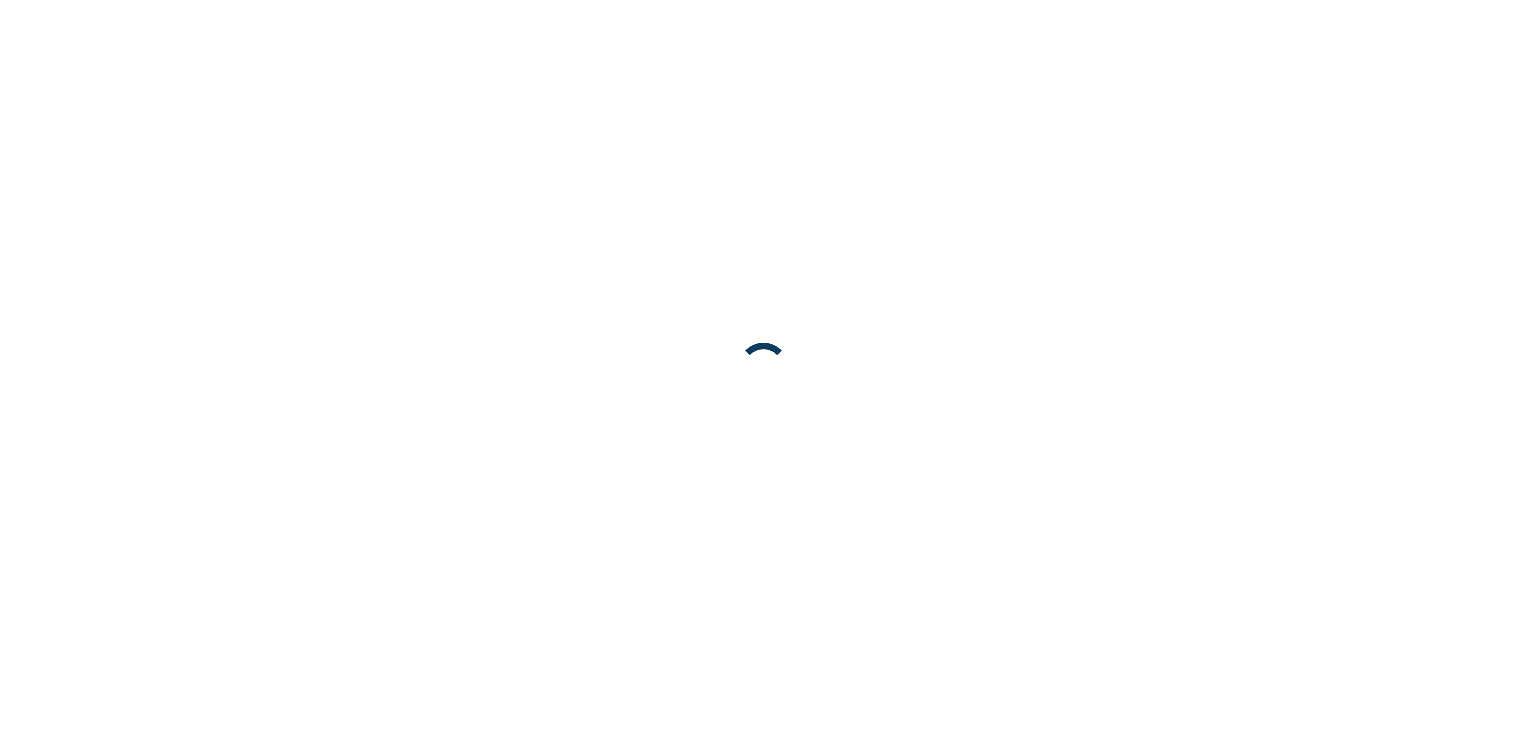 scroll, scrollTop: 0, scrollLeft: 0, axis: both 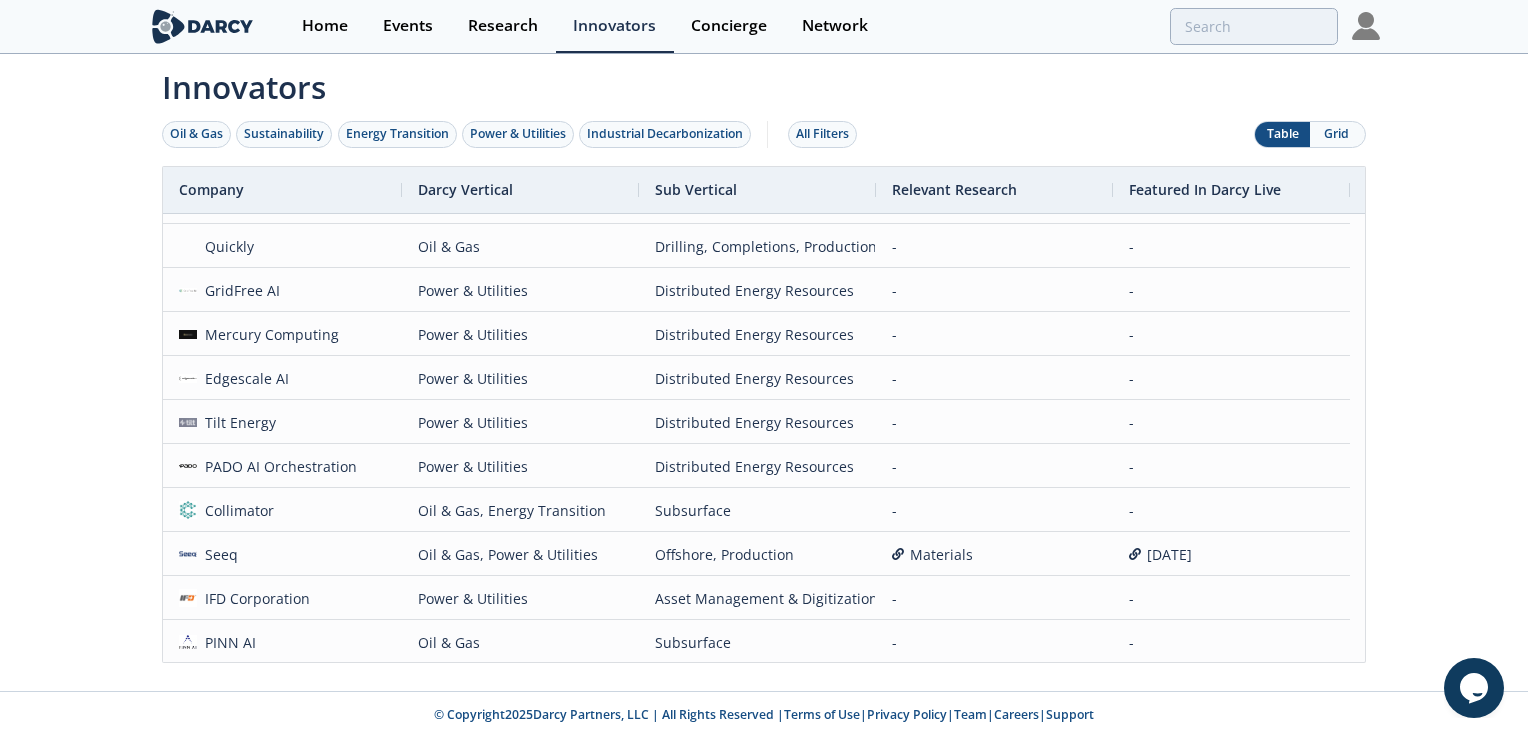 click on "Innovators
Oil & Gas
Sustainability
Energy Transition
Power & Utilities
Industrial Decarbonization
All Filters
Table
Grid
Company
-" 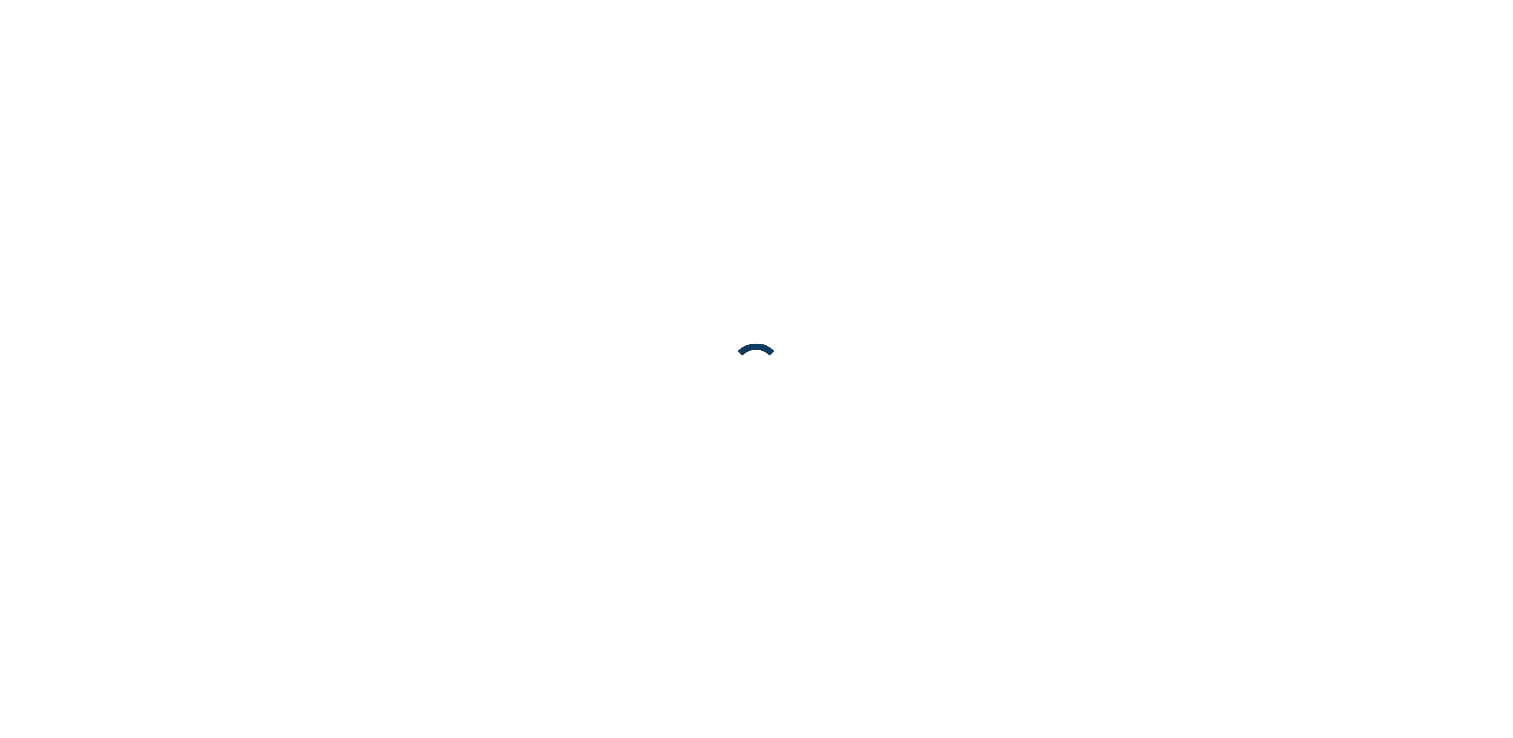 scroll, scrollTop: 0, scrollLeft: 0, axis: both 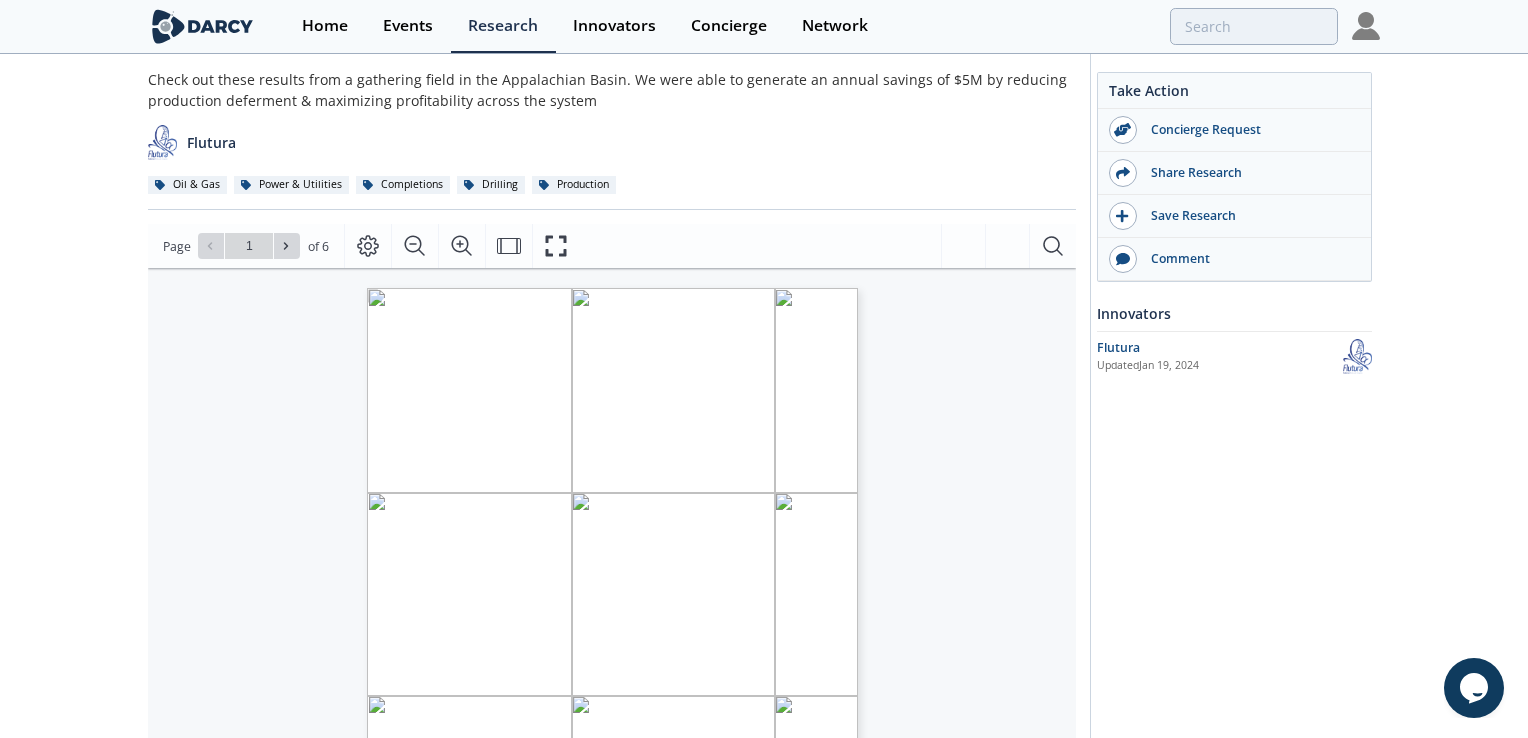 click at bounding box center (1157, 664) 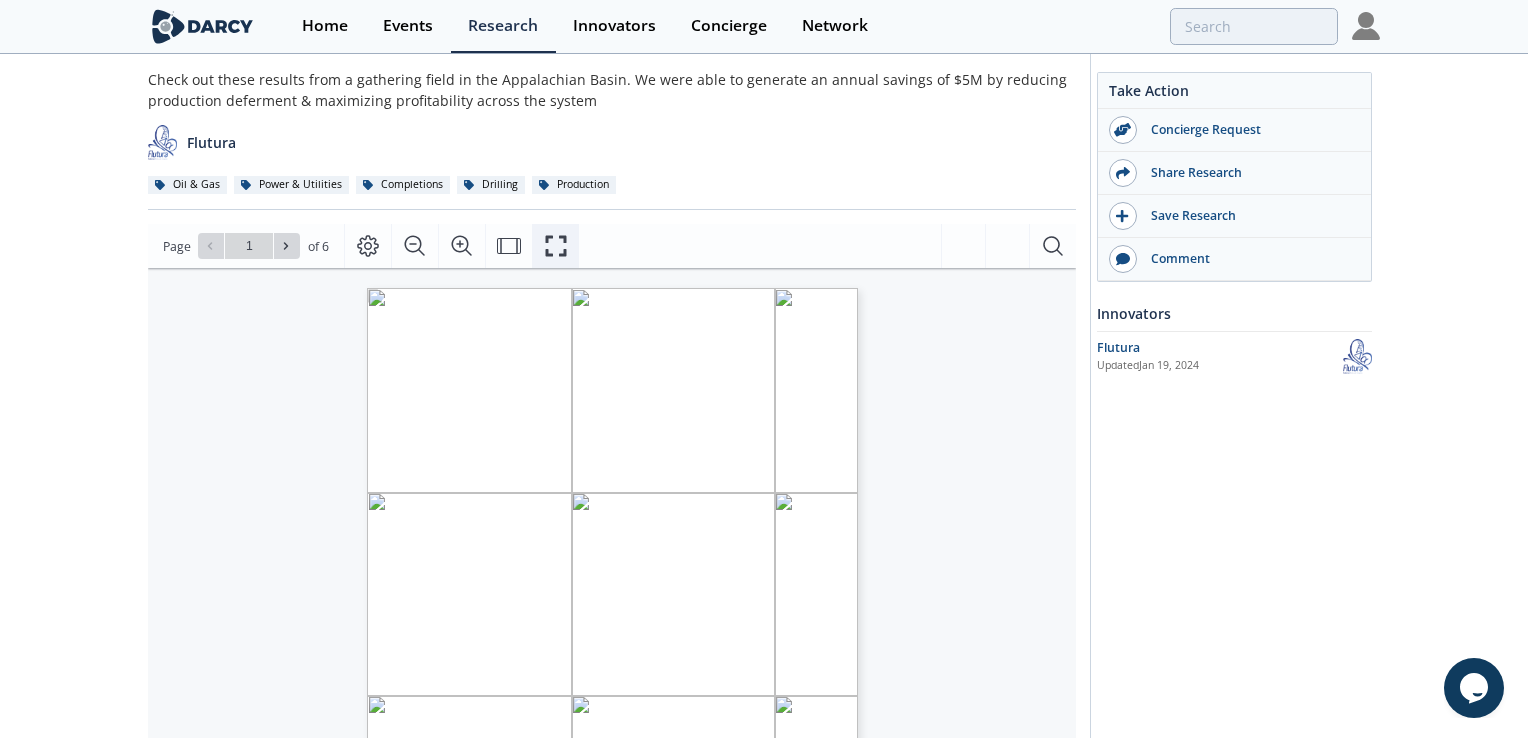 click 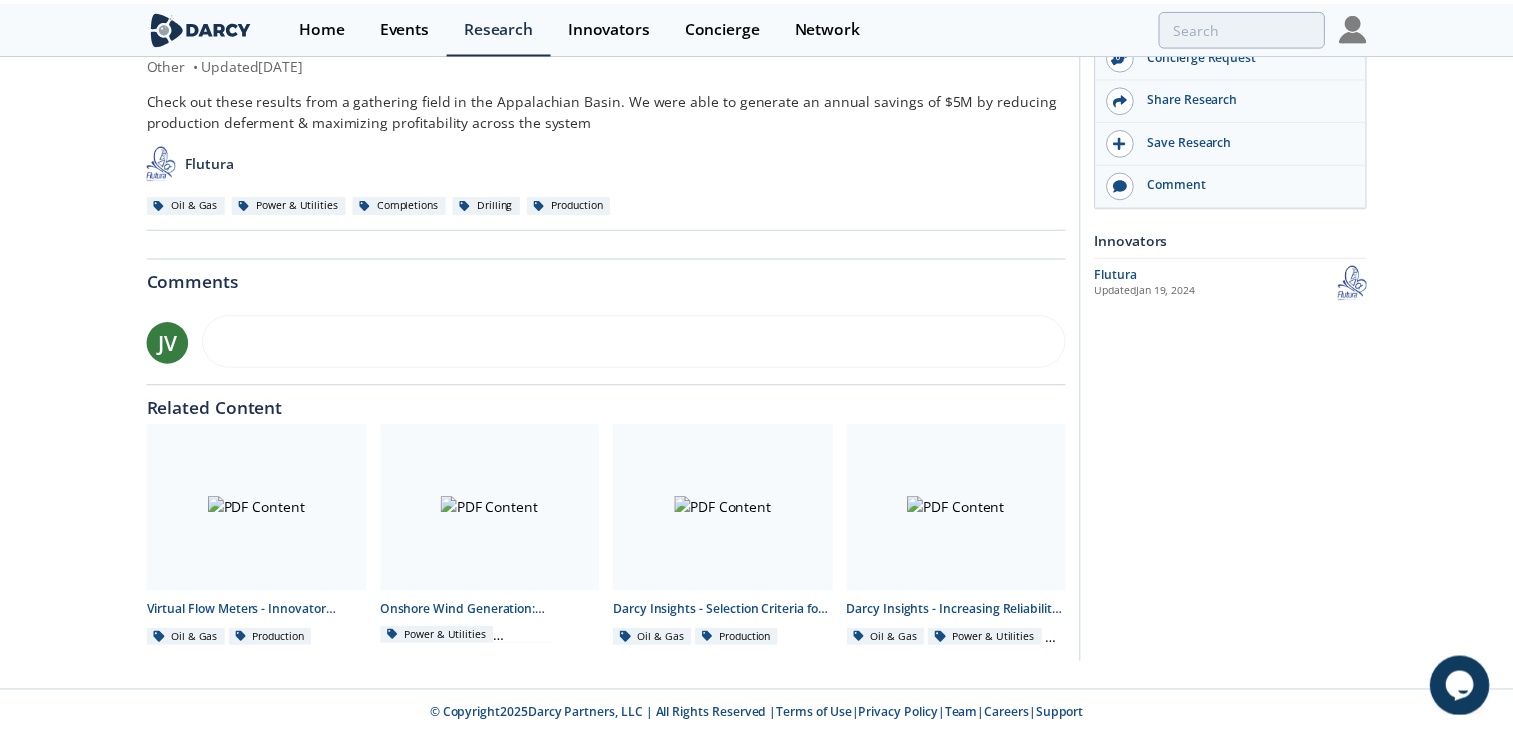 scroll, scrollTop: 0, scrollLeft: 0, axis: both 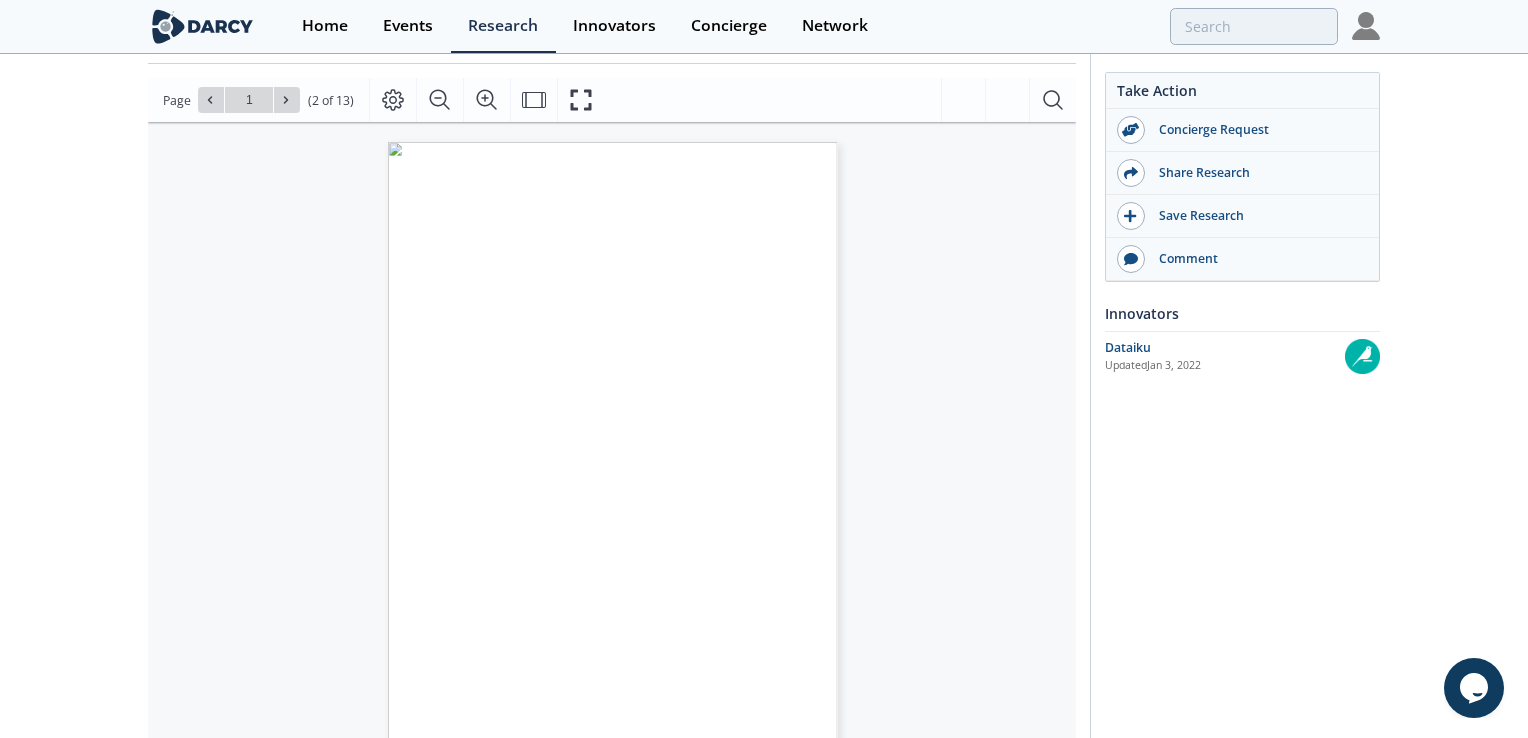 type on "2" 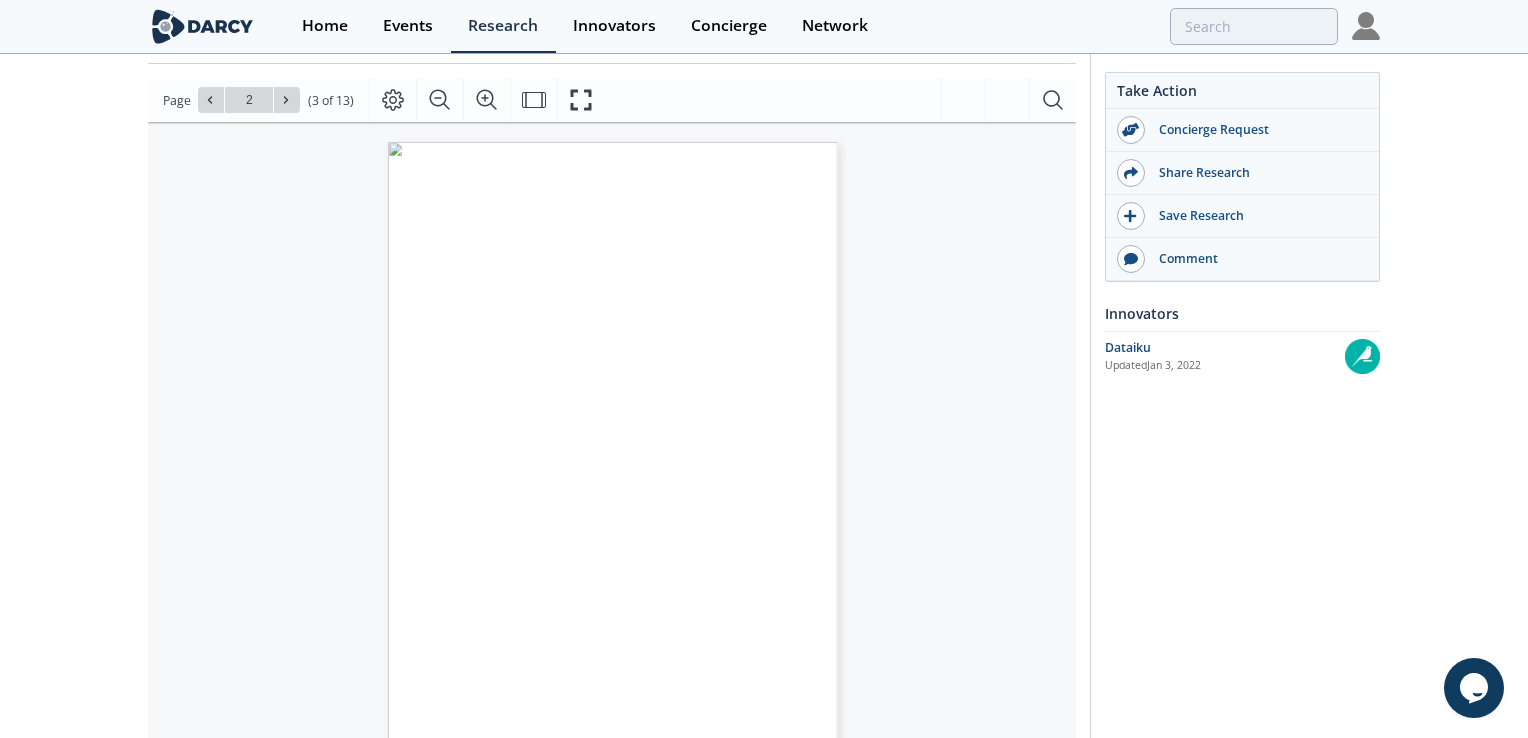 type on "1" 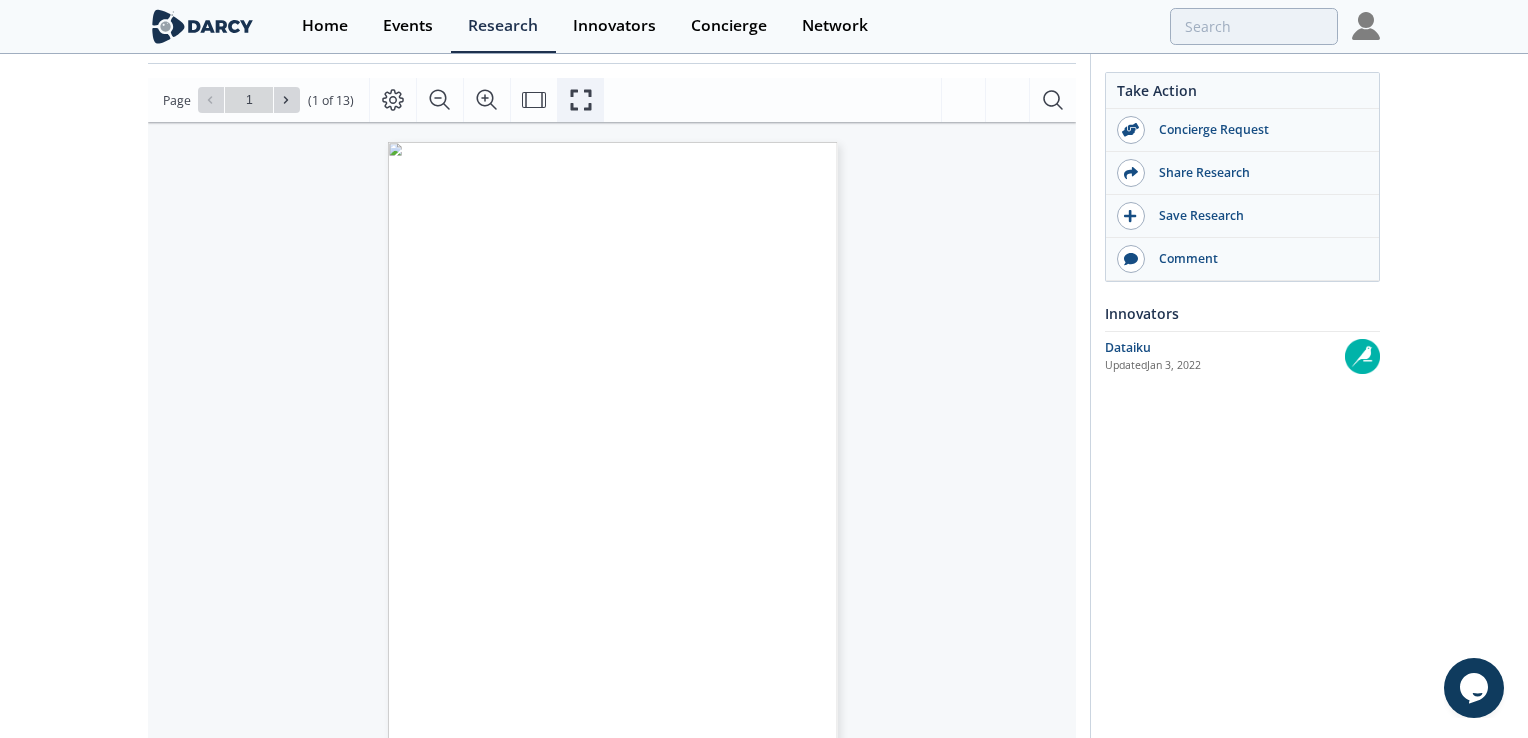 drag, startPoint x: 585, startPoint y: 102, endPoint x: 589, endPoint y: 176, distance: 74.10803 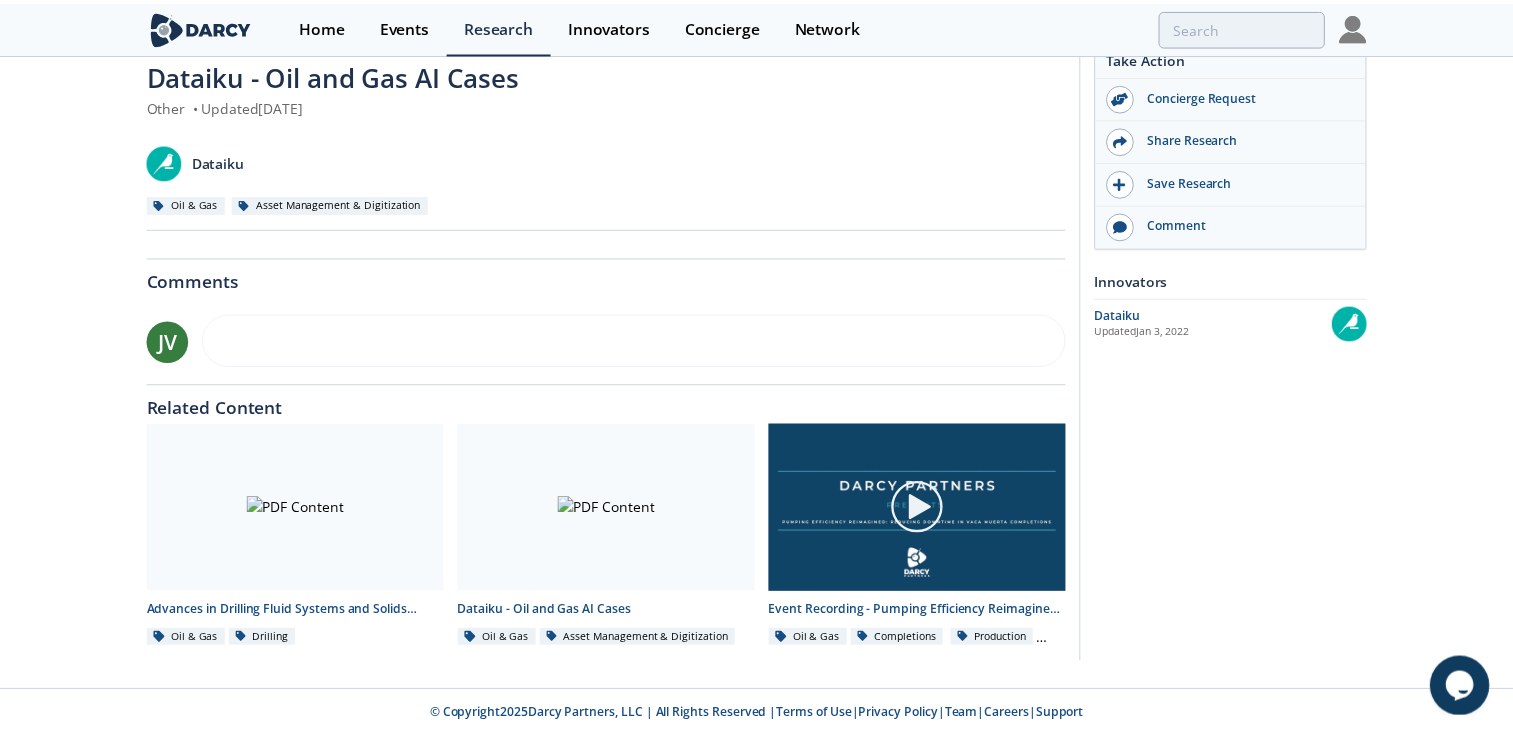 scroll, scrollTop: 0, scrollLeft: 0, axis: both 